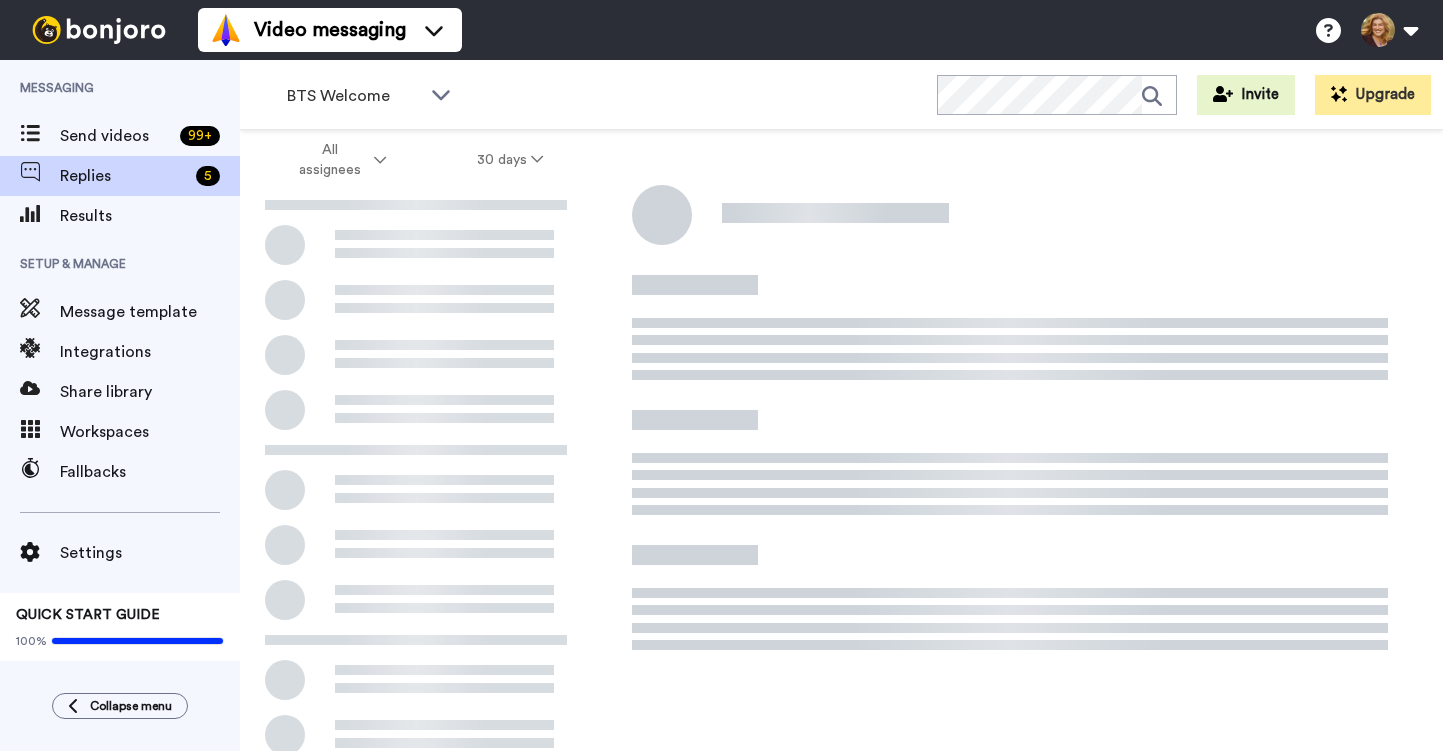 scroll, scrollTop: 0, scrollLeft: 0, axis: both 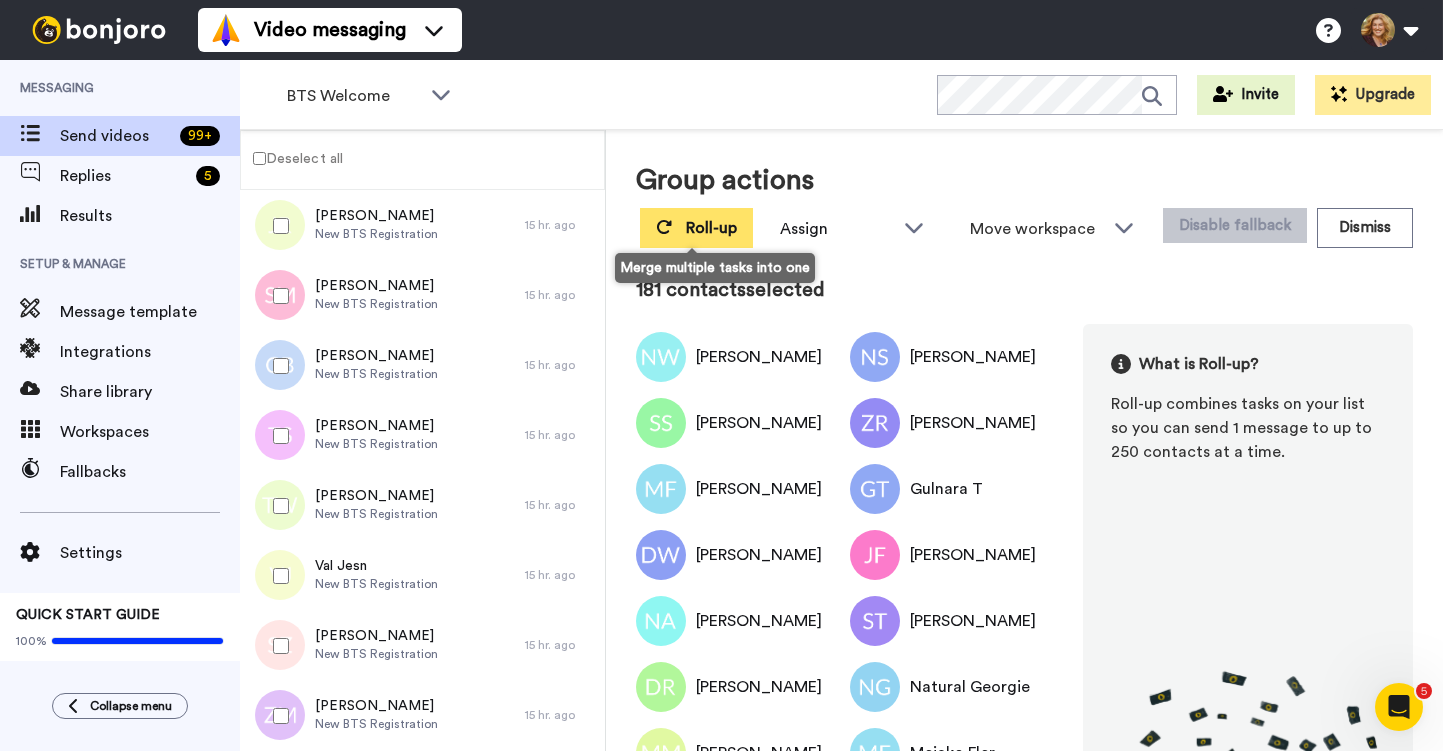 click on "Roll-up" at bounding box center (711, 228) 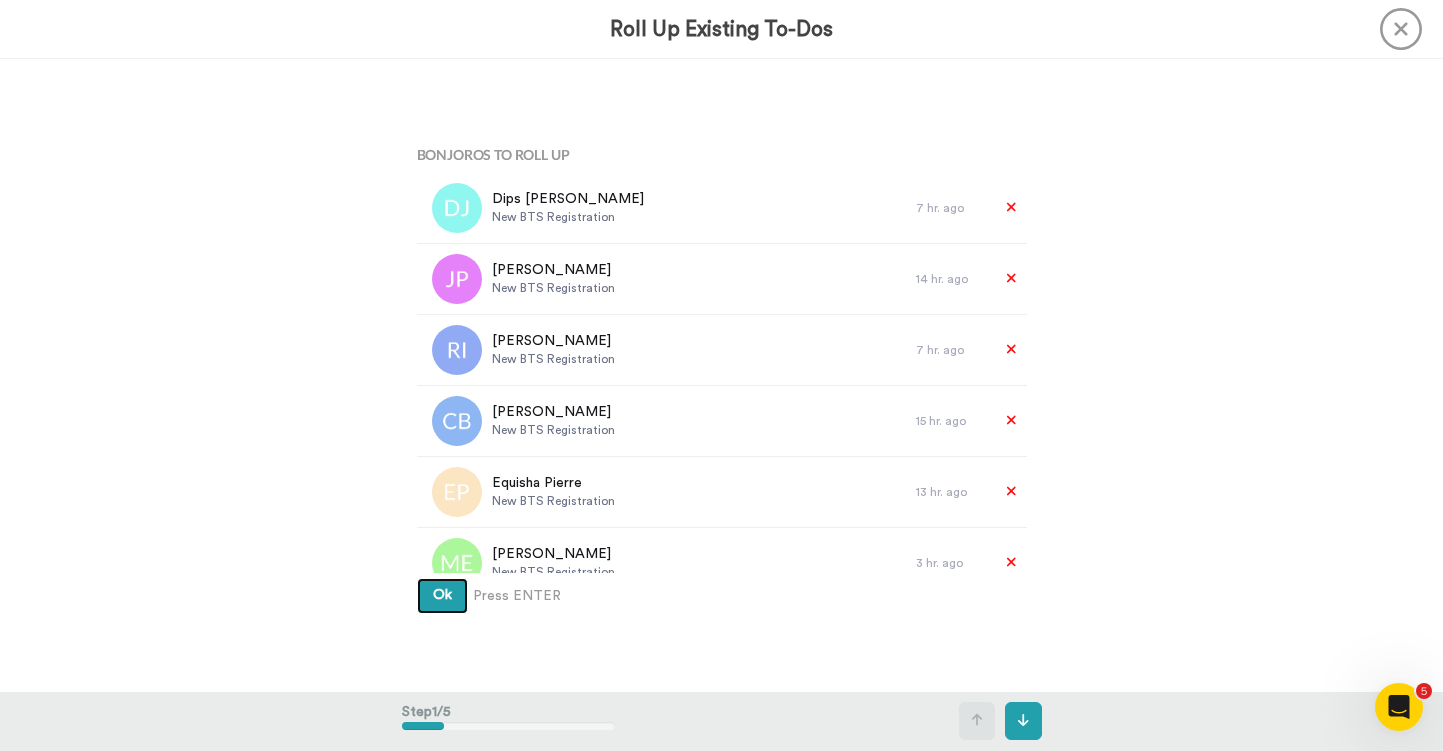 click on "Ok" at bounding box center (442, 595) 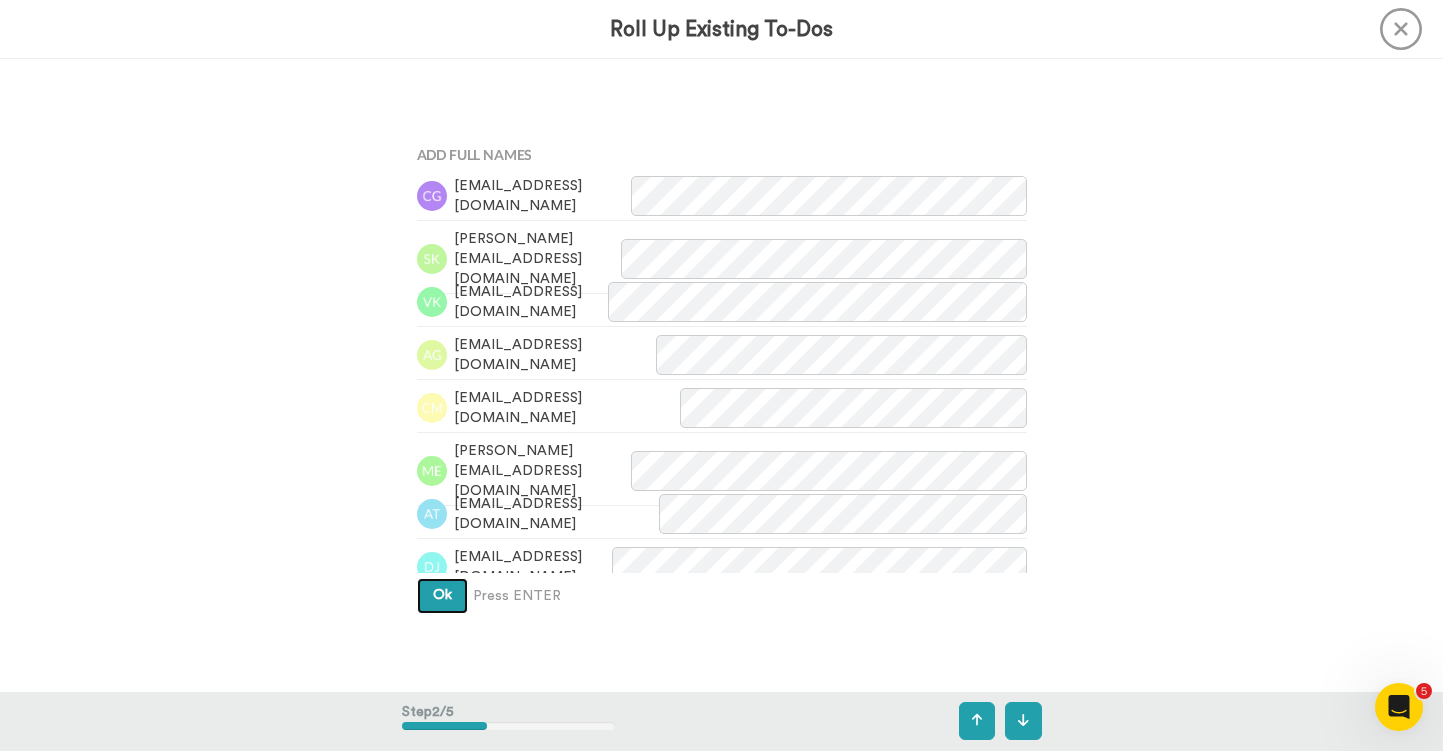 click on "Ok" at bounding box center [442, 595] 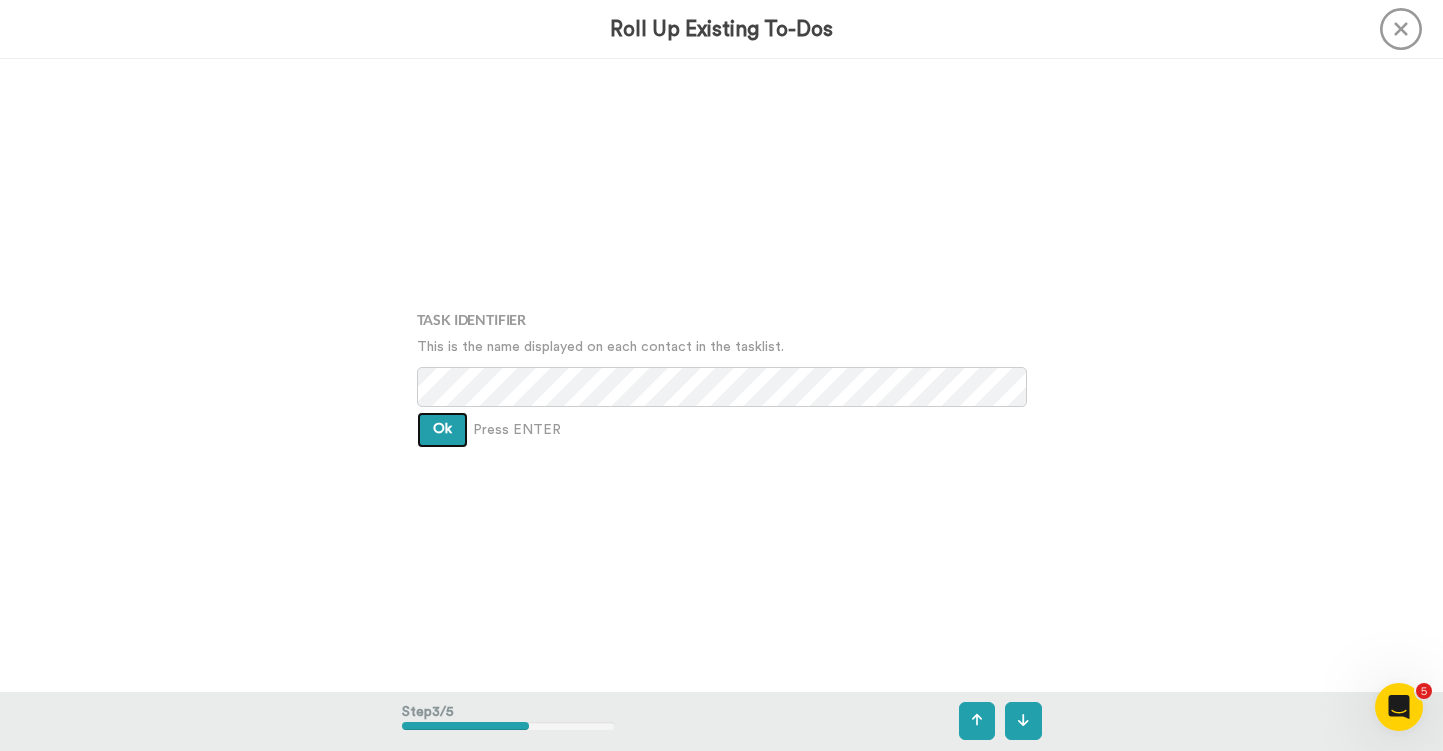 click on "Ok" at bounding box center [442, 429] 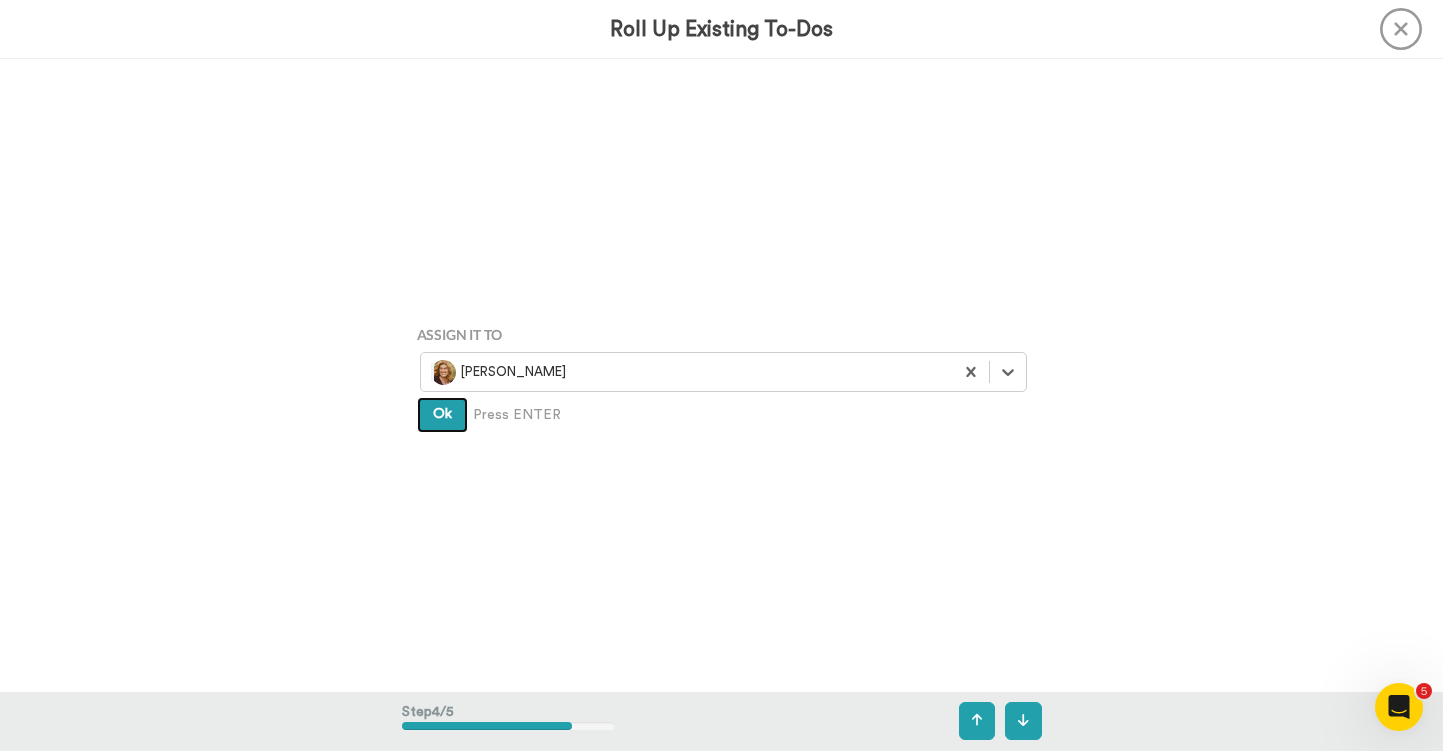 click on "Ok" at bounding box center (442, 414) 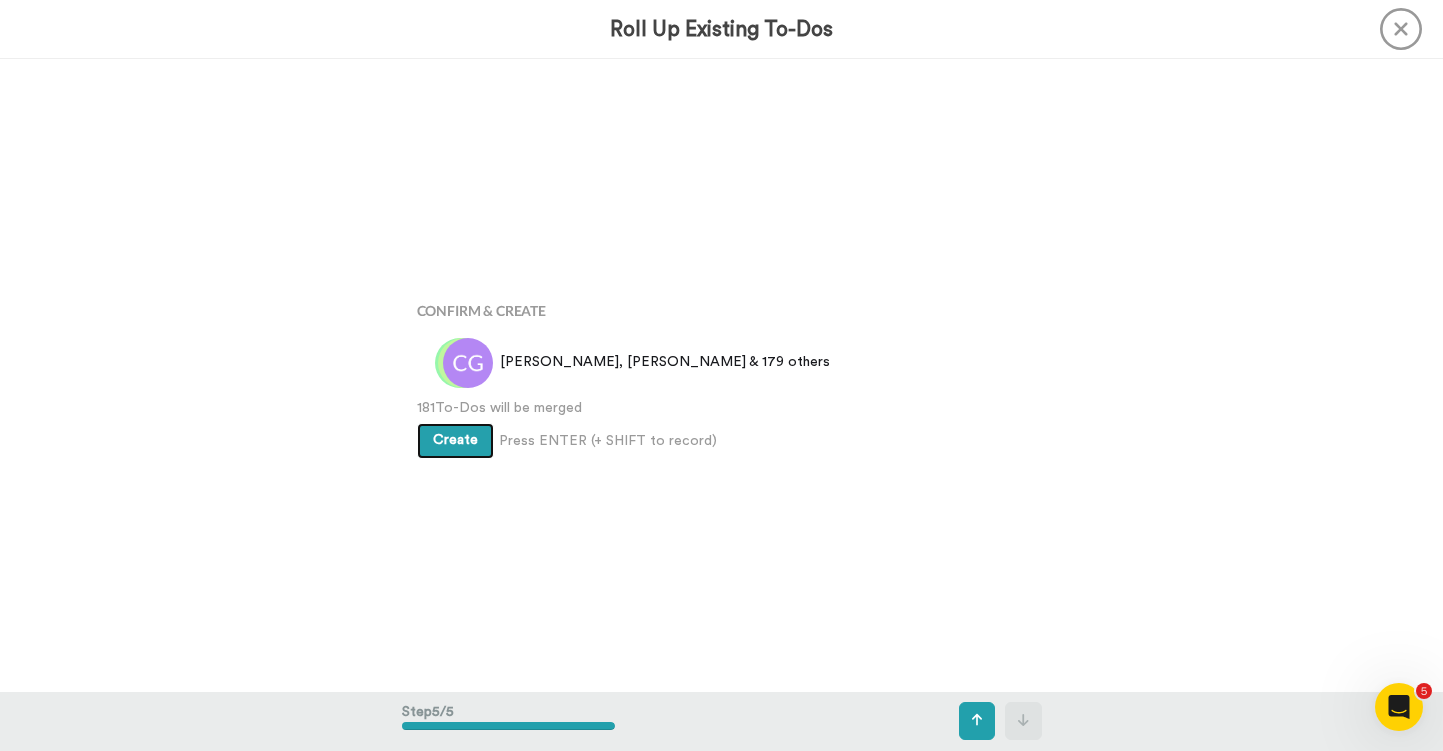 scroll, scrollTop: 2531, scrollLeft: 0, axis: vertical 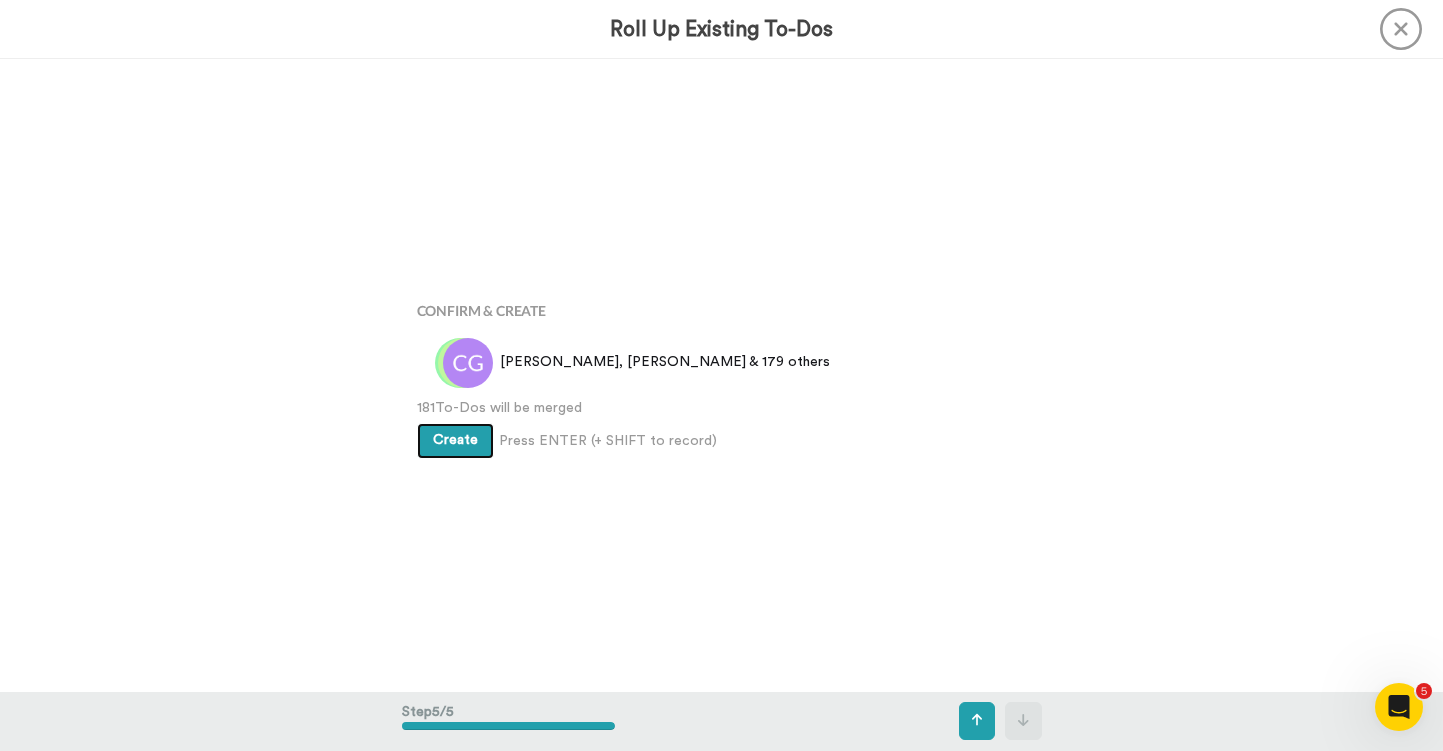 click on "Create" at bounding box center (455, 440) 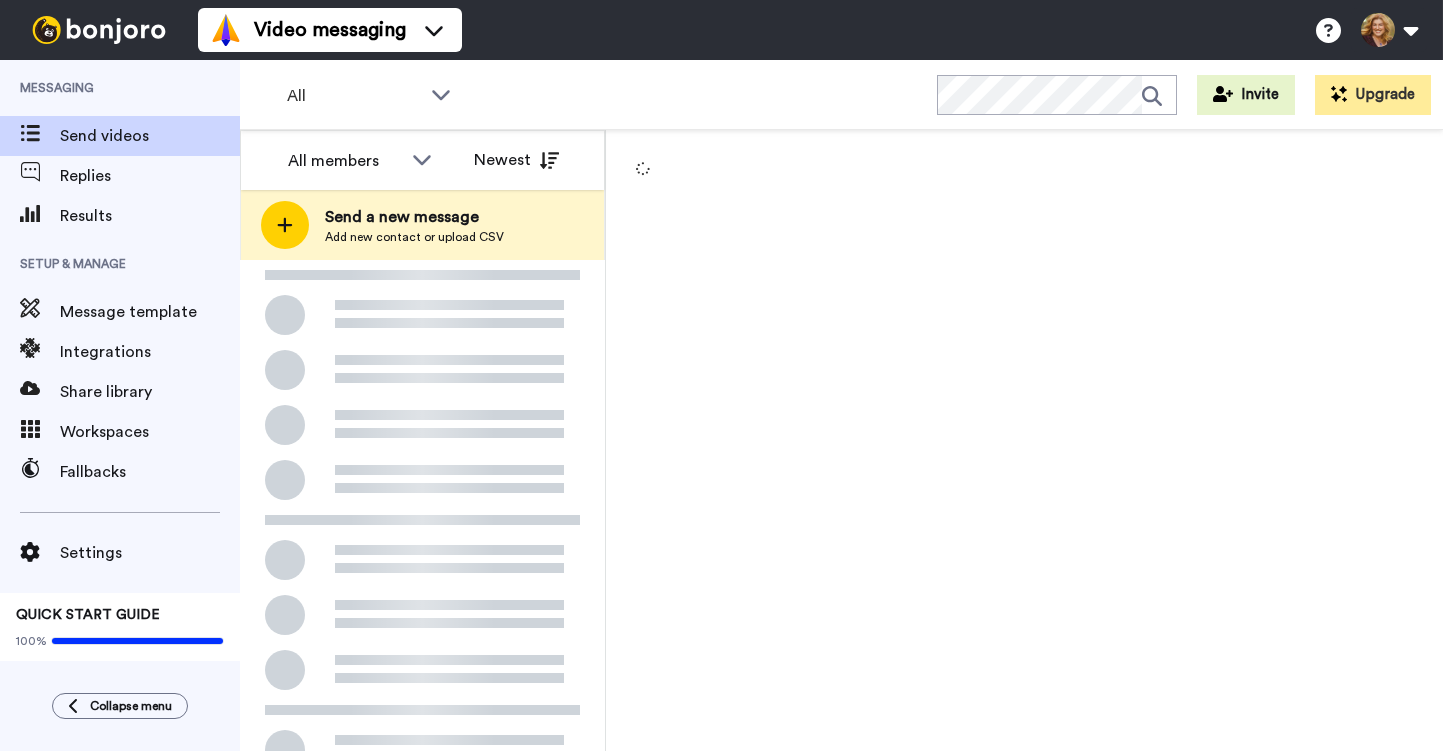 scroll, scrollTop: 0, scrollLeft: 0, axis: both 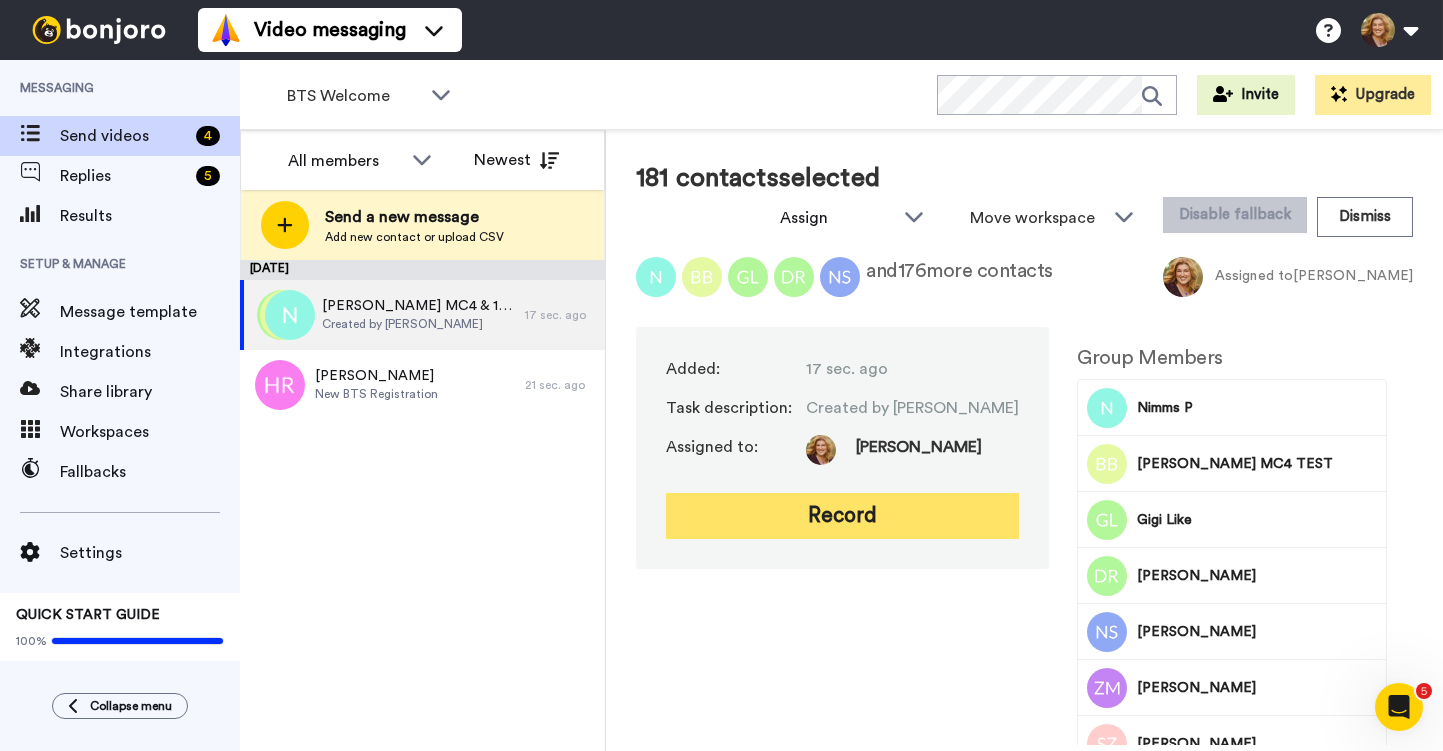 click on "Record" at bounding box center [842, 516] 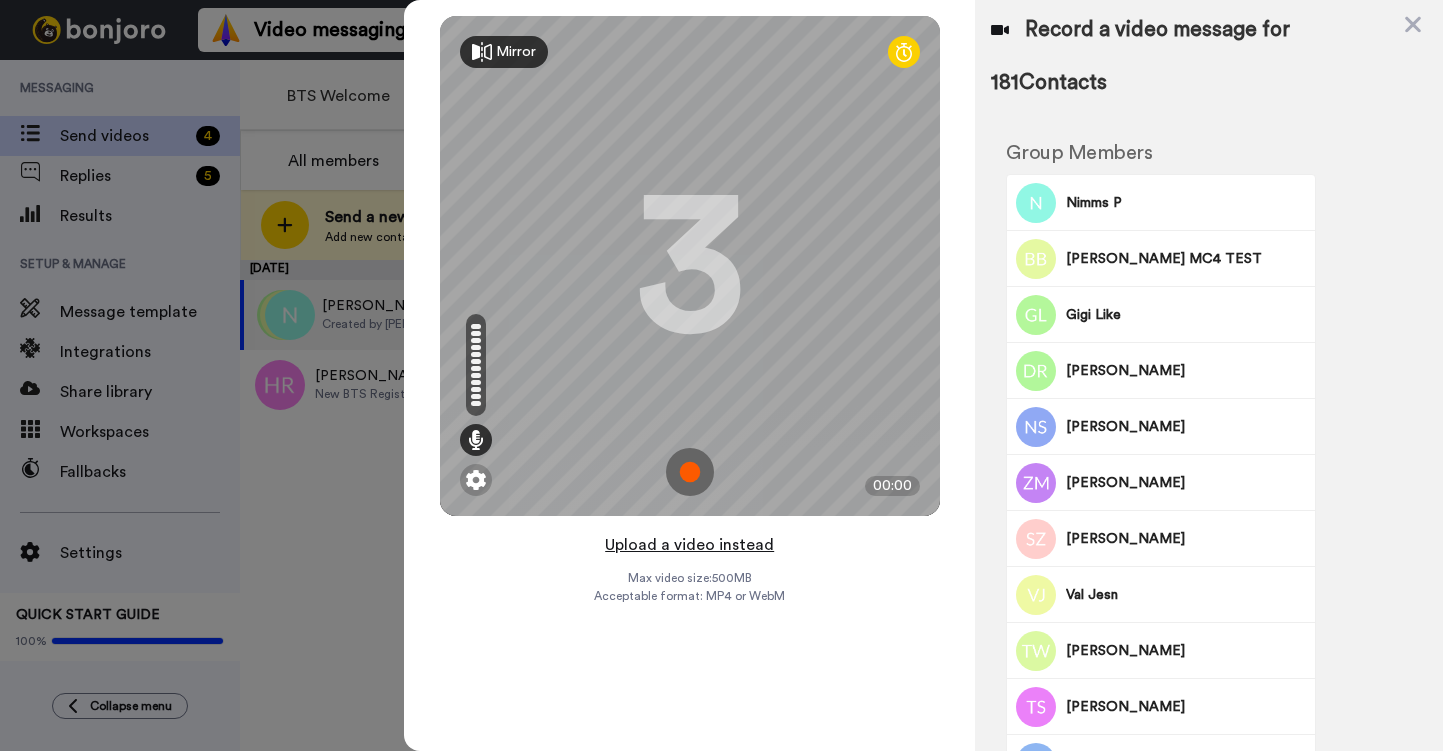 click on "Upload a video instead" at bounding box center (689, 545) 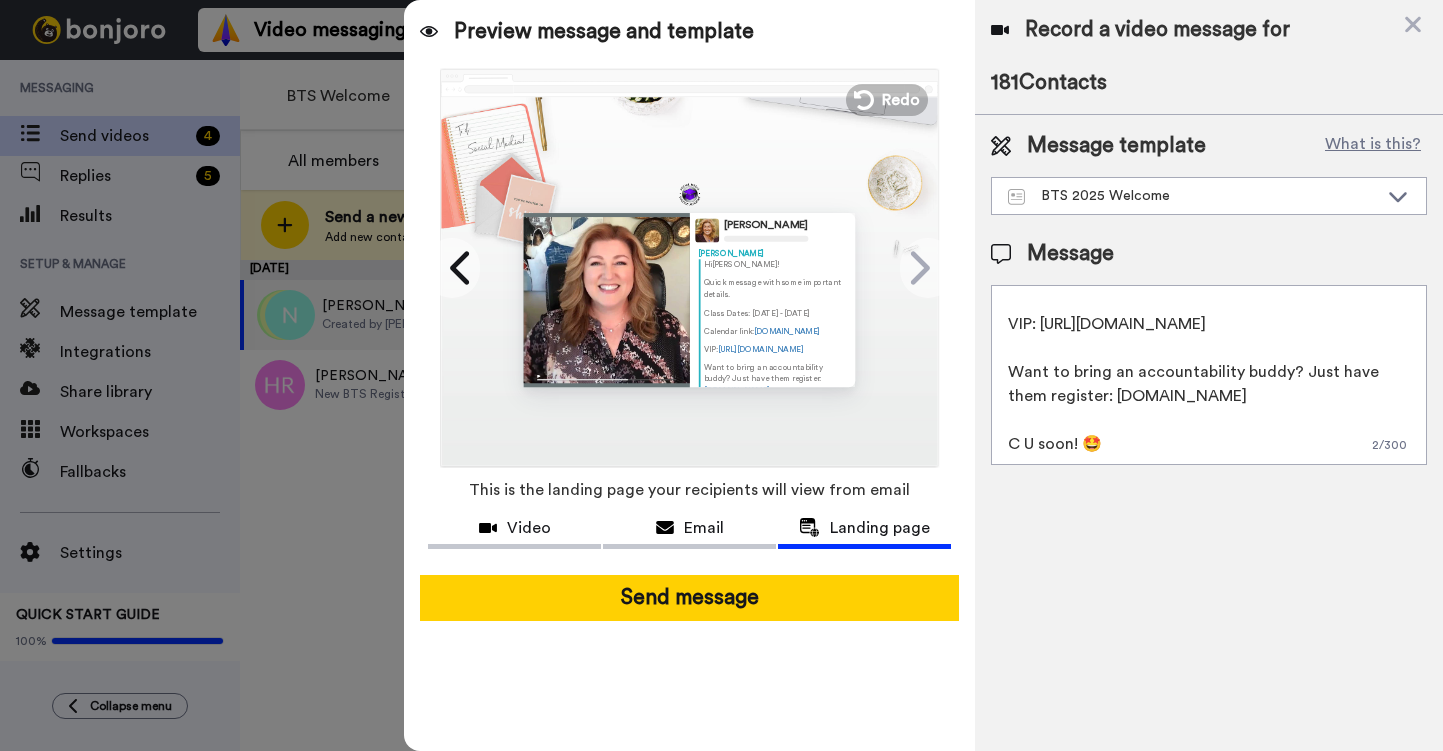 scroll, scrollTop: 0, scrollLeft: 0, axis: both 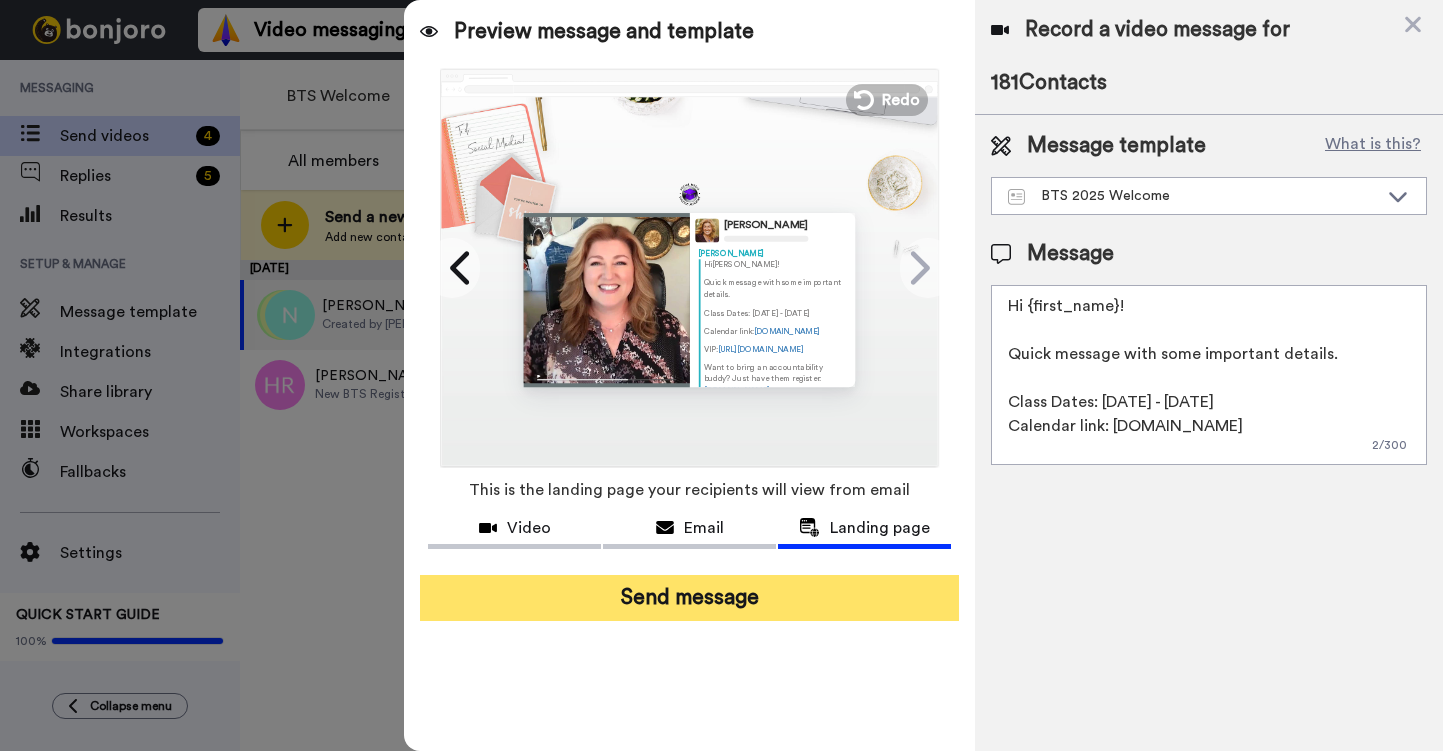 click on "Send message" at bounding box center [689, 598] 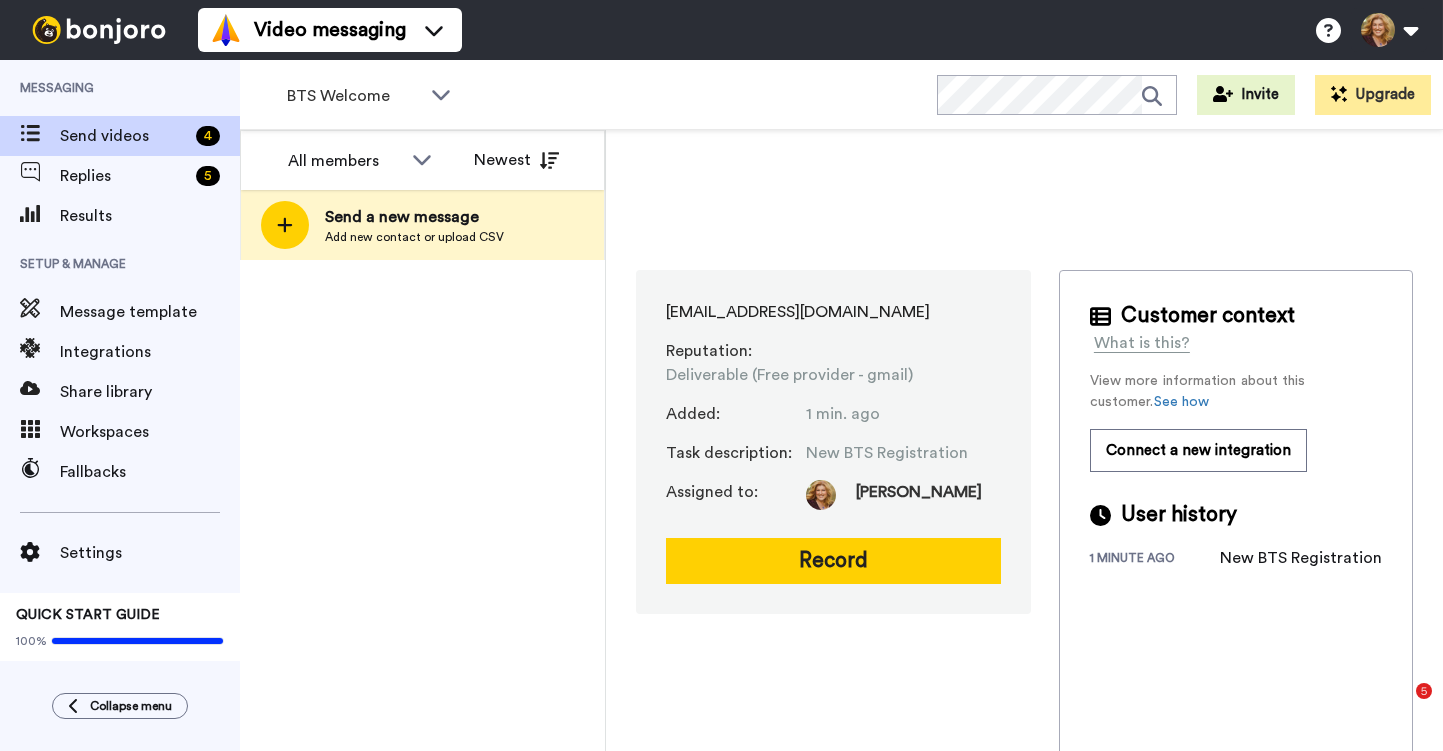 scroll, scrollTop: 0, scrollLeft: 0, axis: both 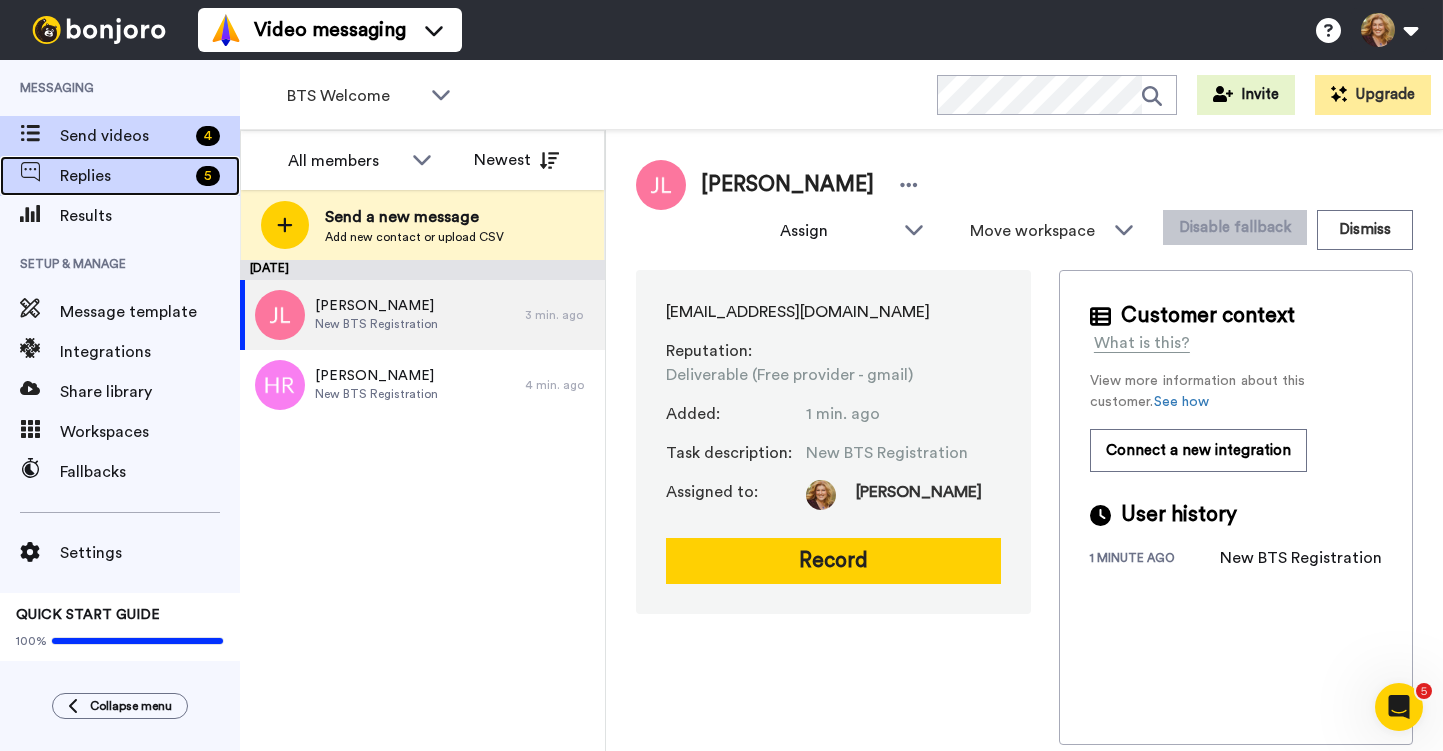 click on "Replies" at bounding box center [124, 176] 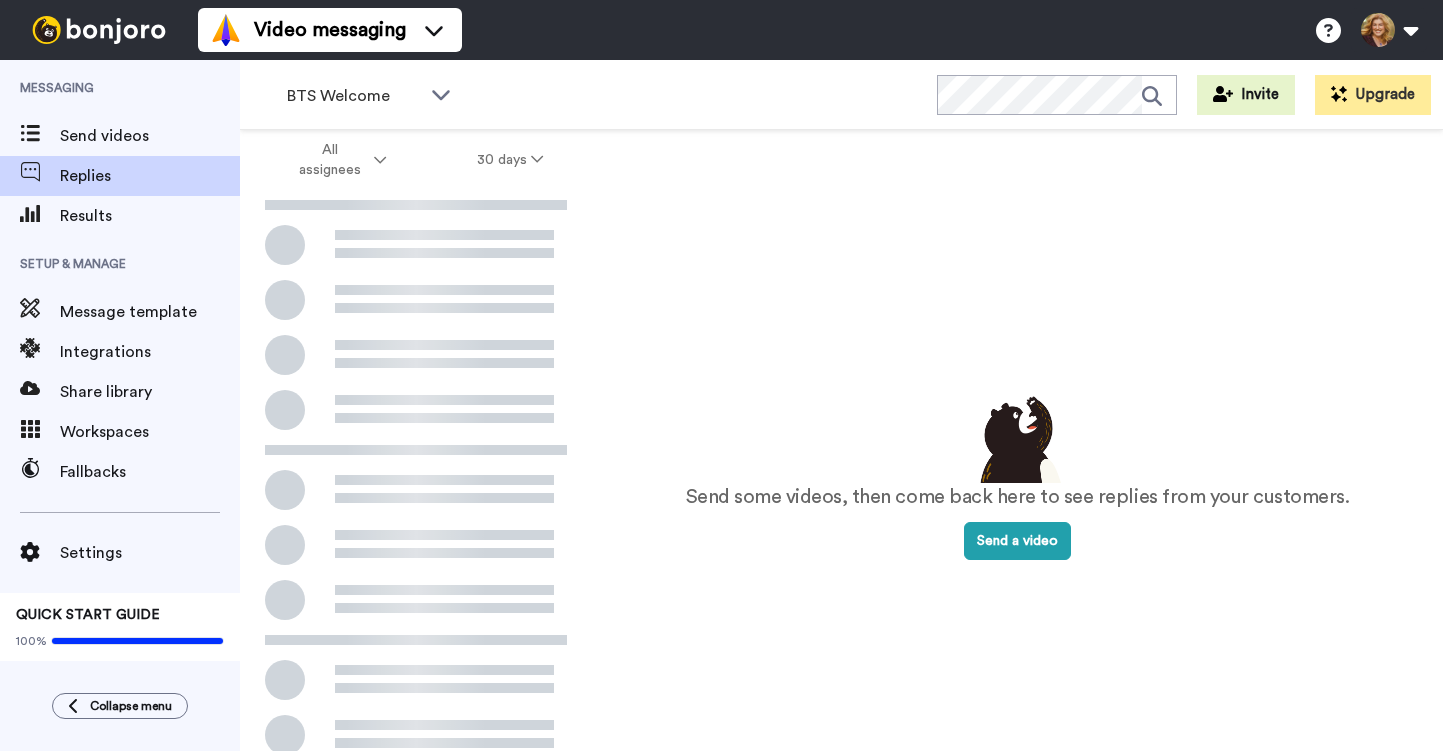 scroll, scrollTop: 0, scrollLeft: 0, axis: both 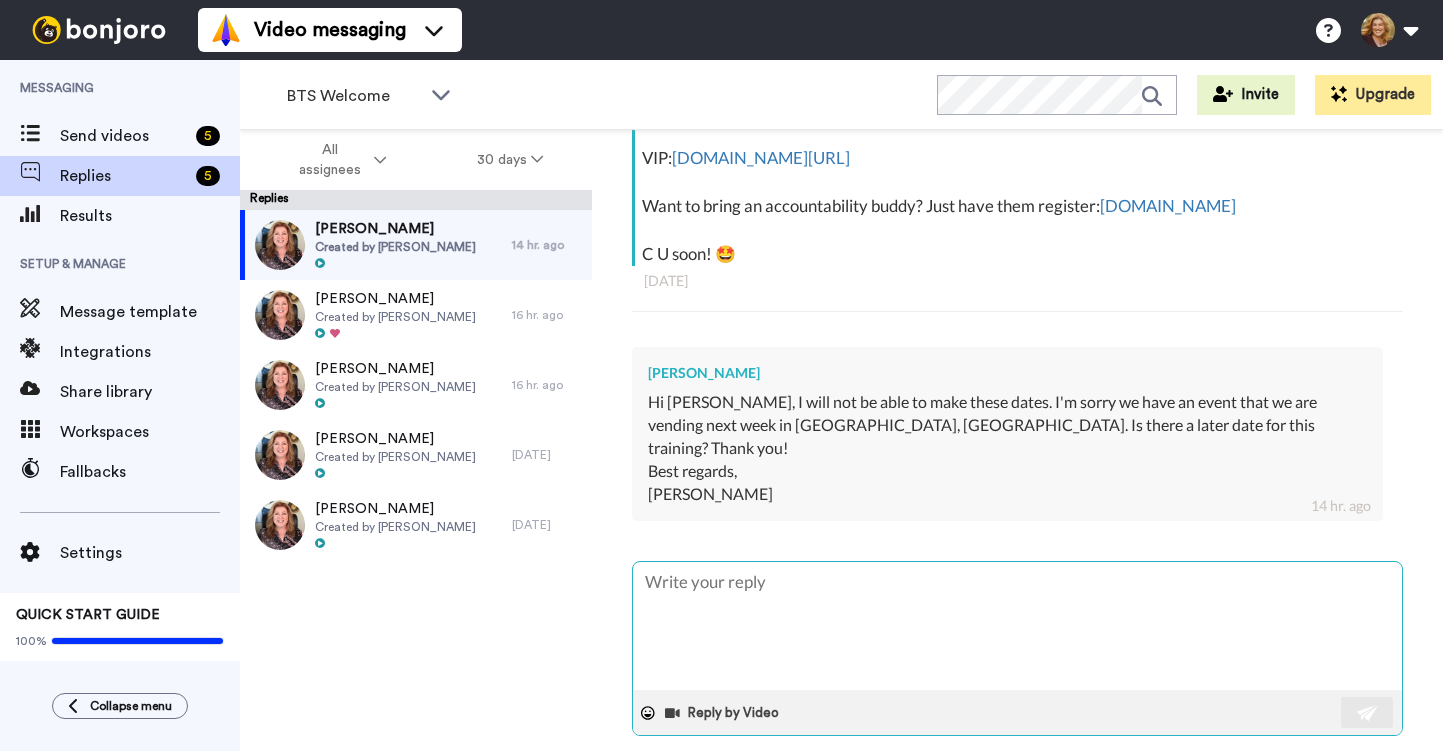 type on "x" 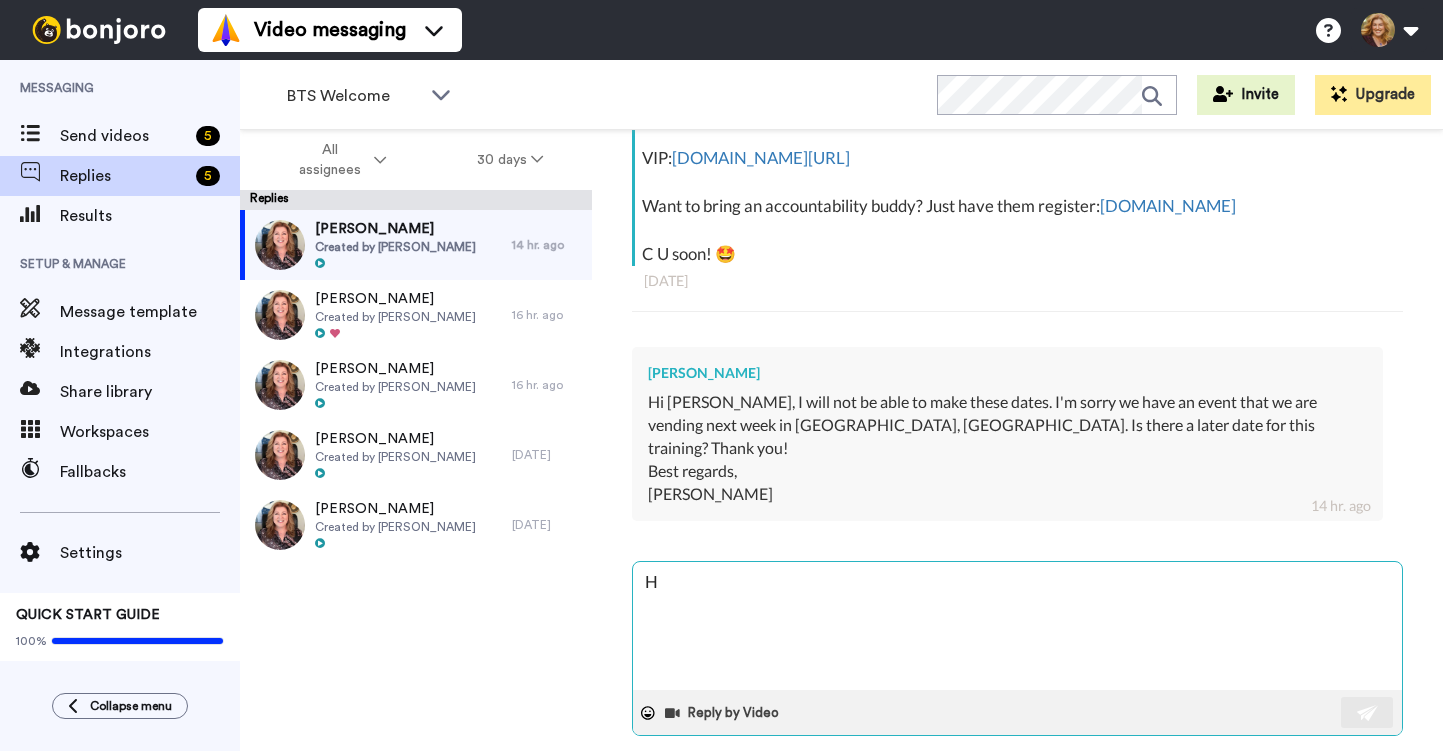 type on "x" 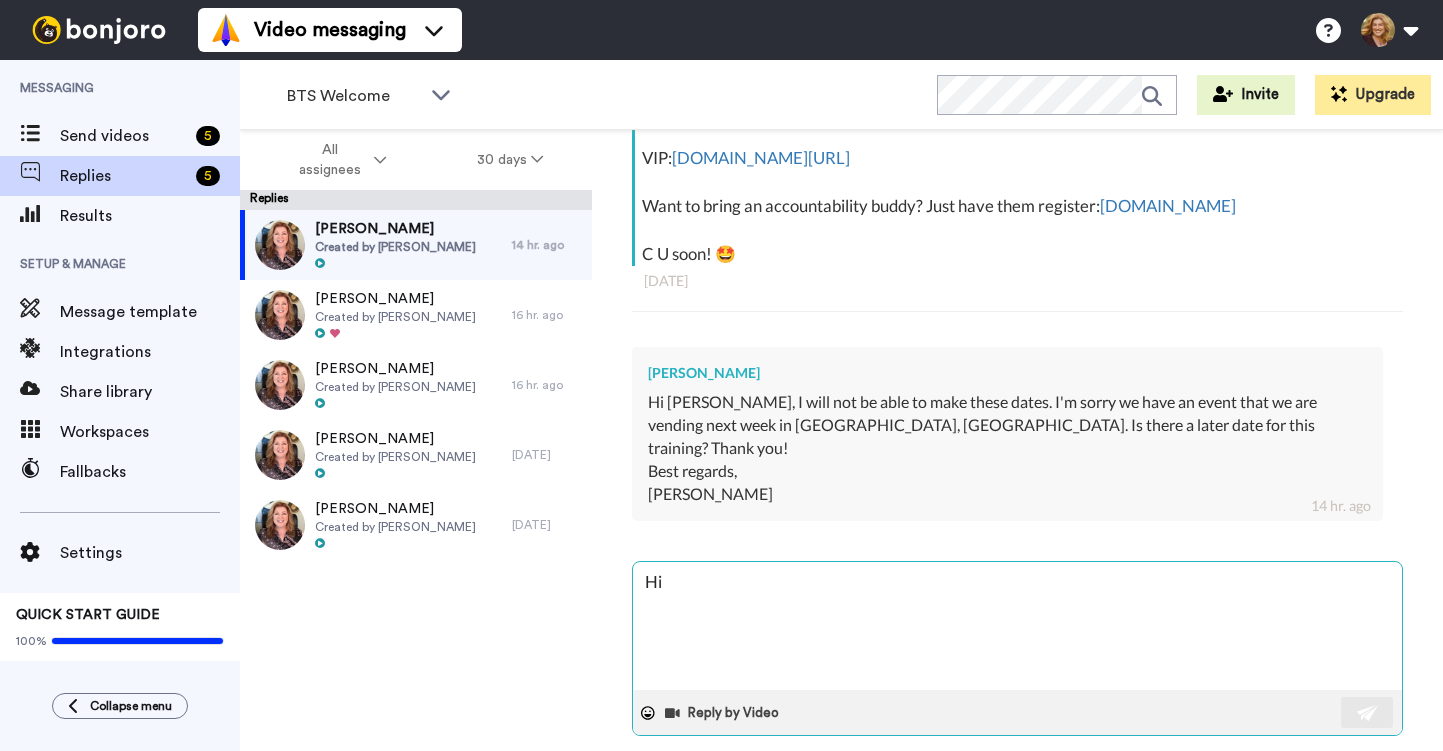 type on "x" 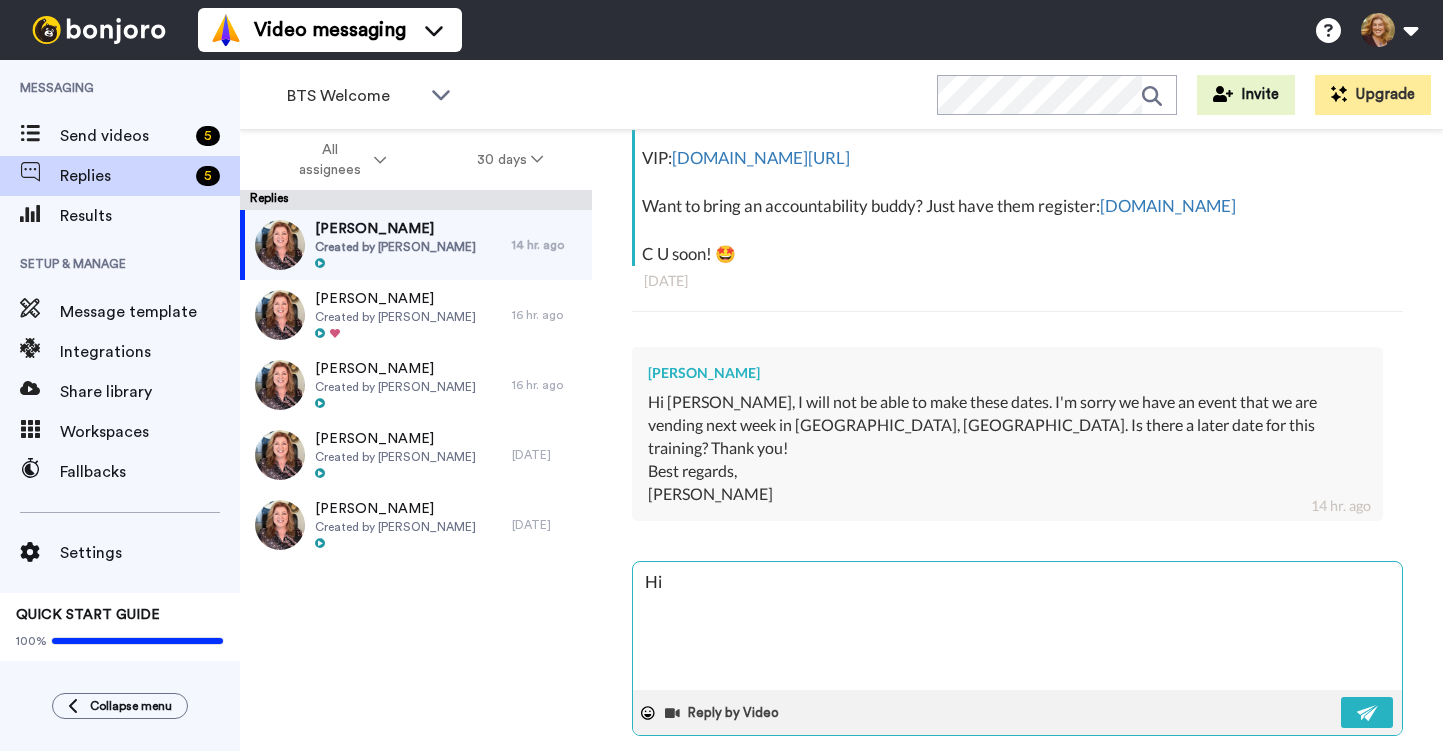 type on "x" 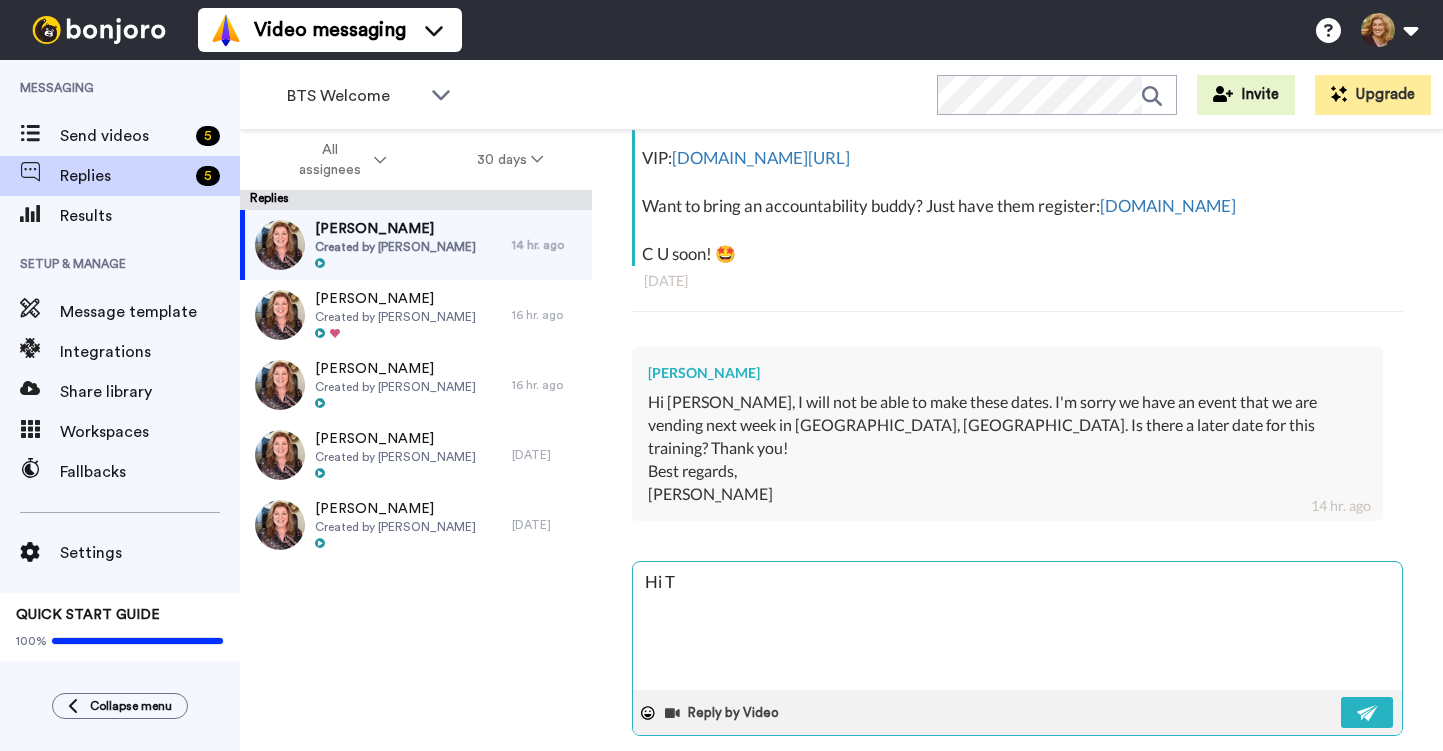 type on "x" 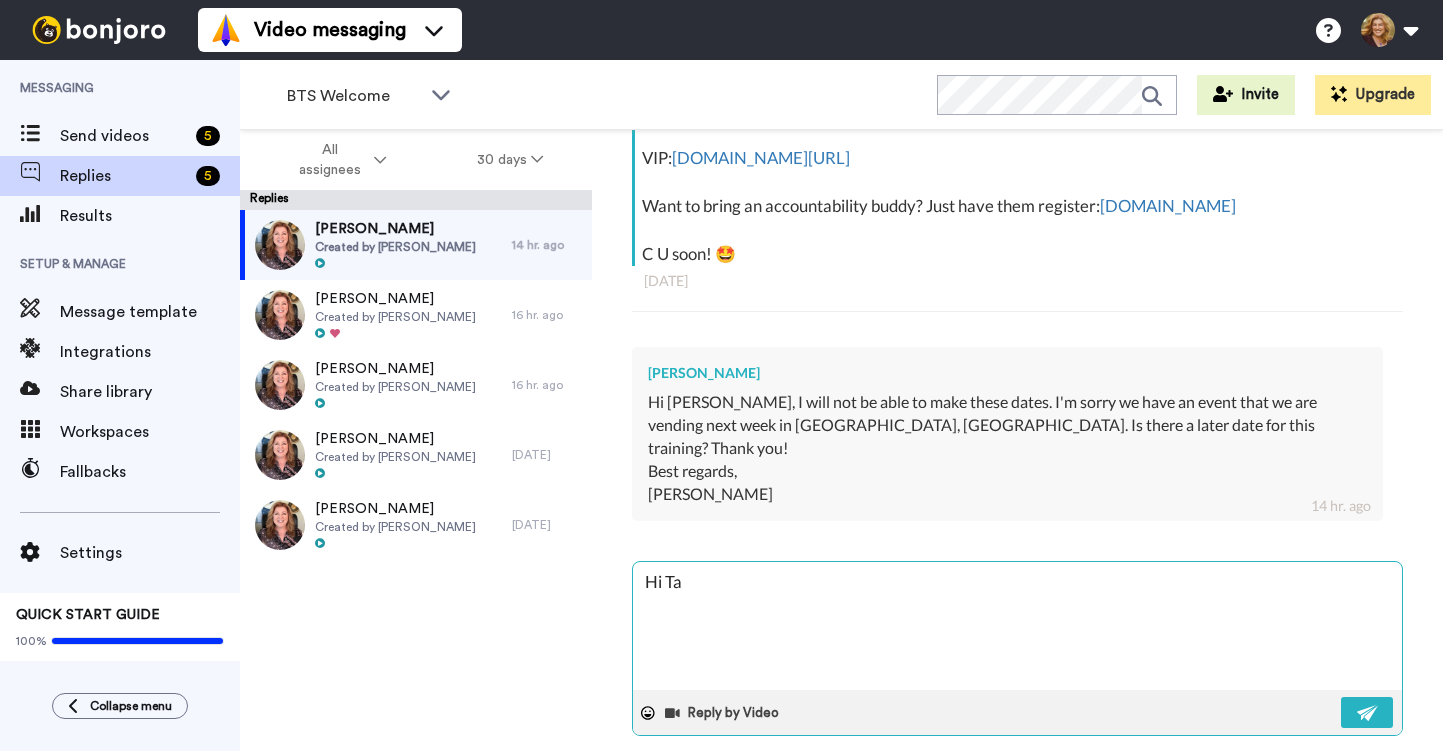 type on "x" 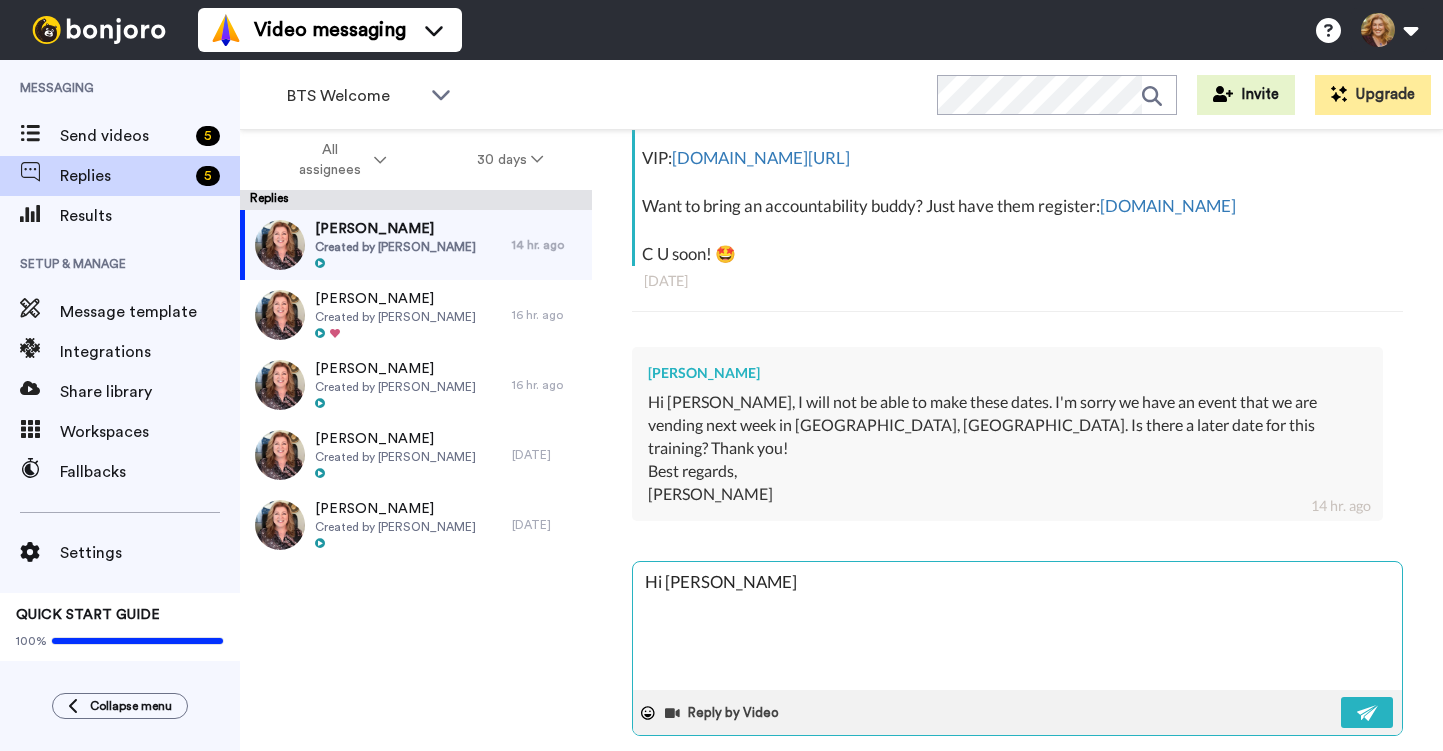 type on "x" 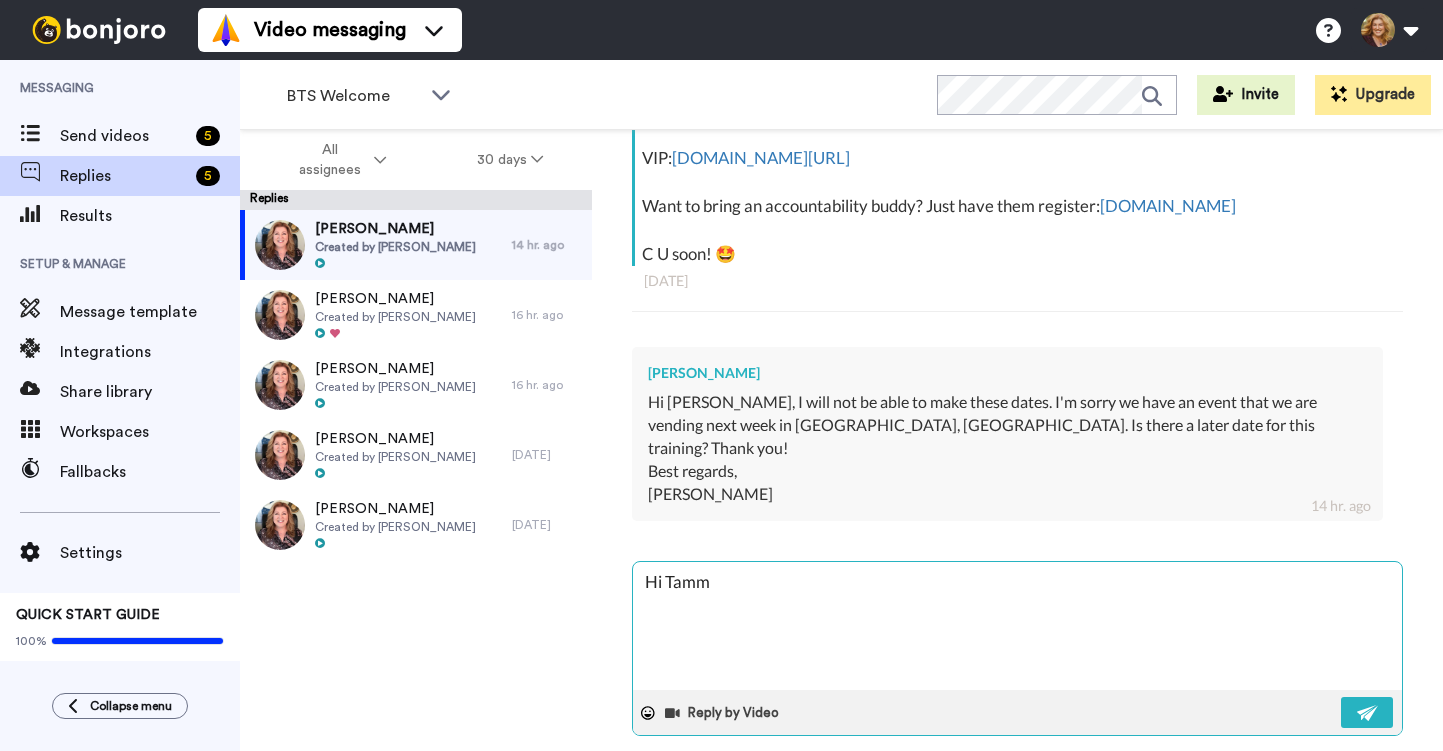 type on "x" 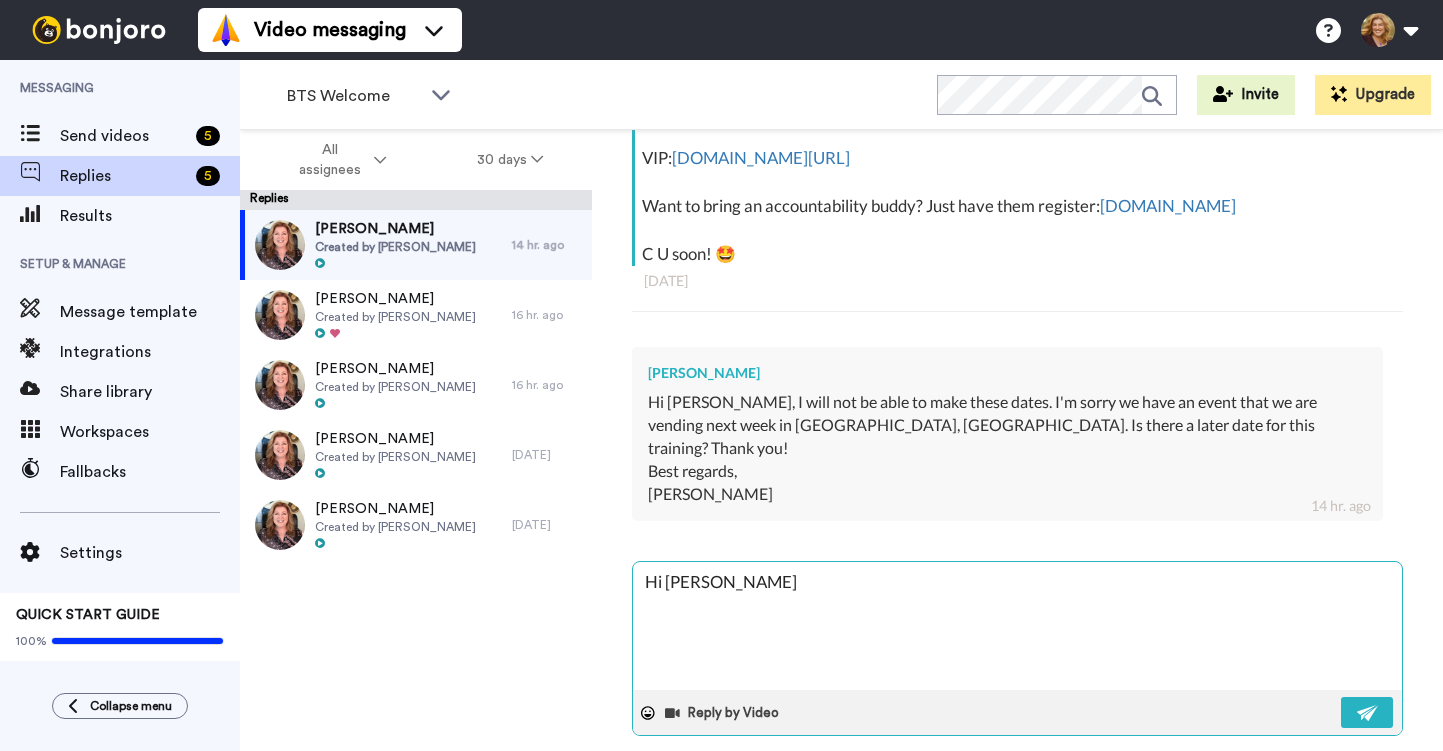 type on "x" 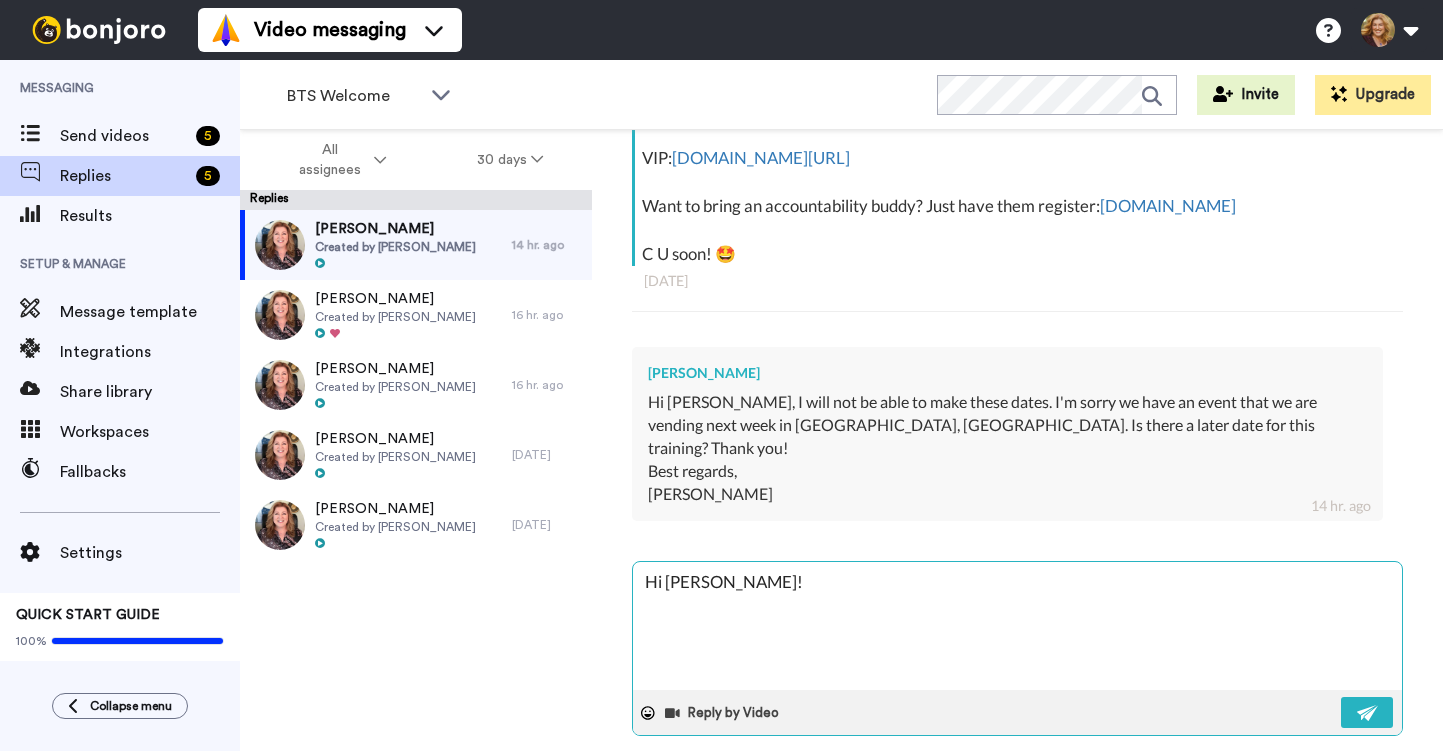 type on "x" 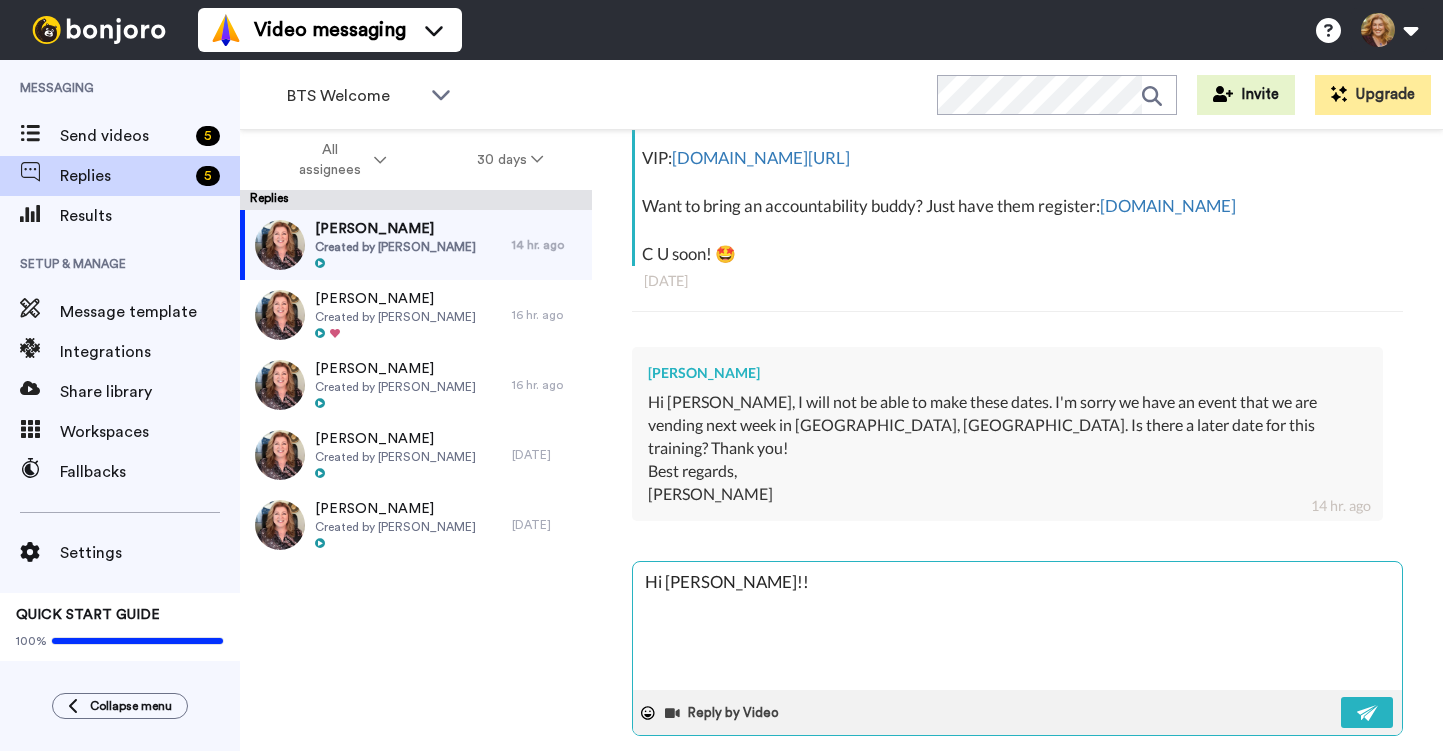 type on "x" 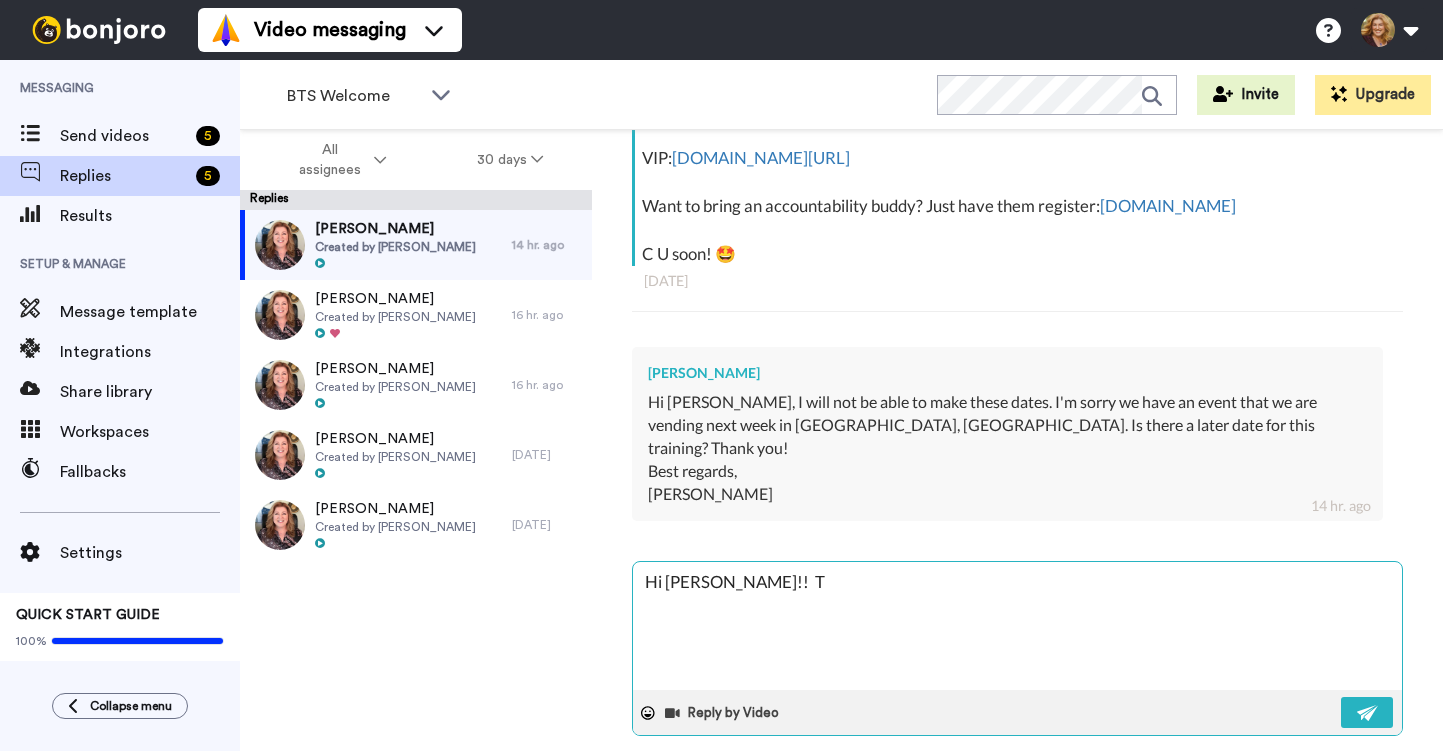 type on "x" 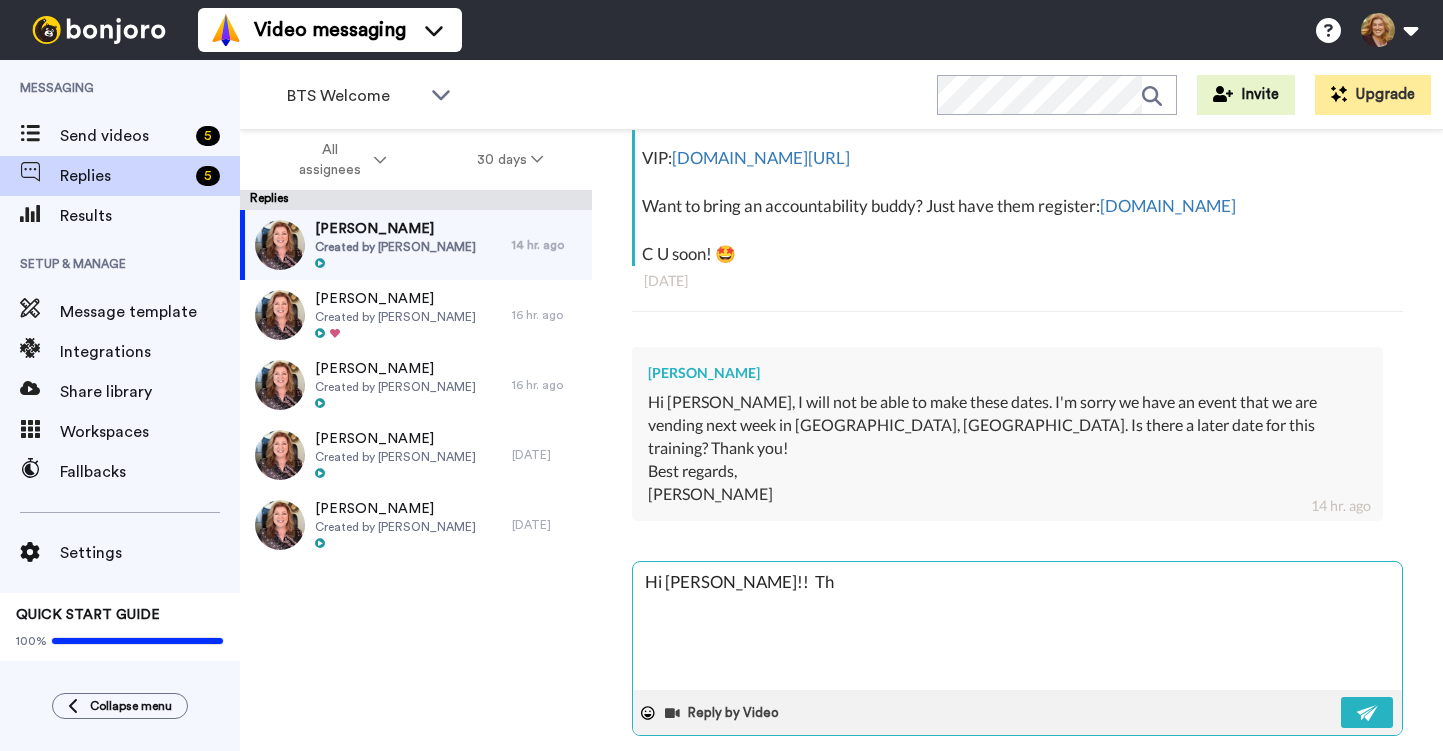 type on "x" 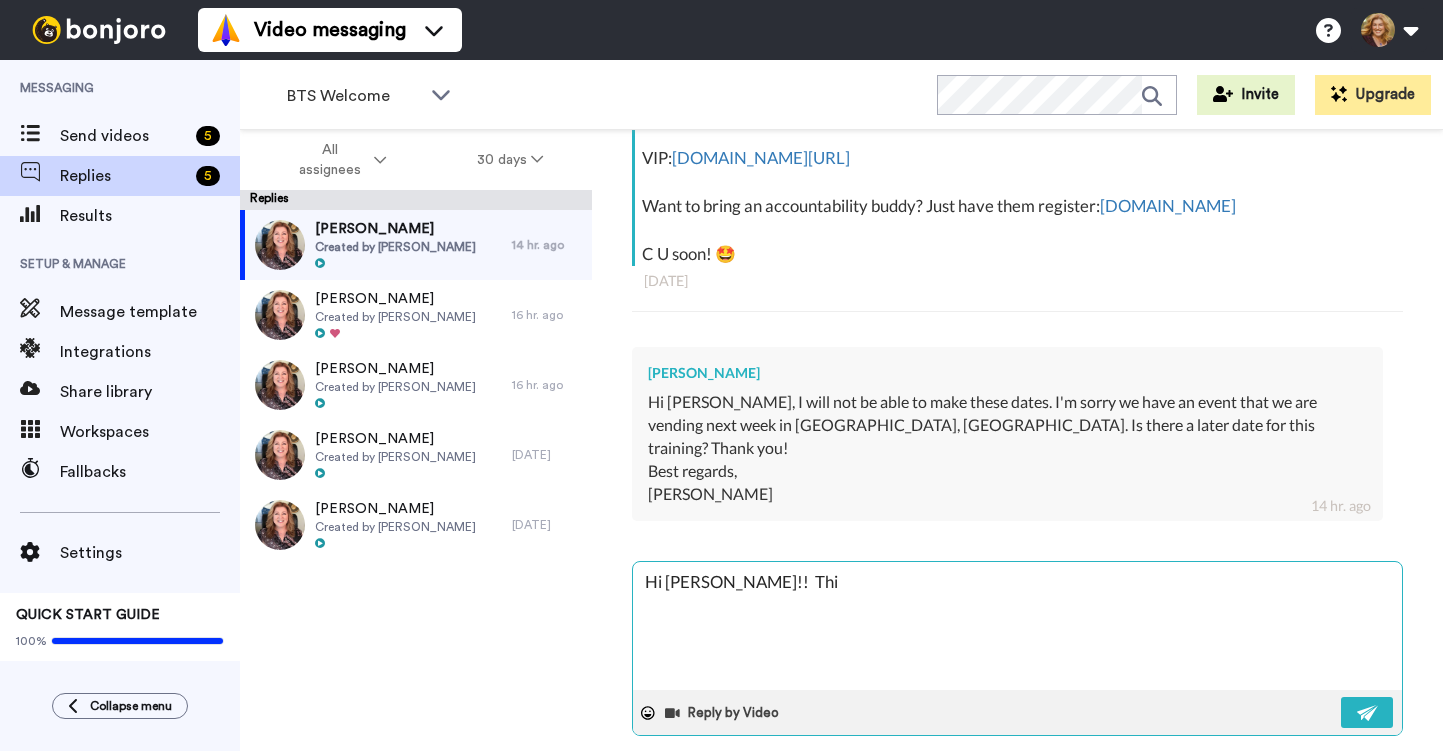type on "x" 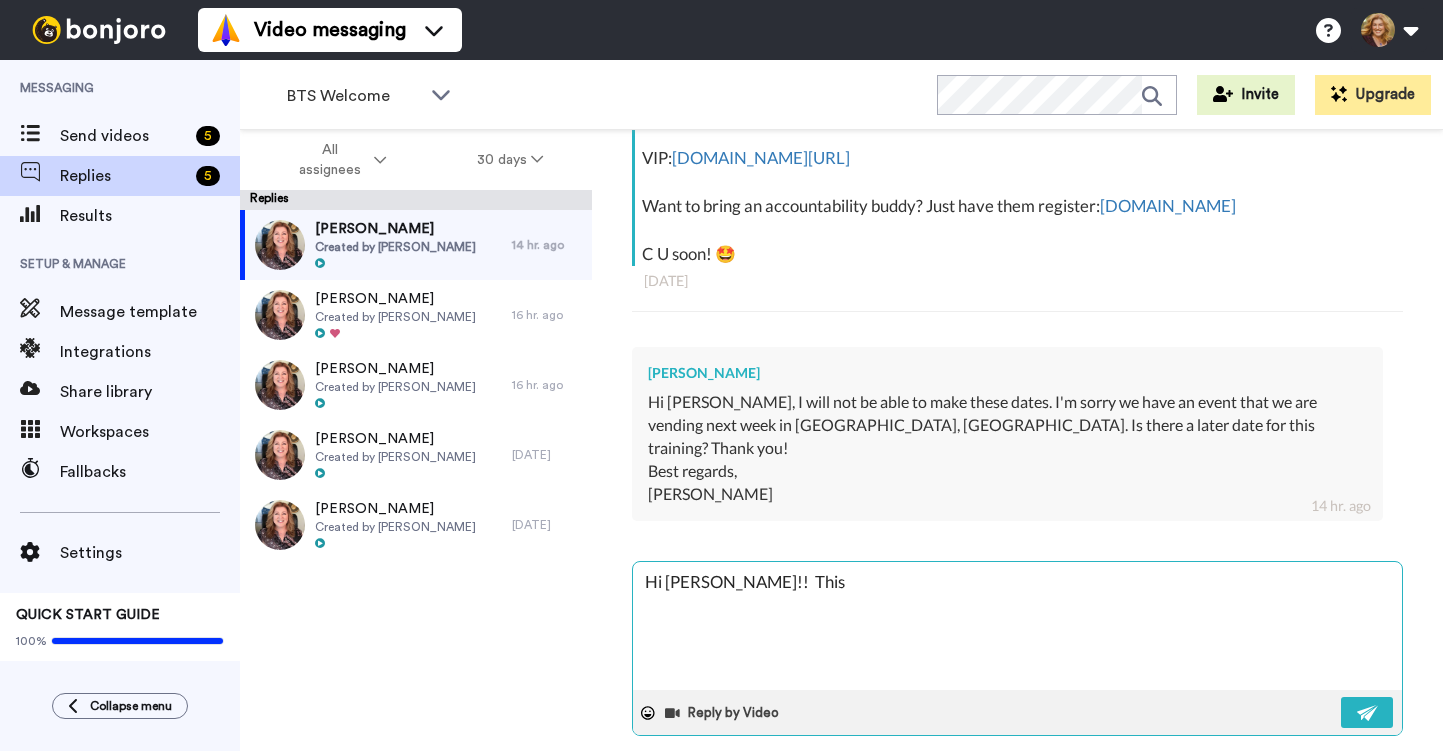 type on "x" 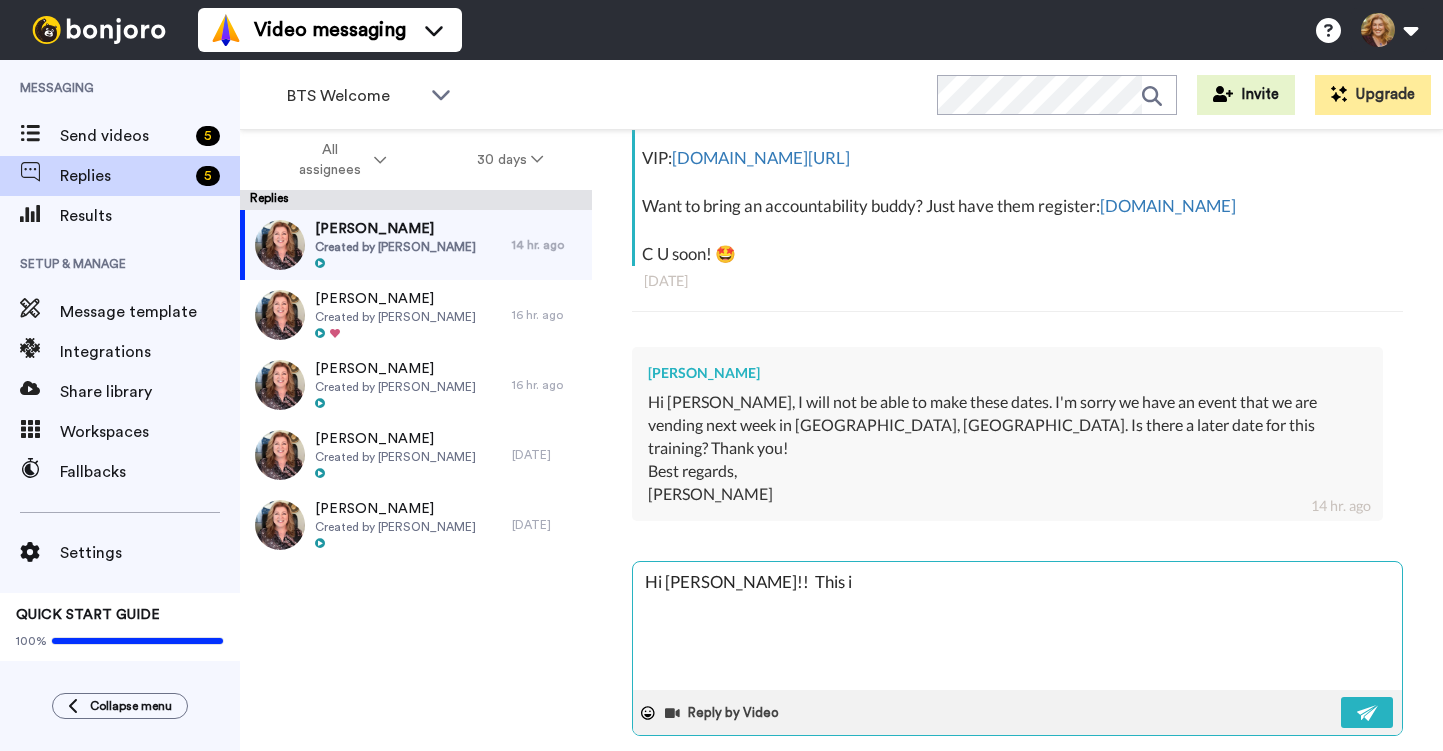 type on "x" 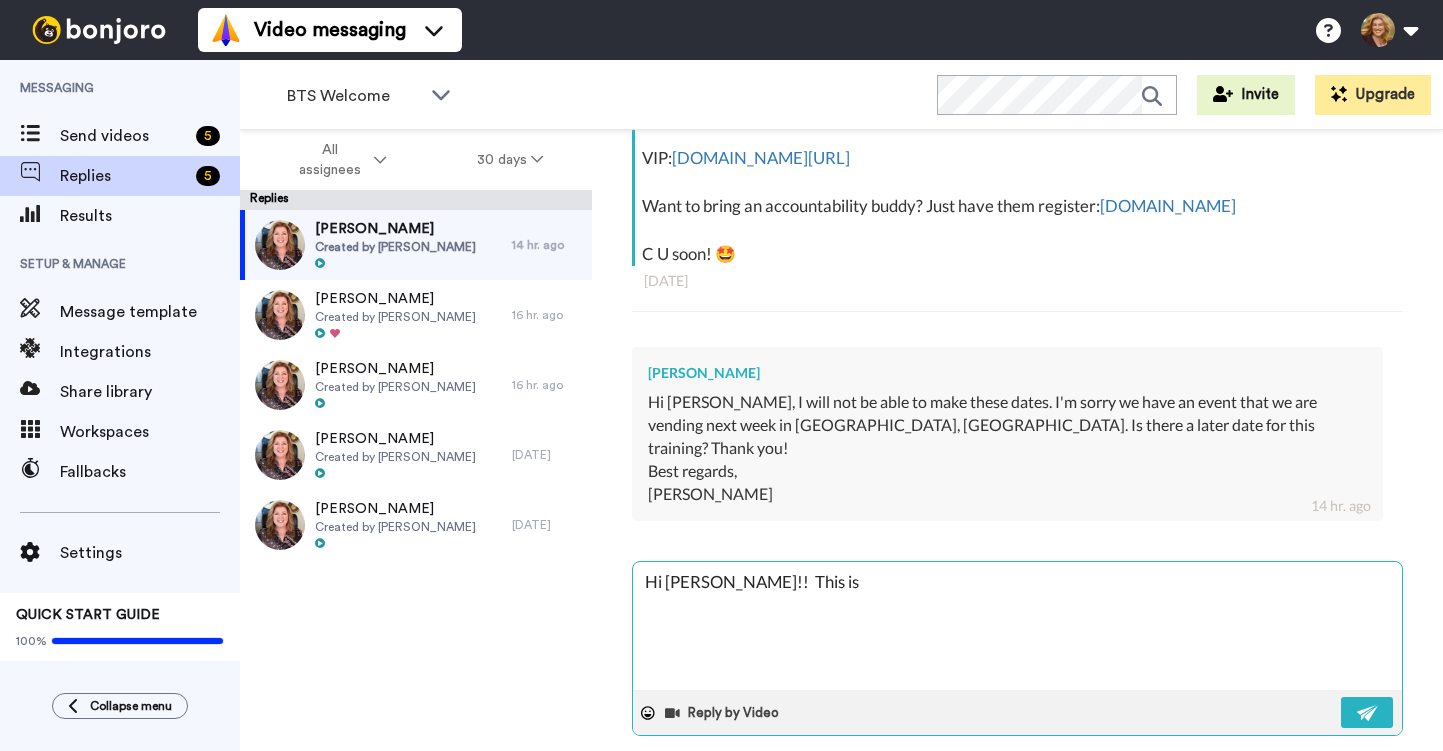 type on "x" 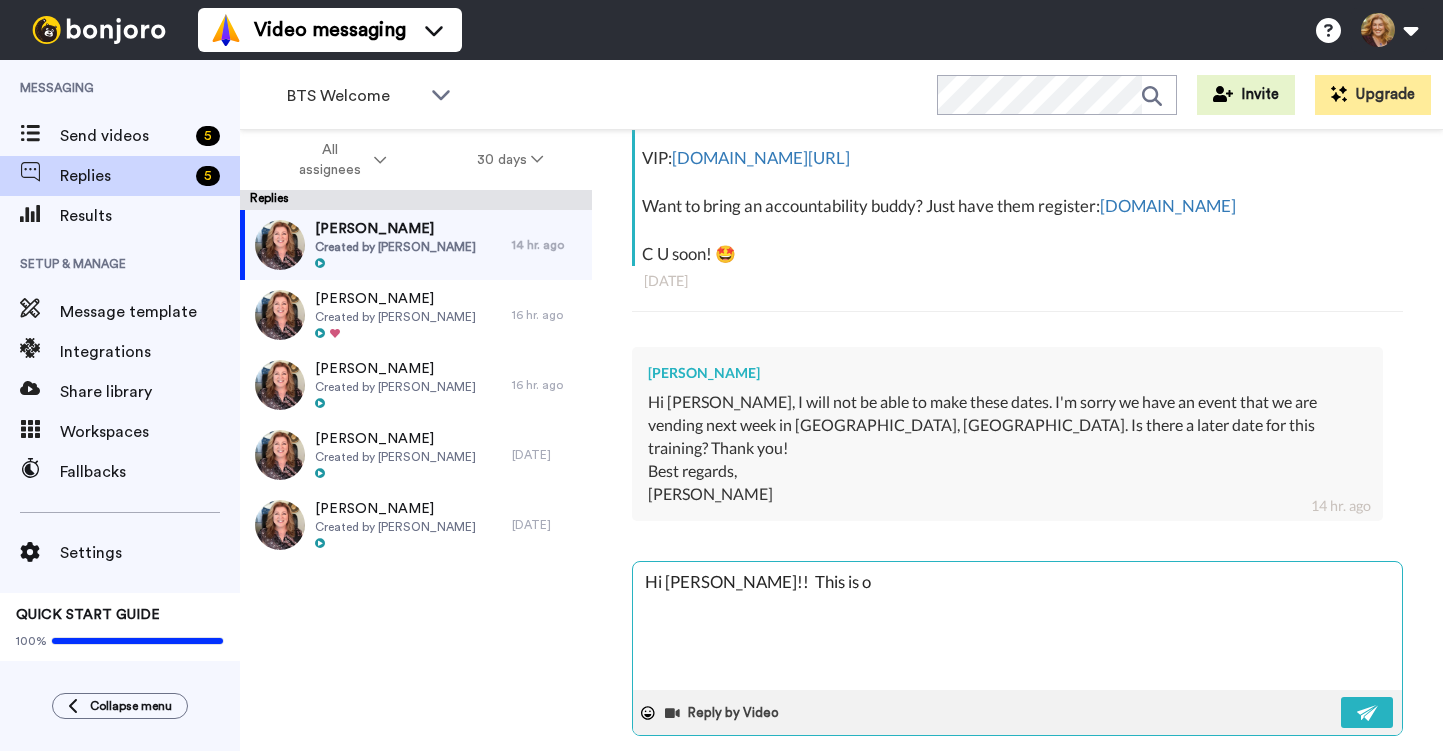 type on "x" 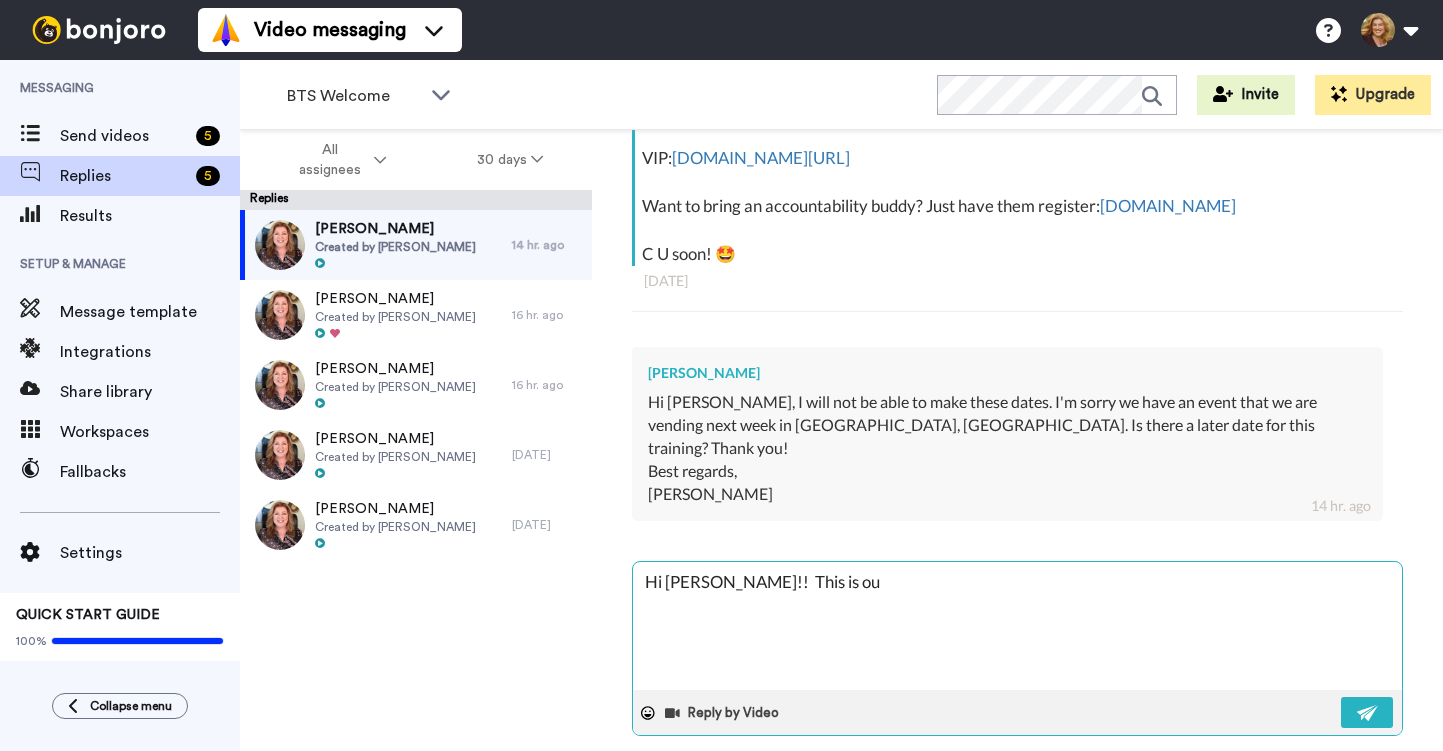 type on "x" 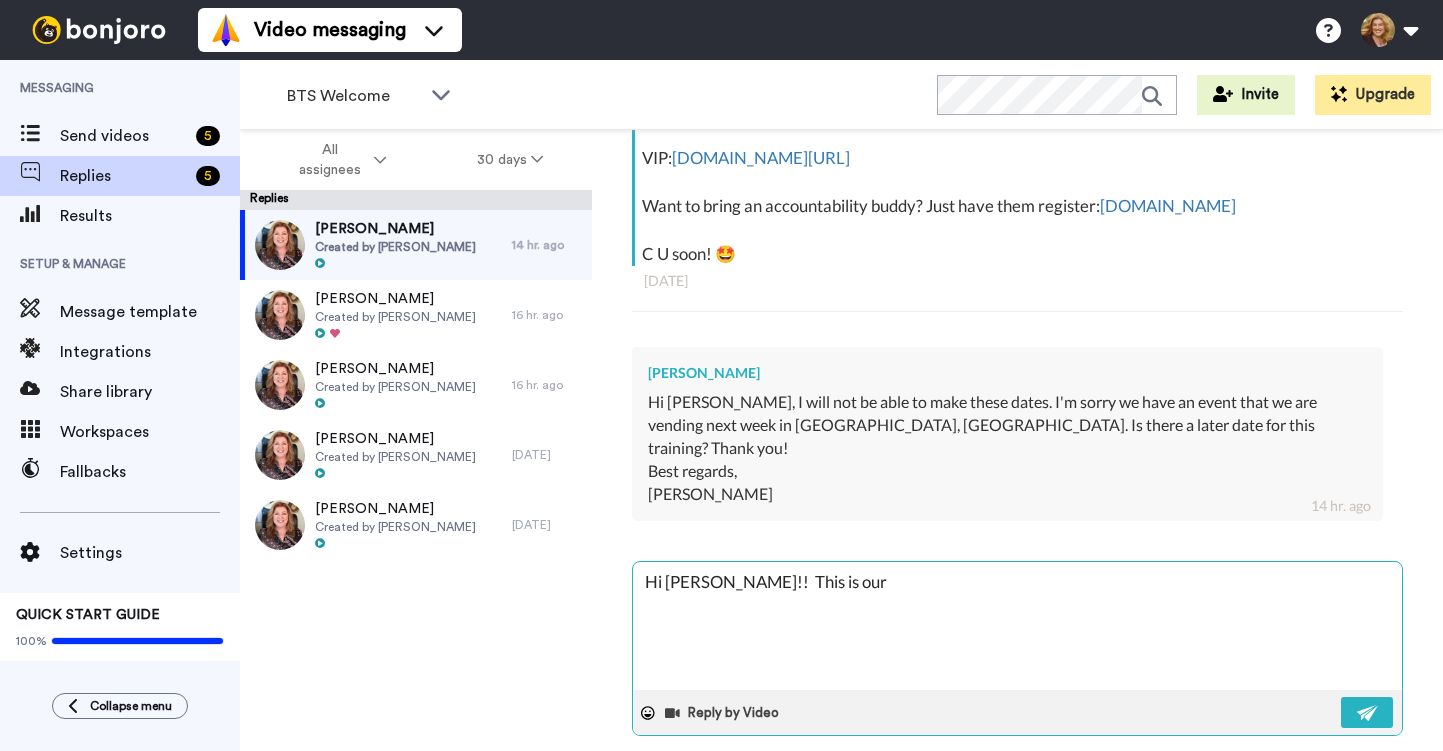 type on "x" 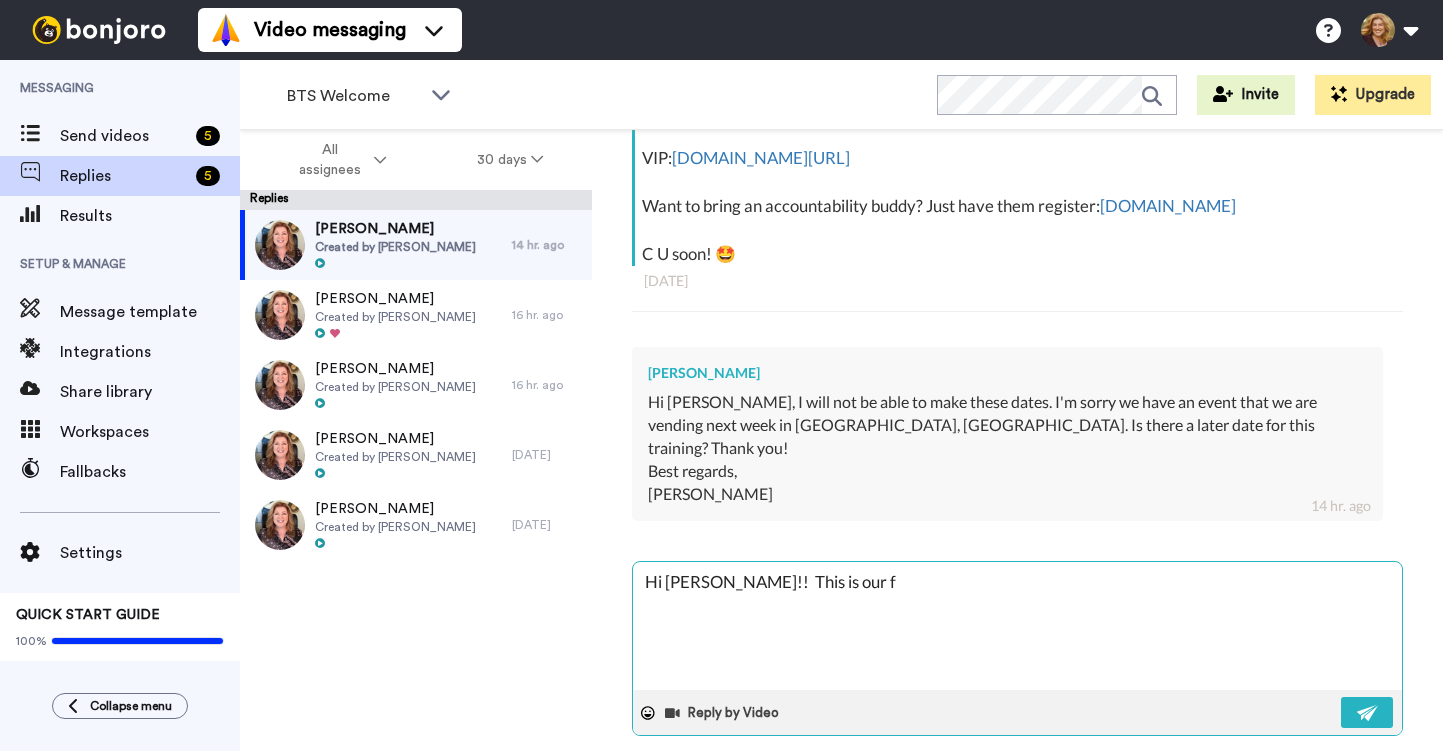 type on "x" 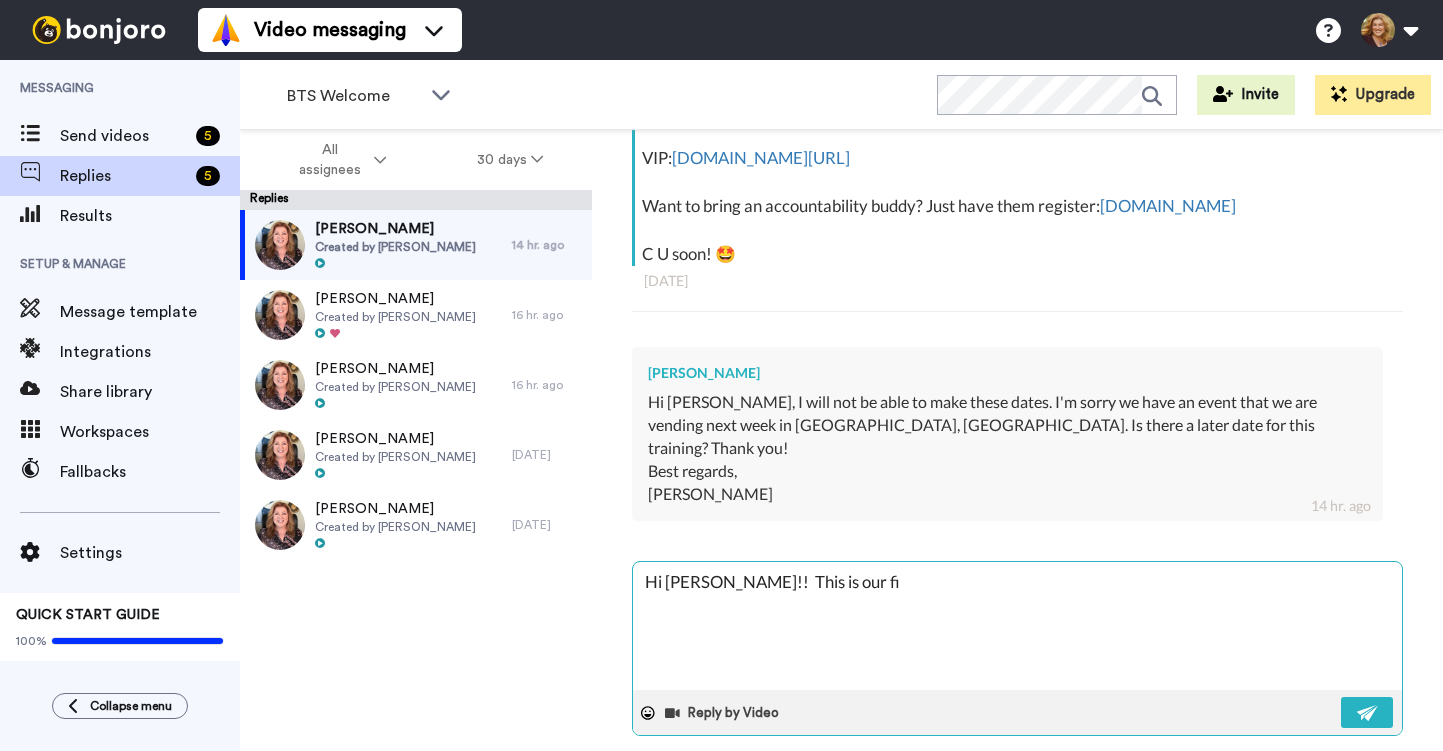 type on "x" 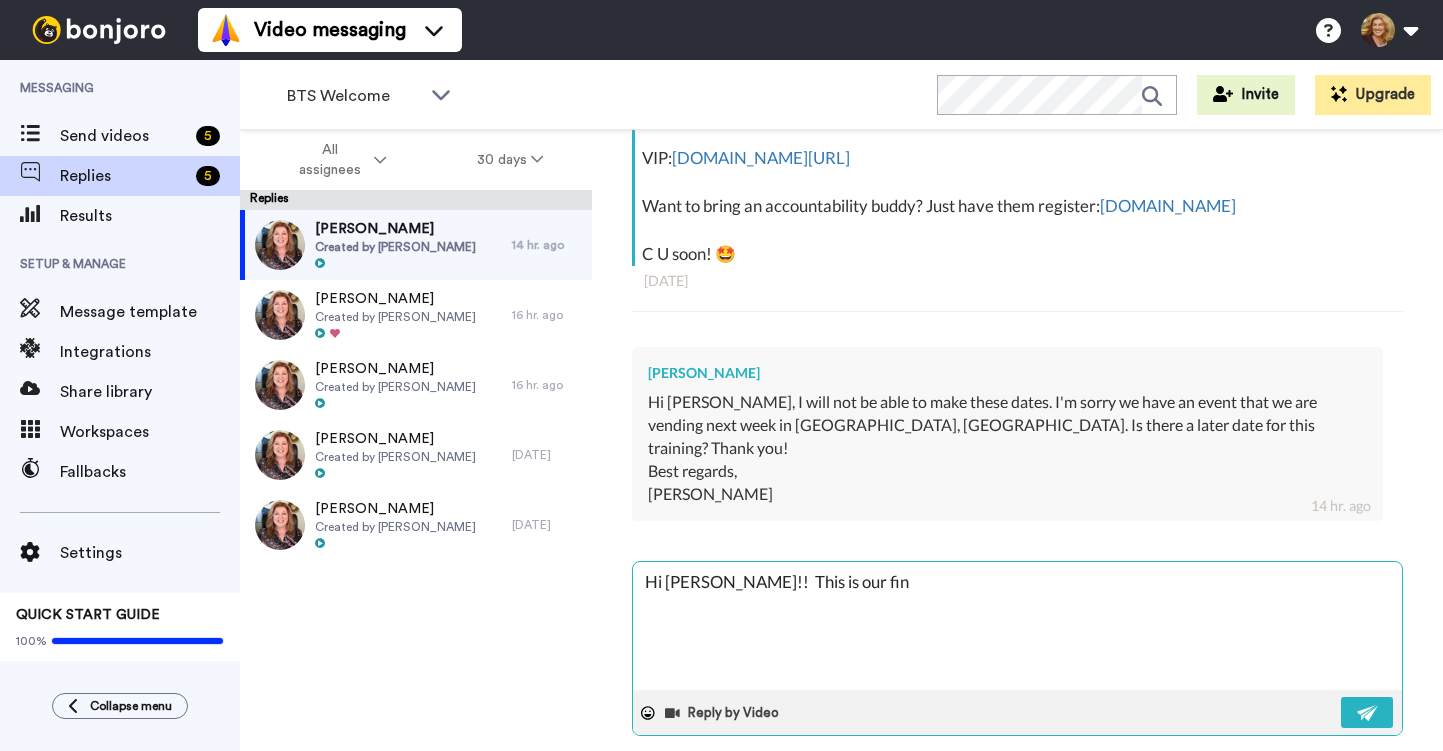 type on "x" 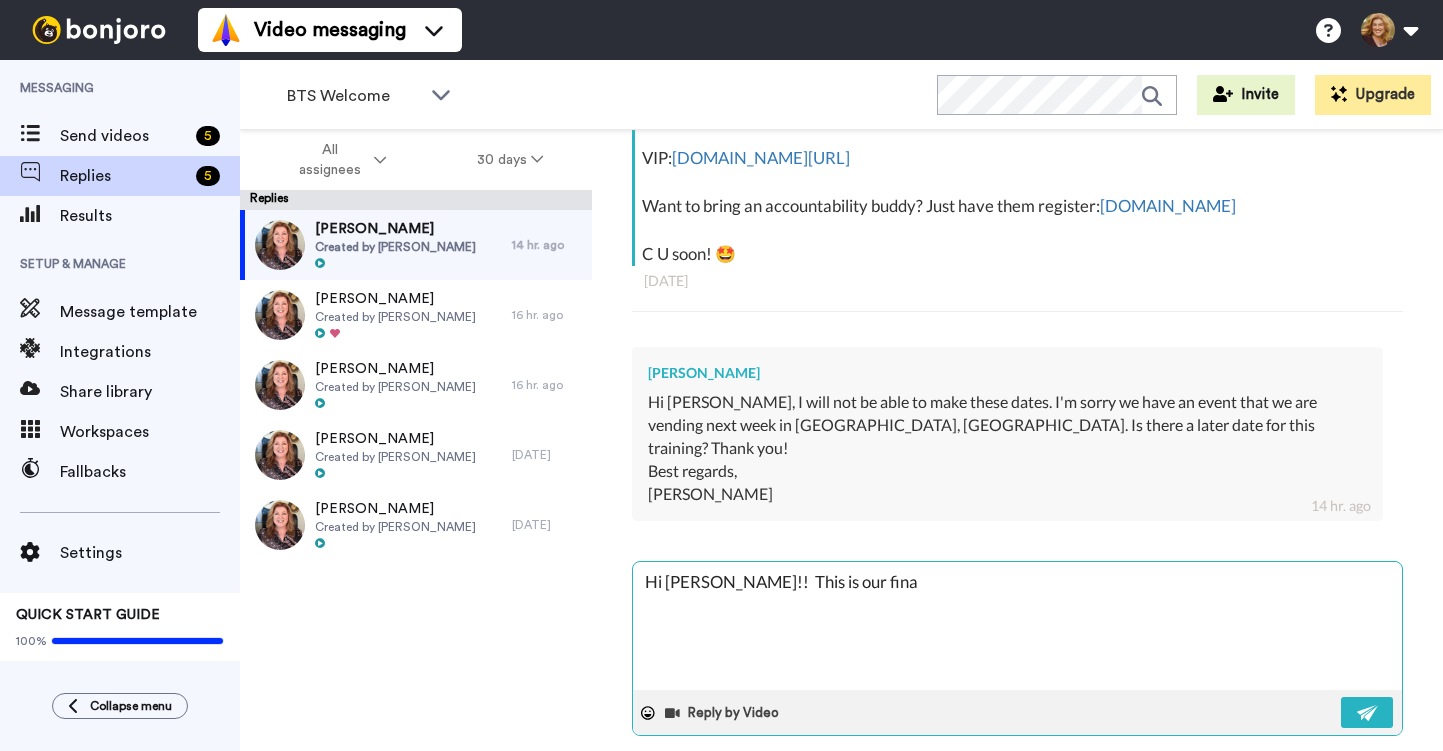 type on "x" 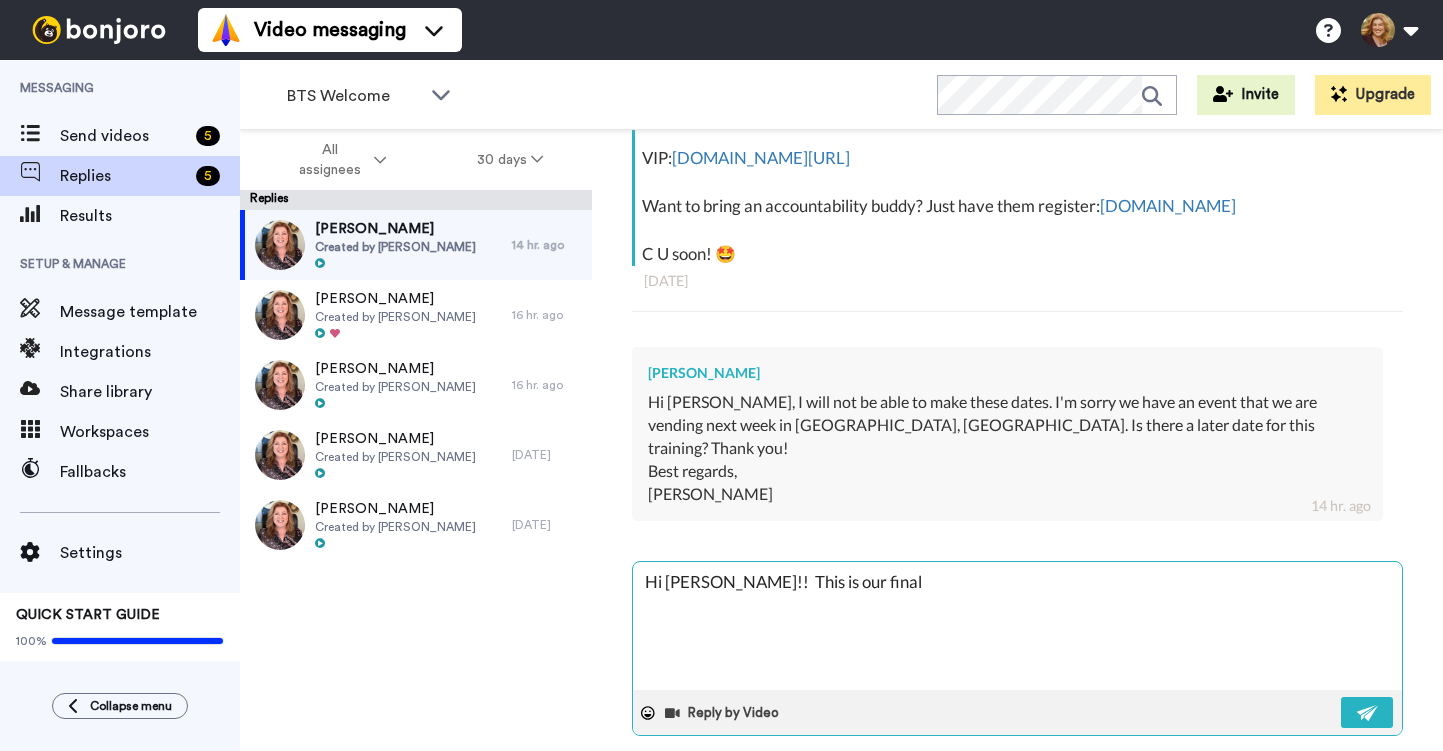 type on "x" 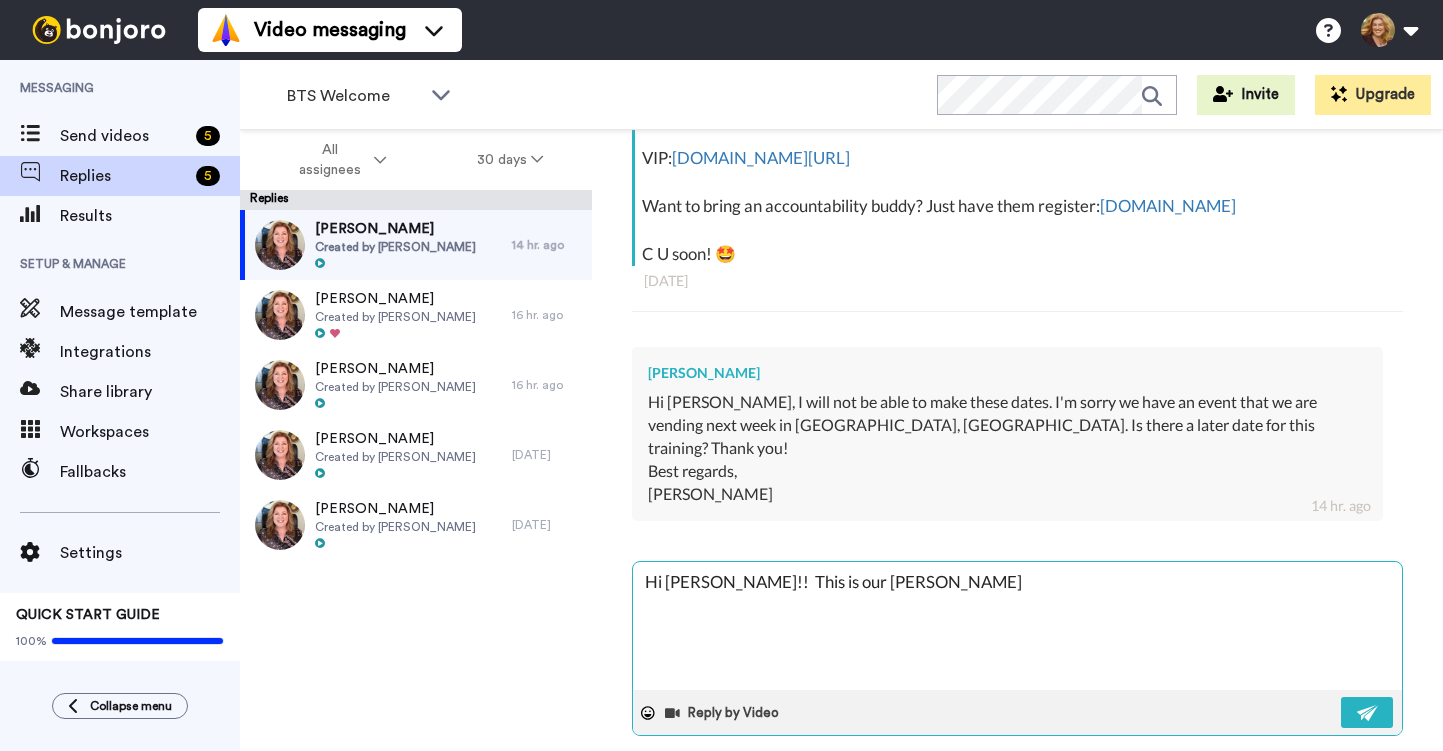 type on "x" 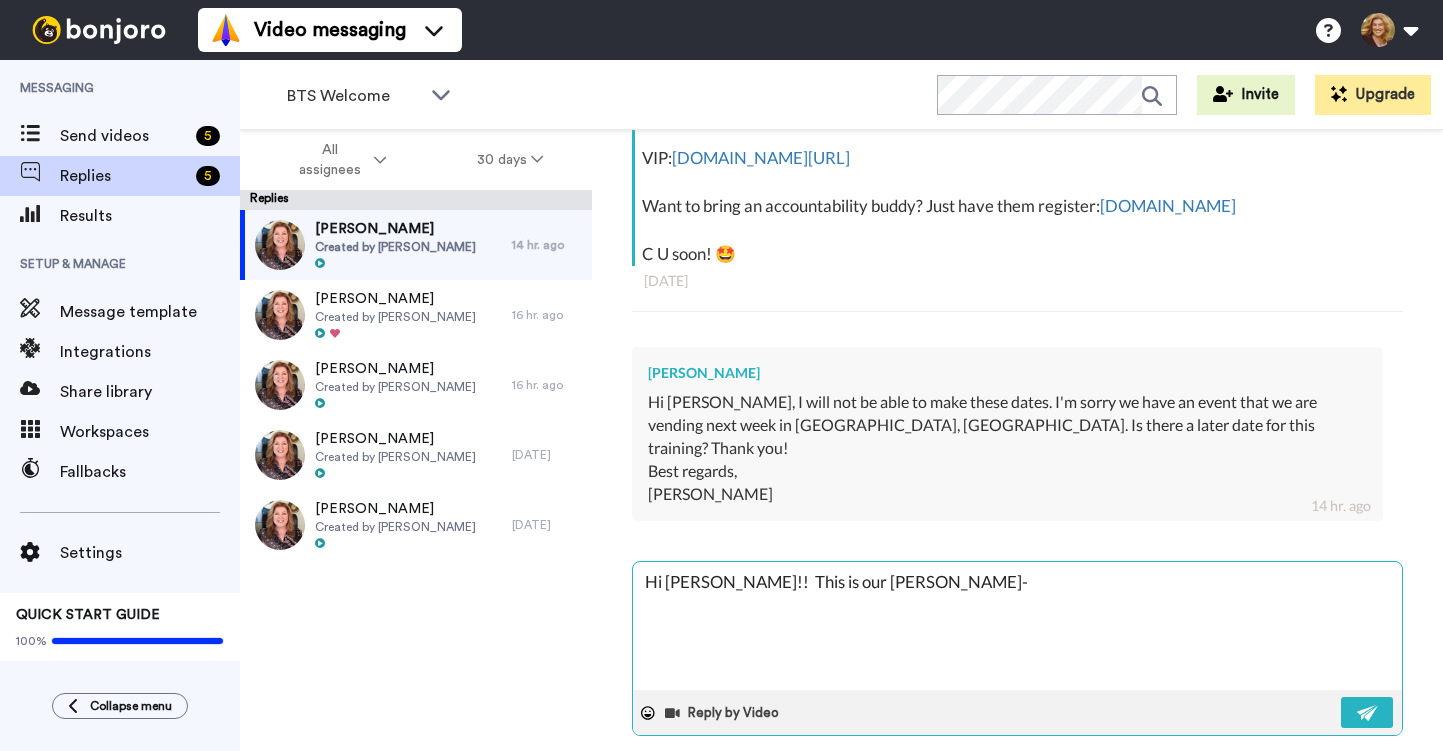 type on "x" 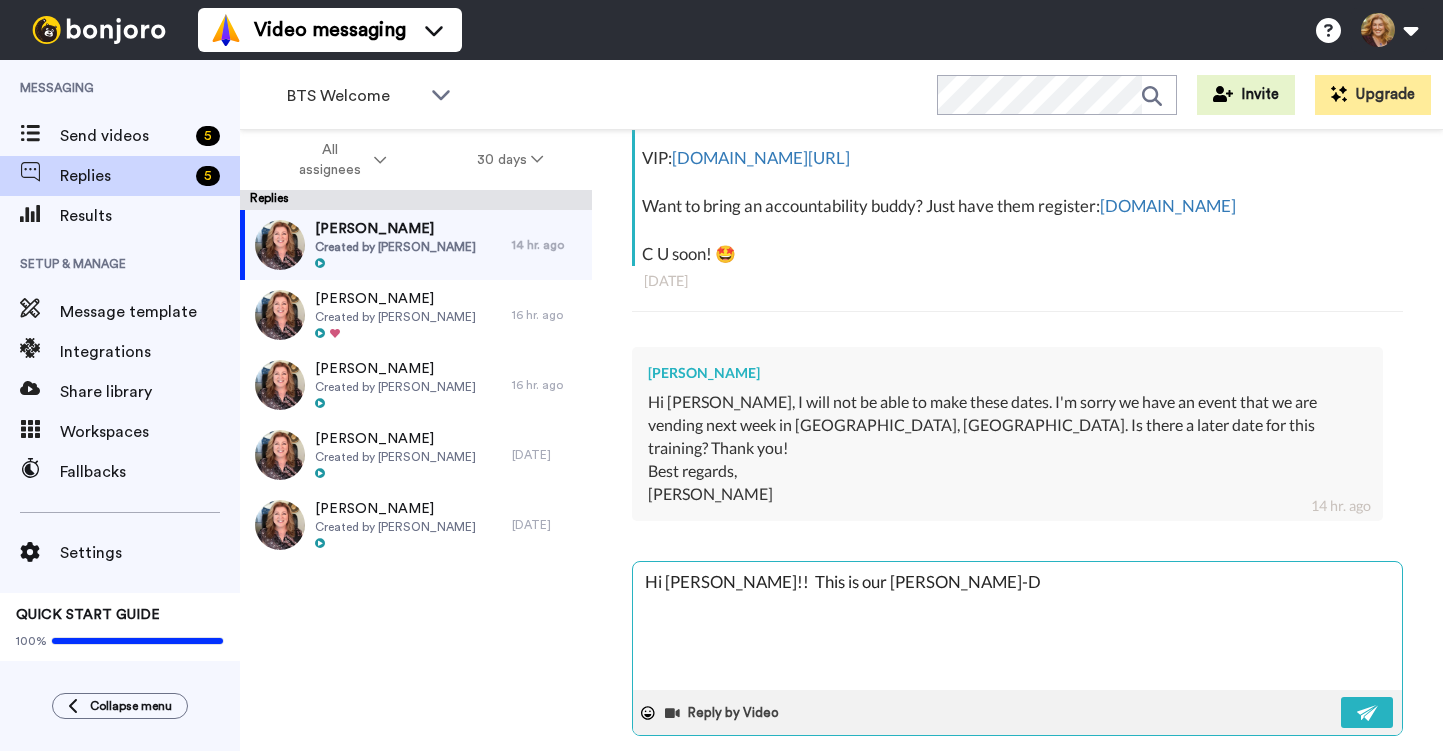 type on "x" 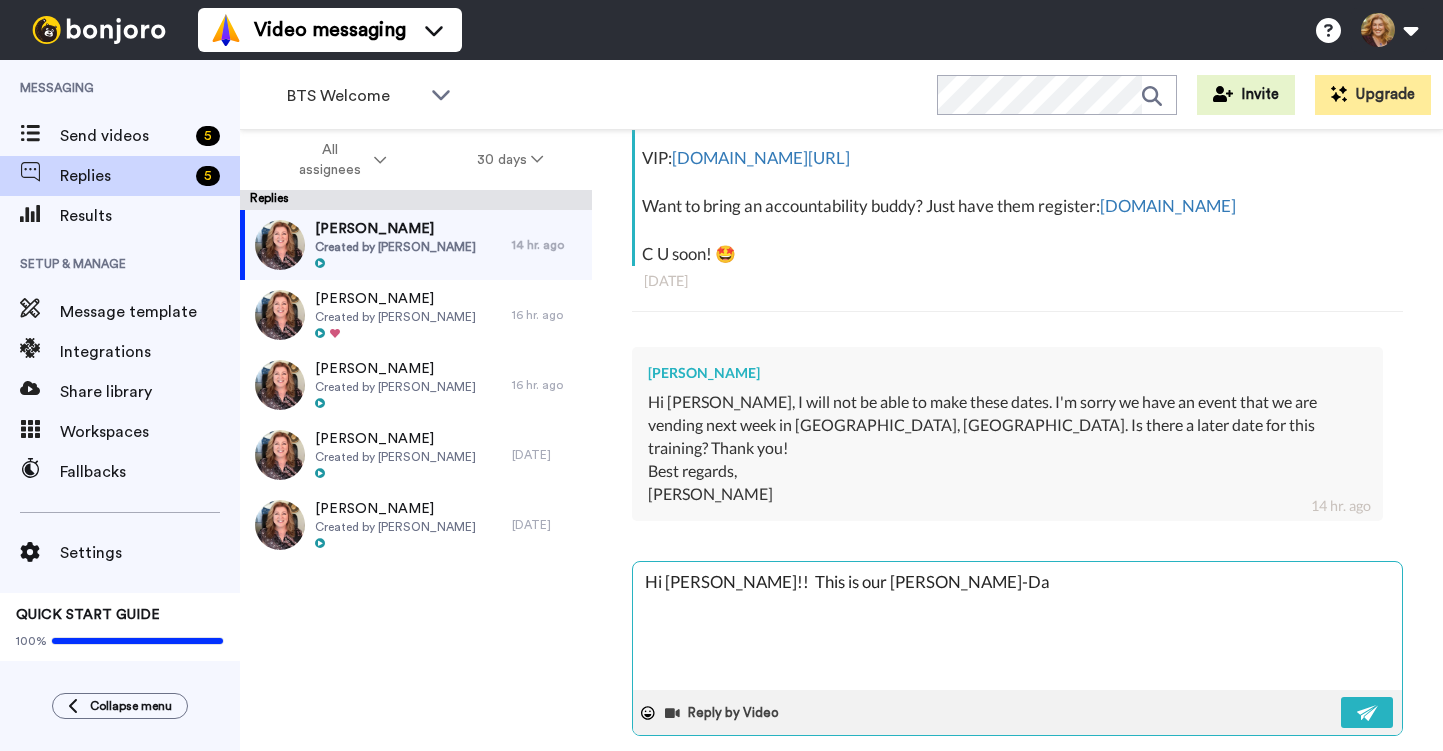 type on "x" 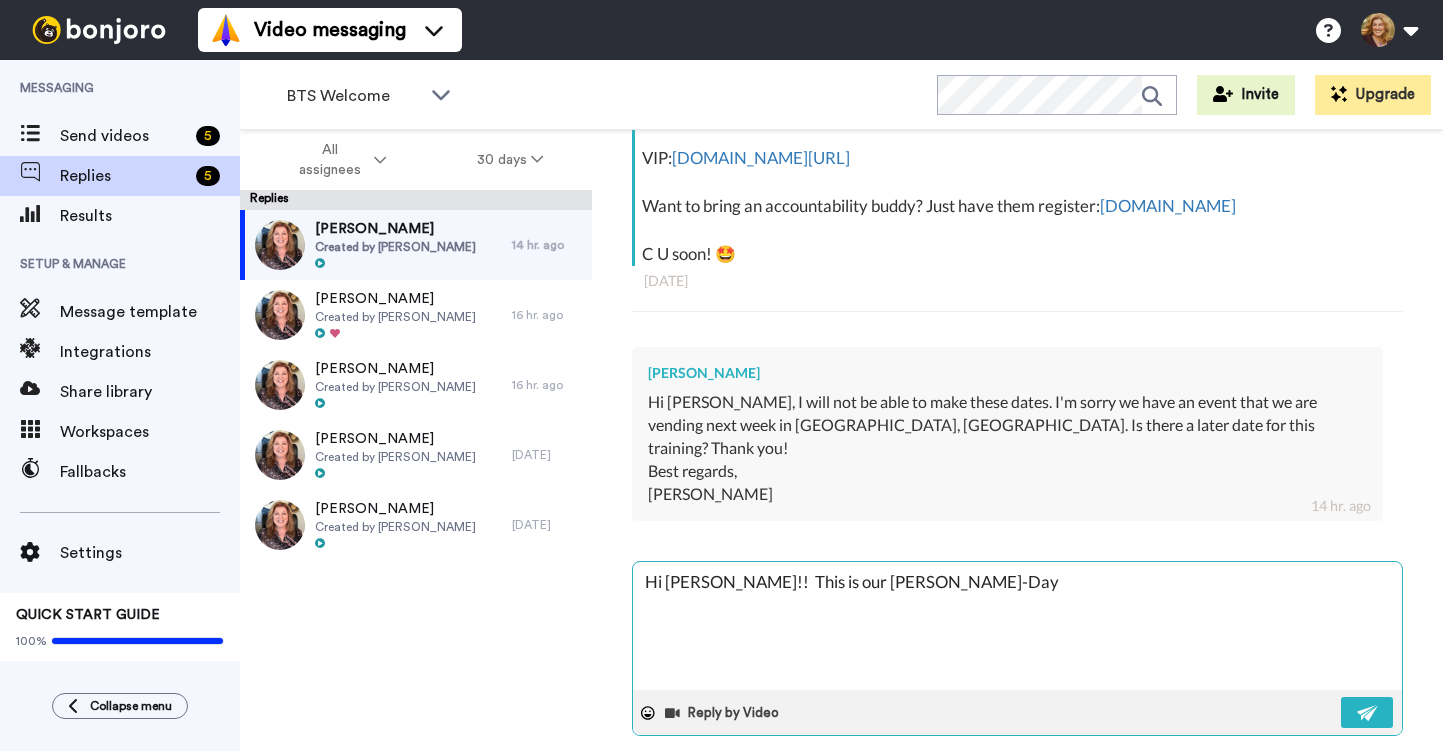 type on "x" 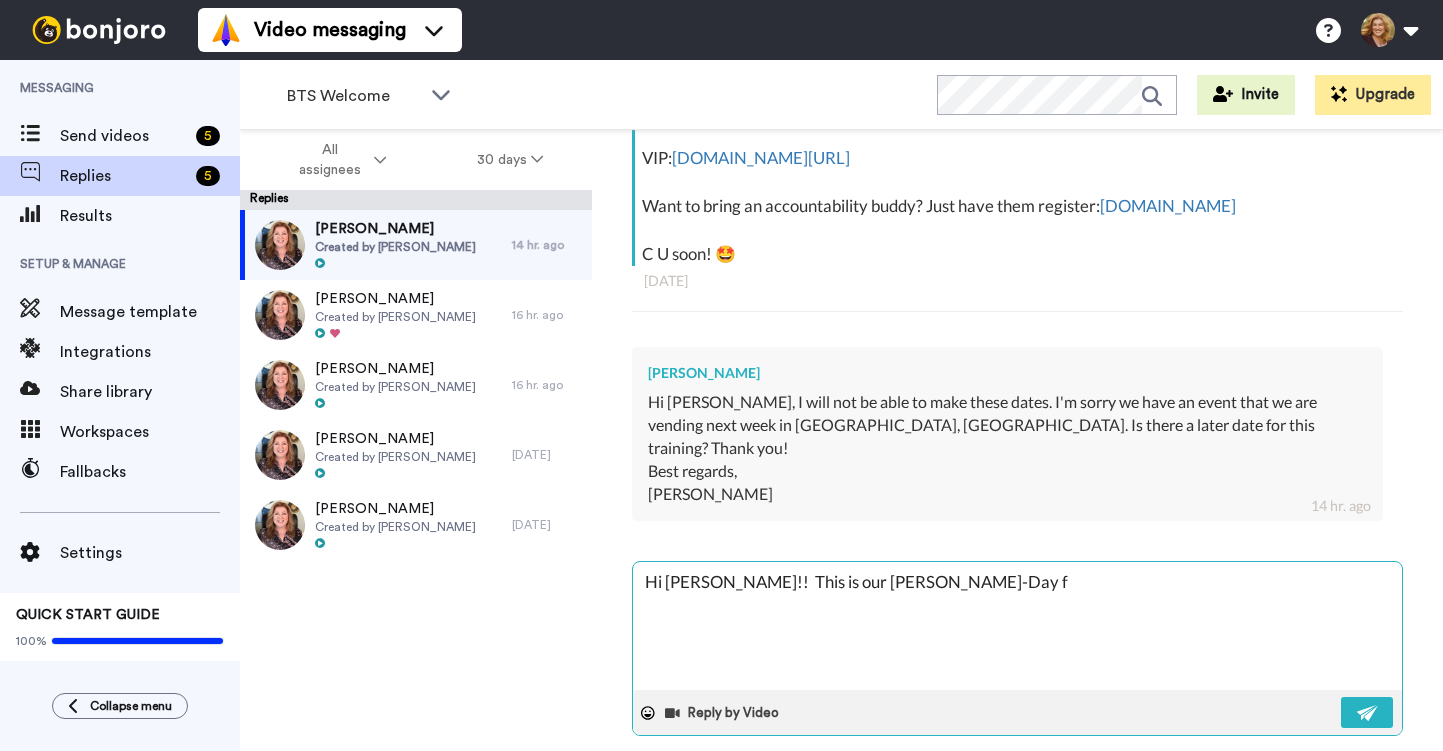 type on "x" 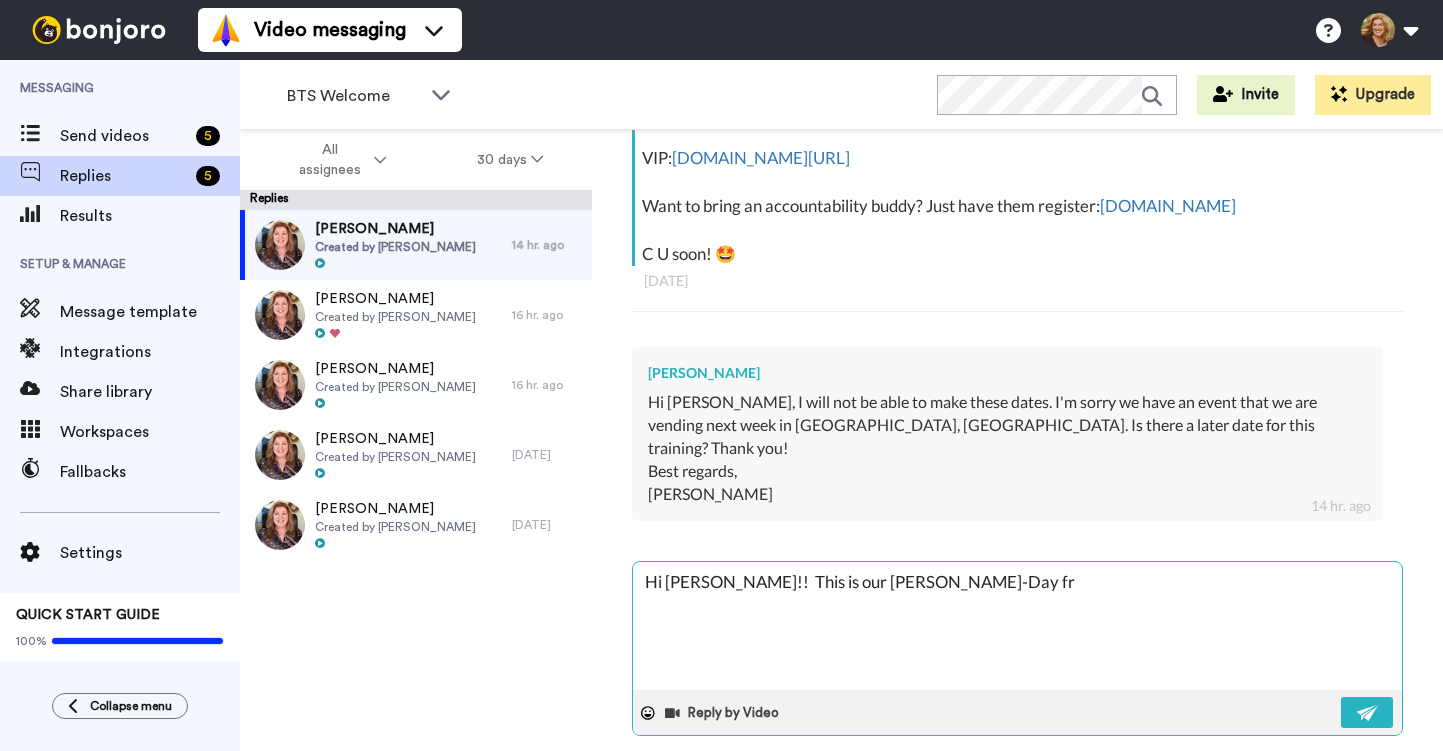 type on "x" 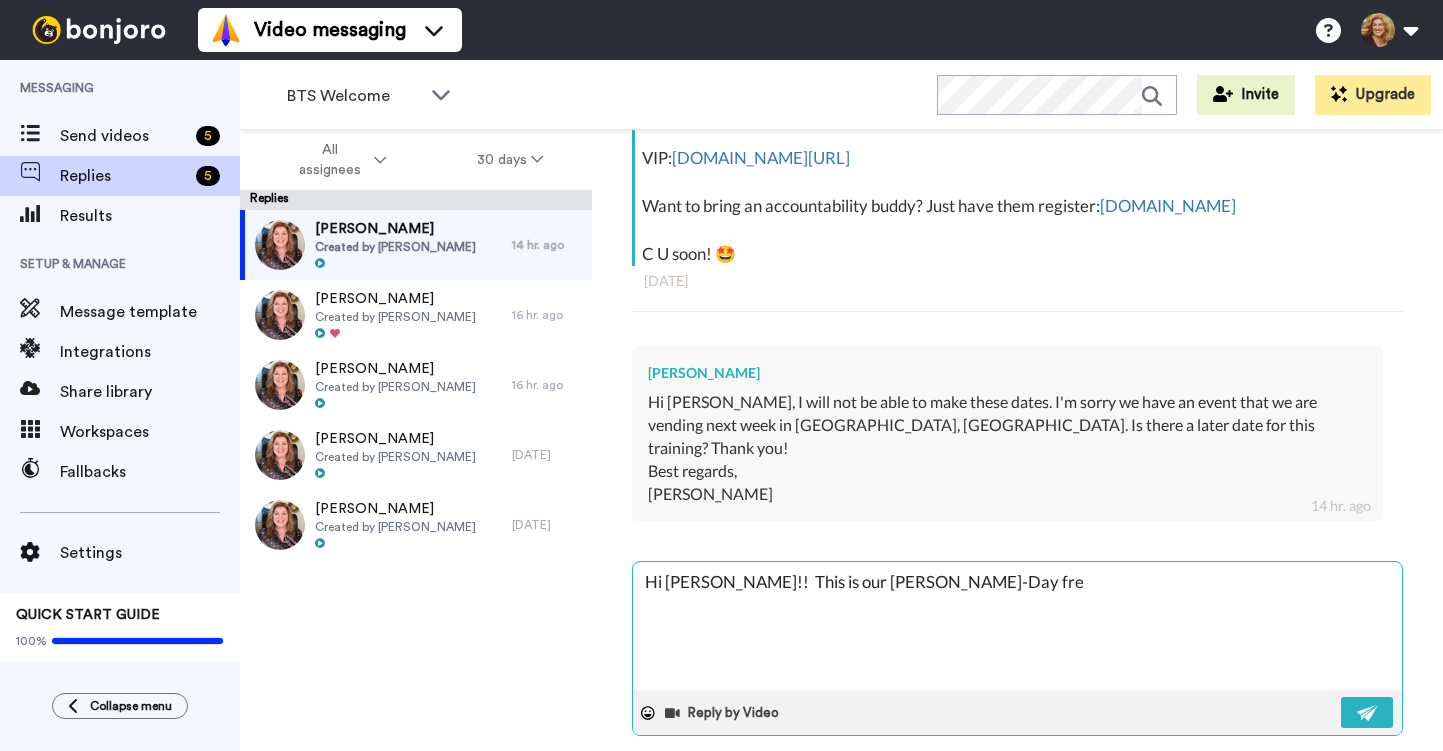 type on "x" 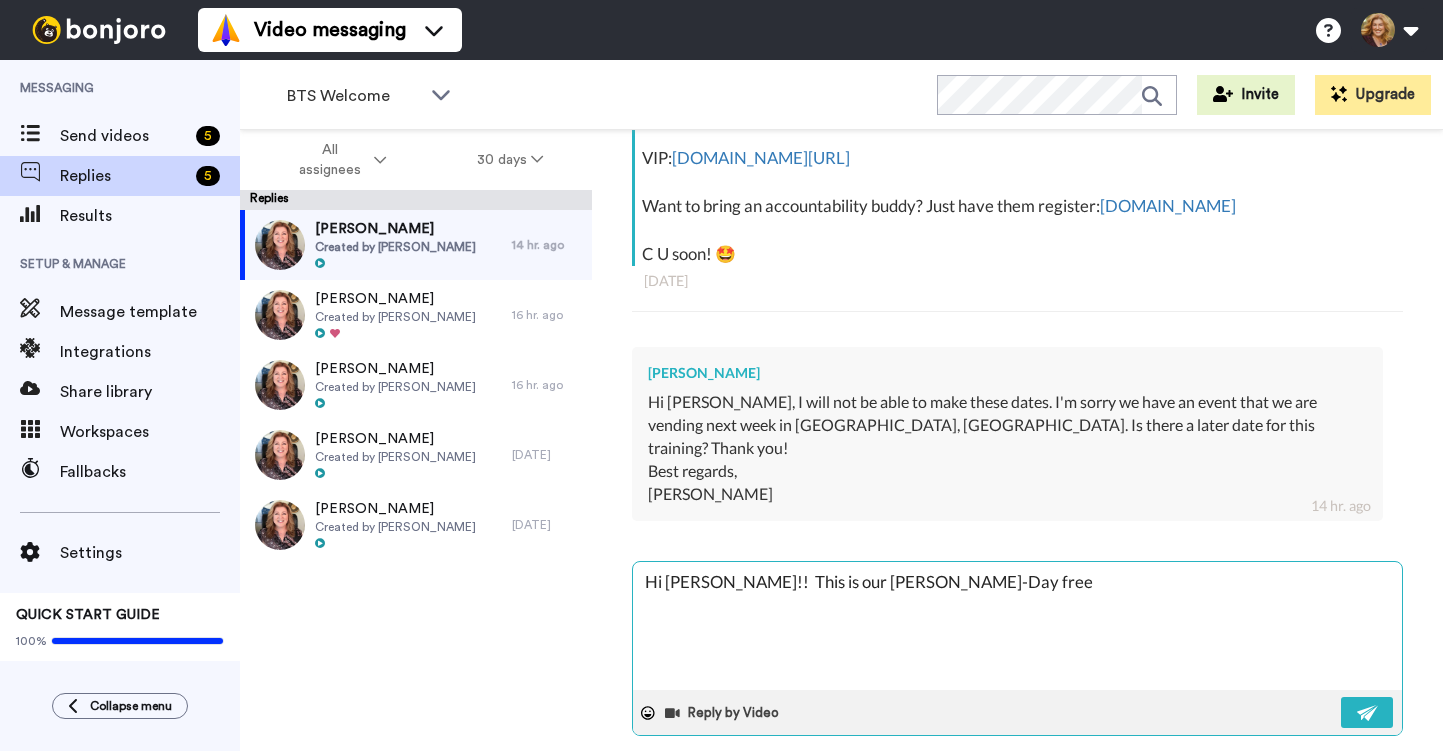 type on "x" 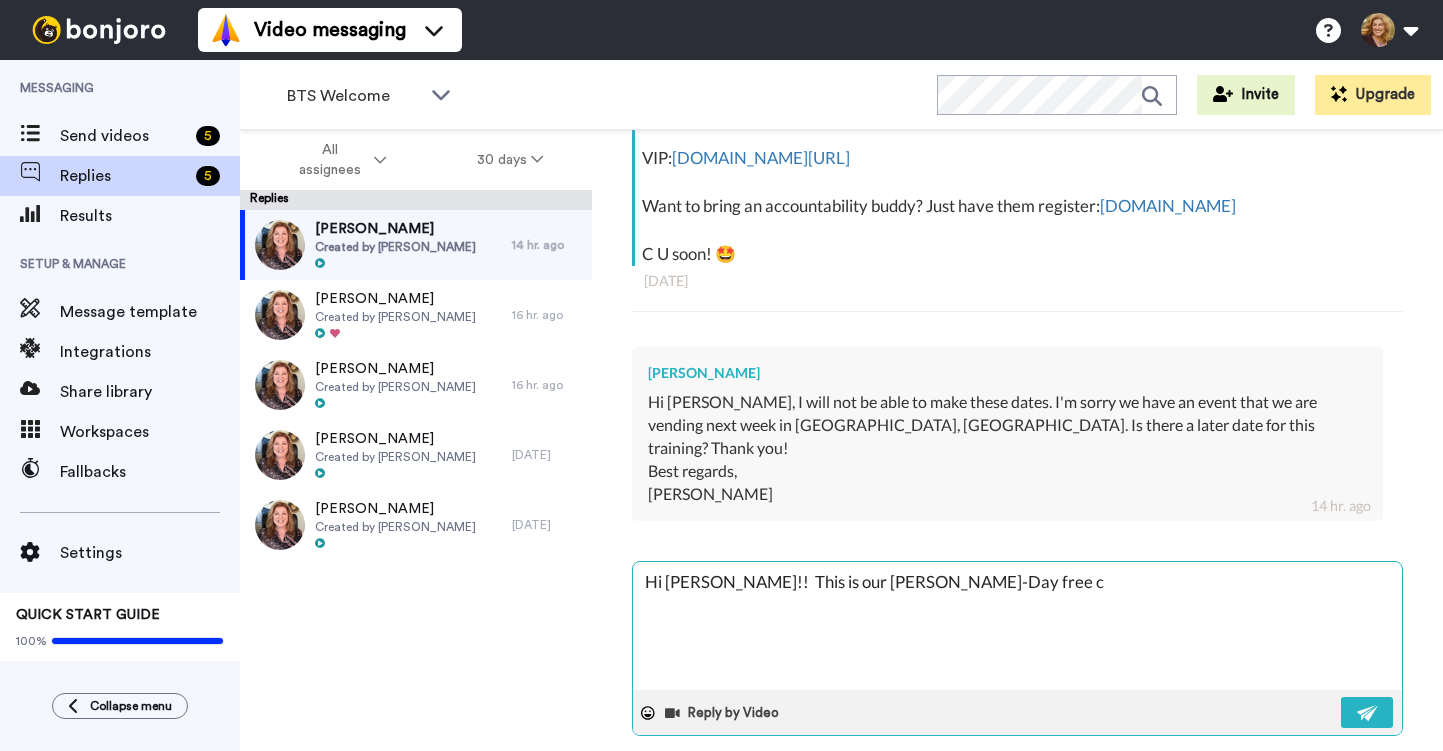 type on "x" 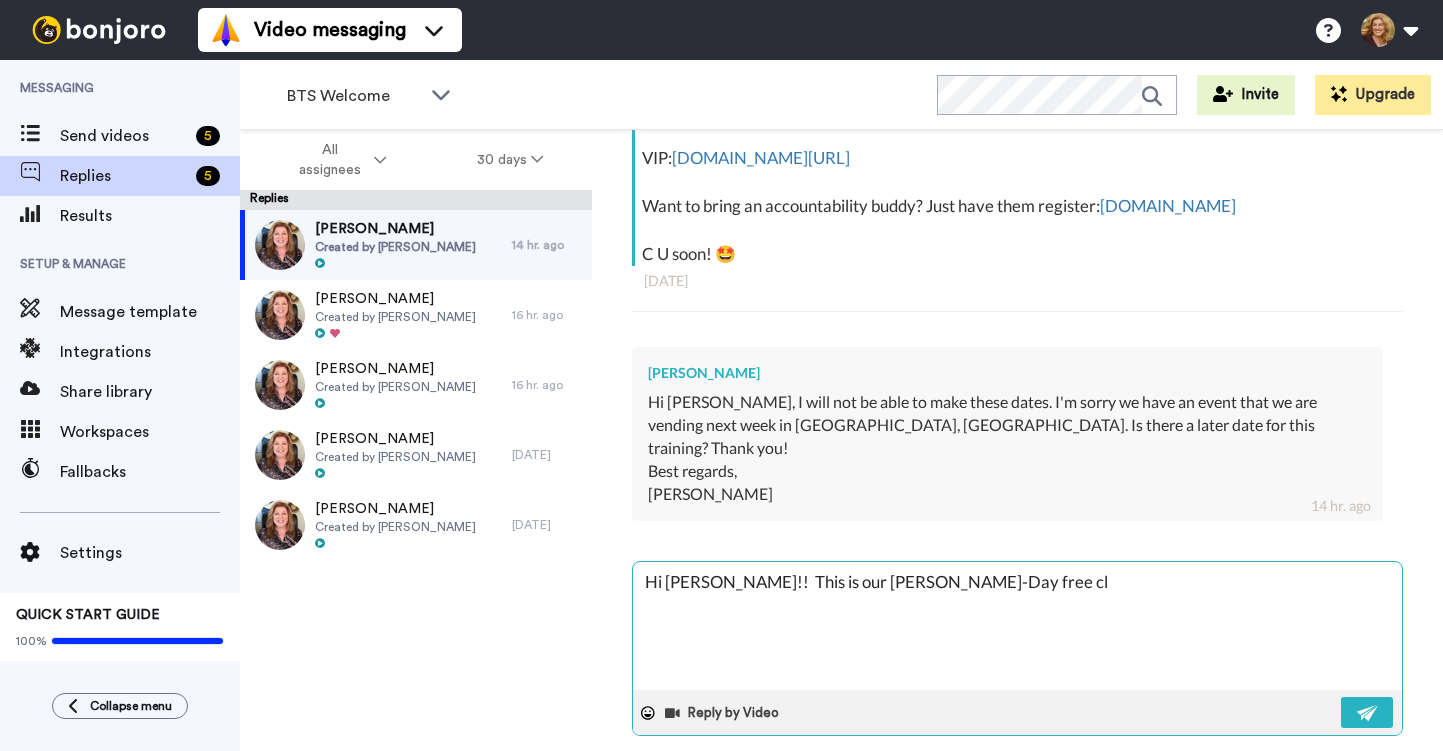 type on "x" 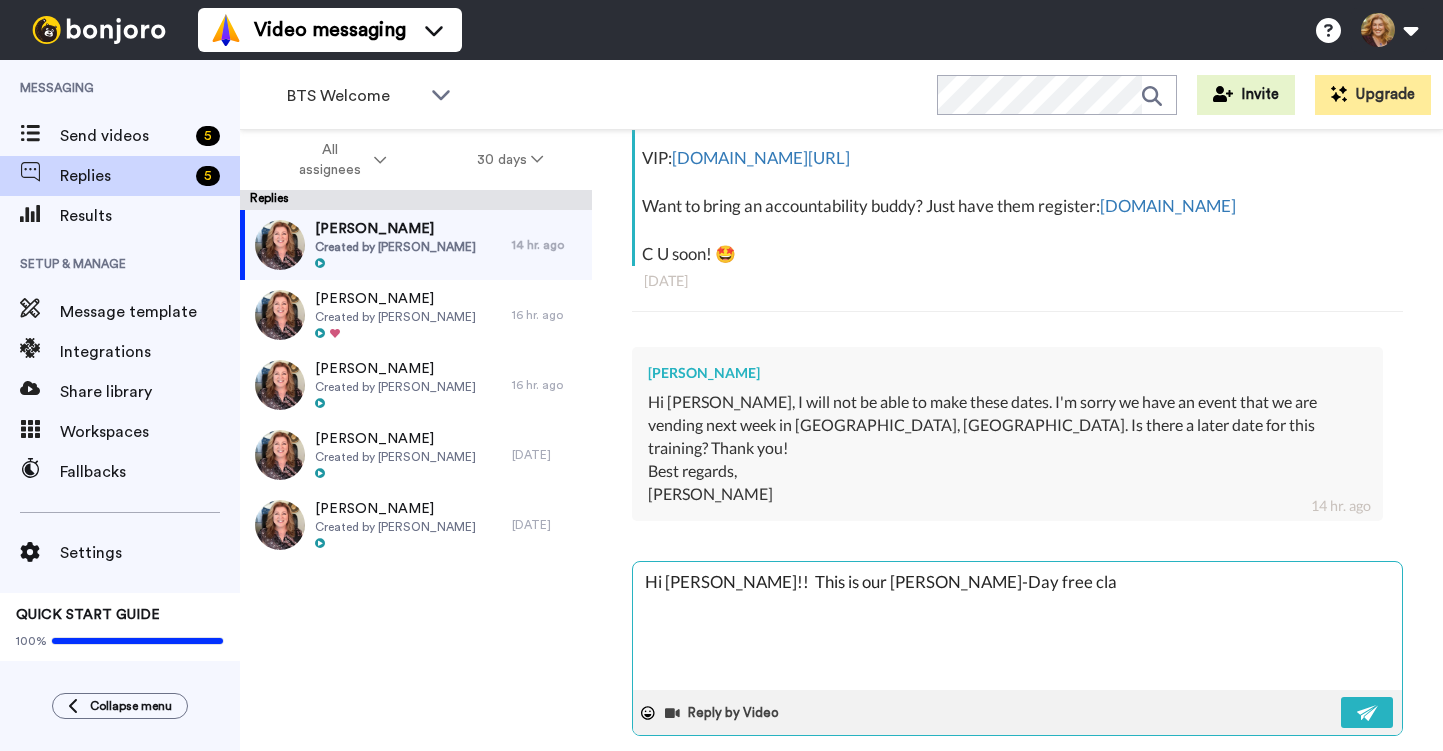 type on "x" 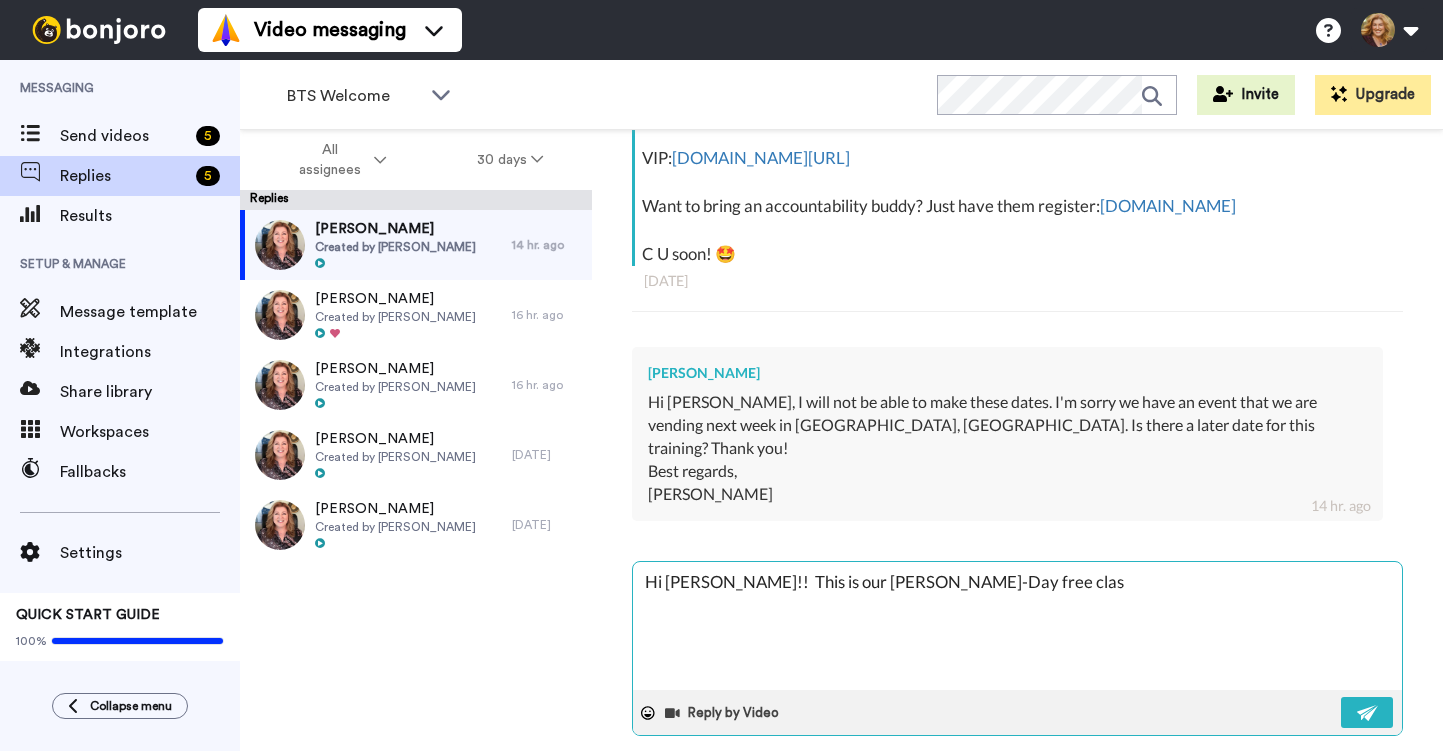 type on "x" 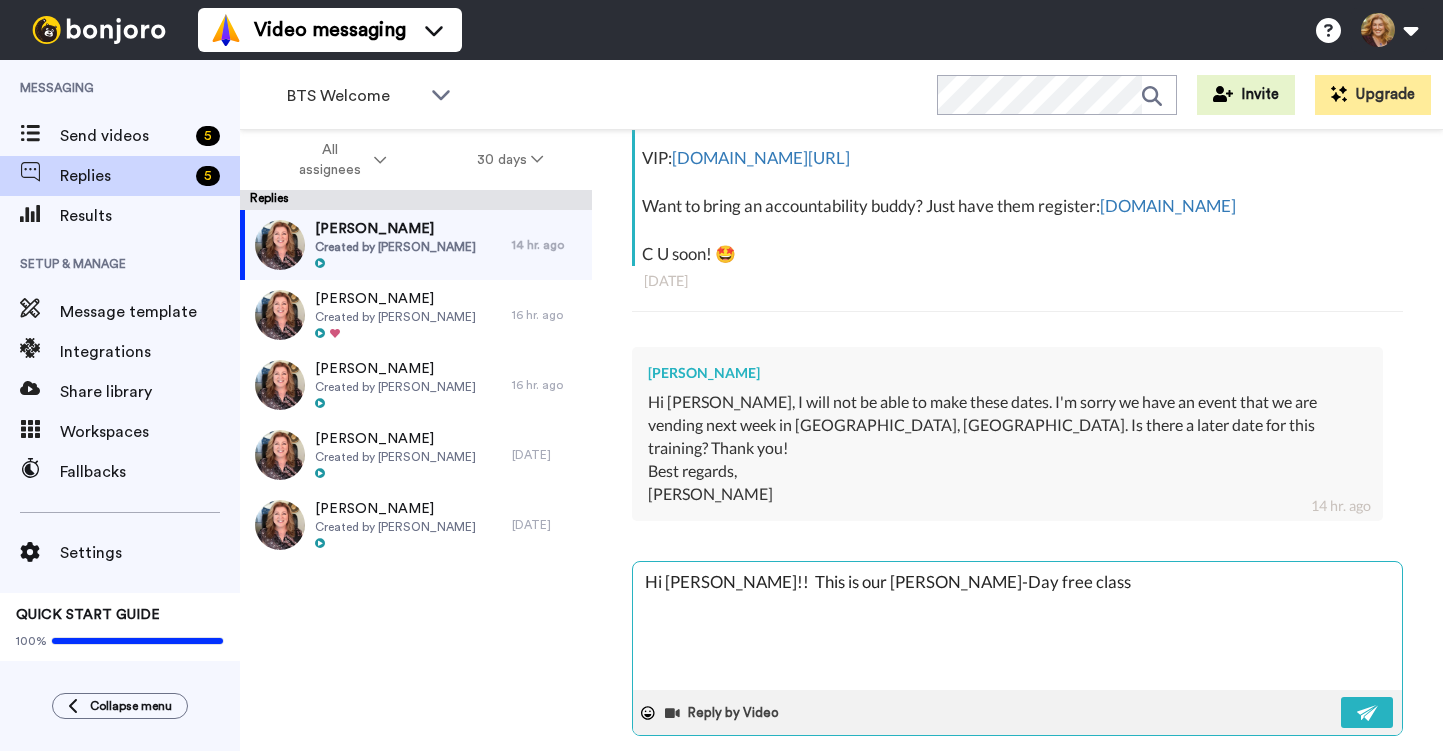 type on "x" 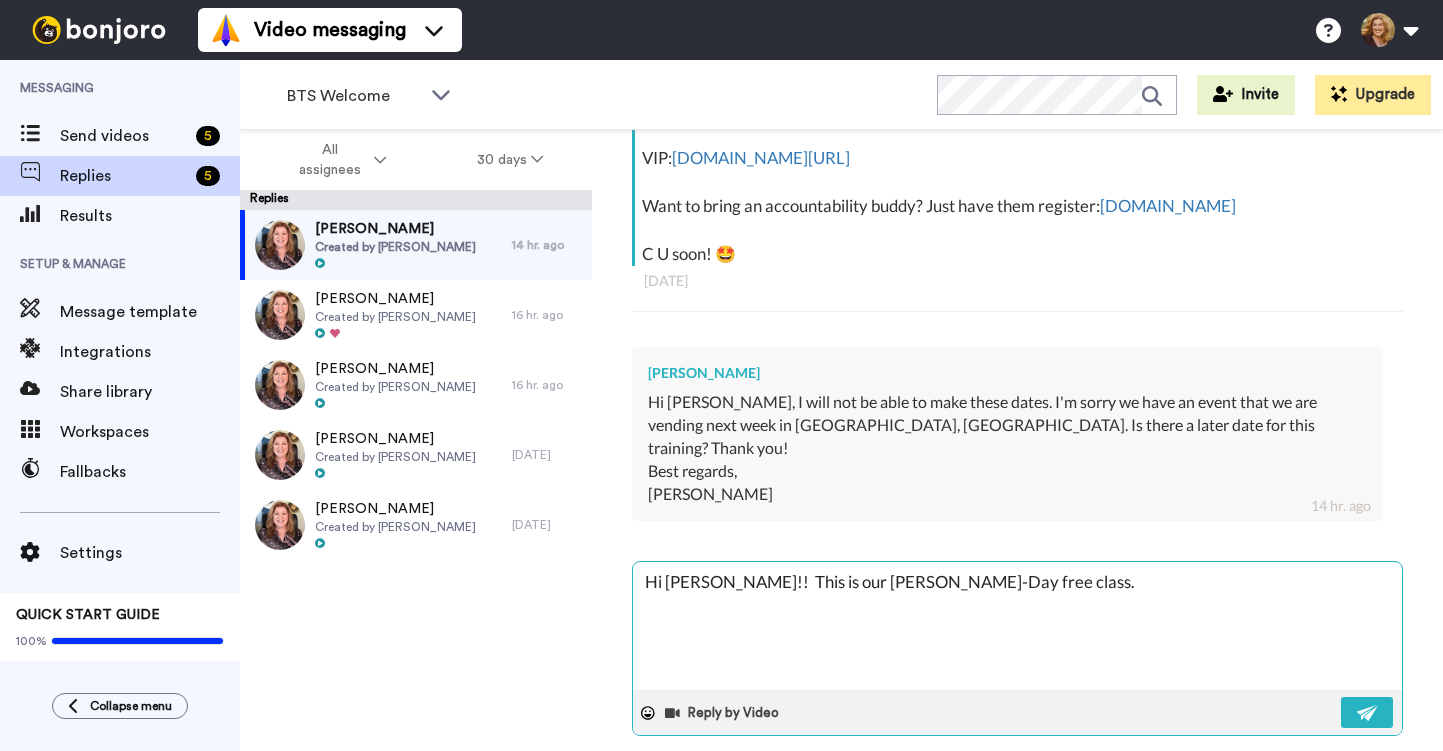 type on "x" 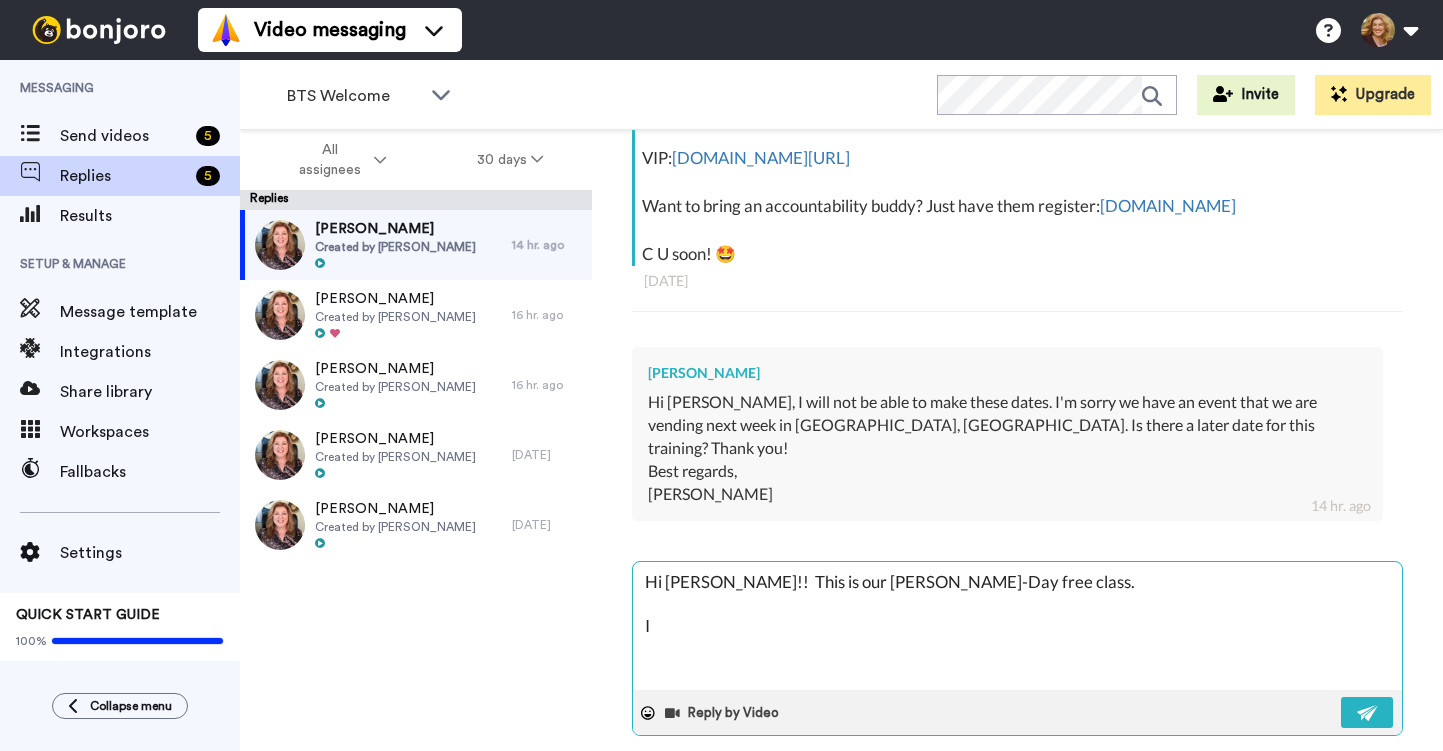 type on "x" 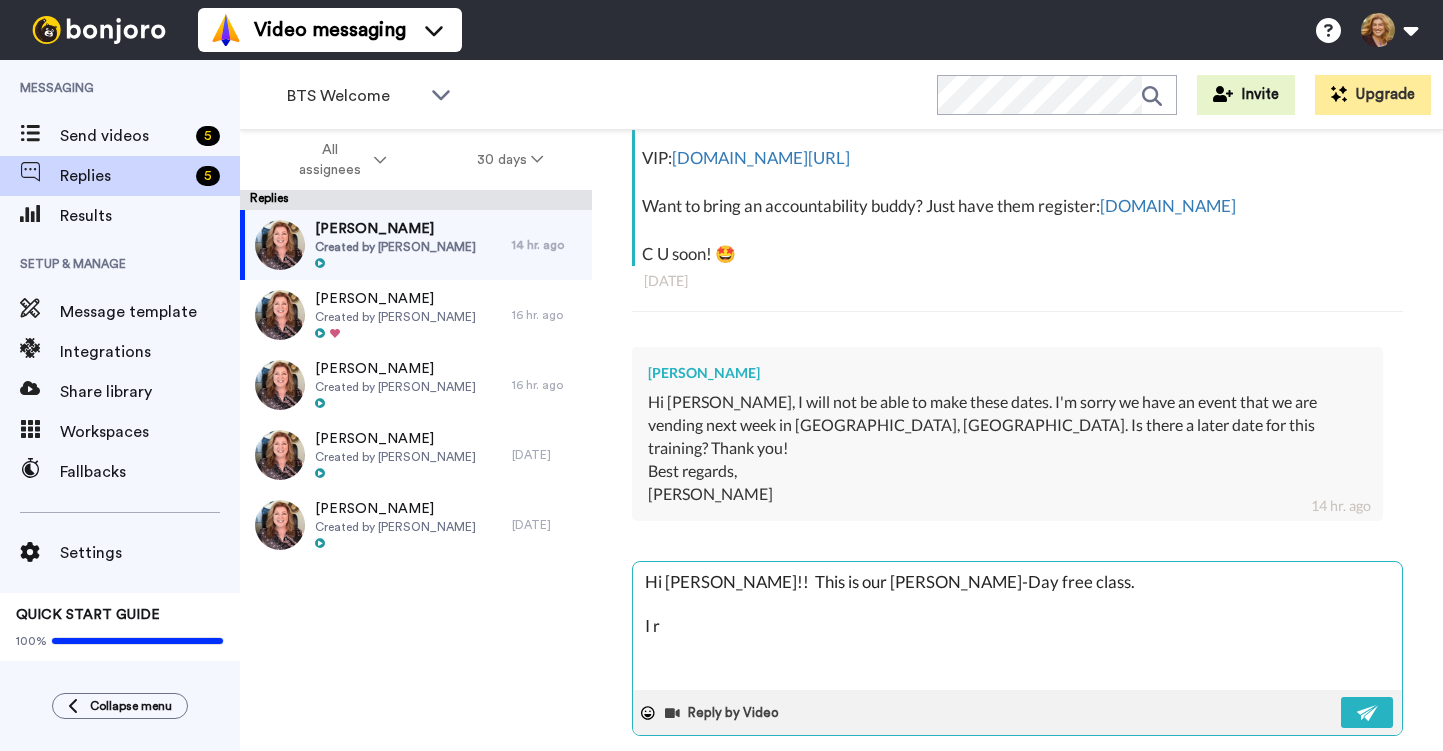 type on "x" 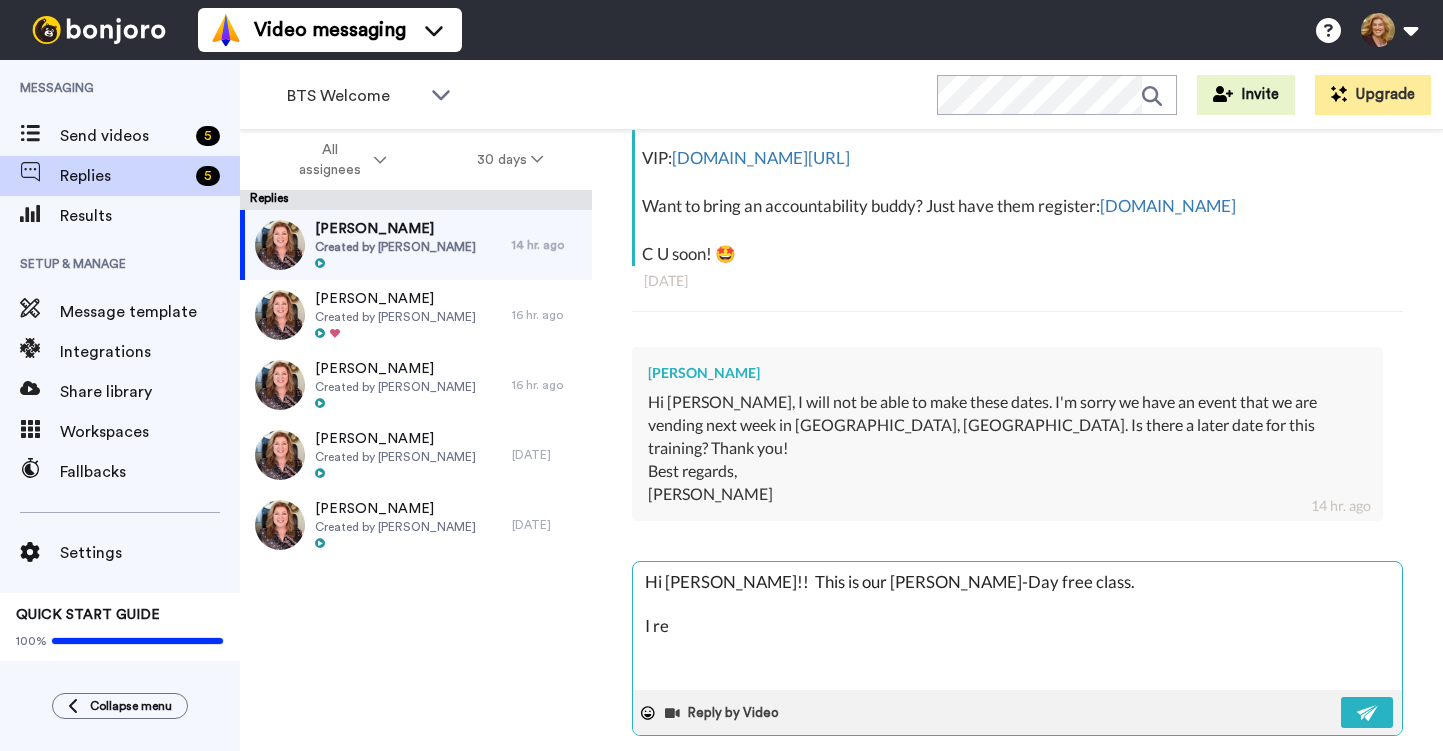 type on "x" 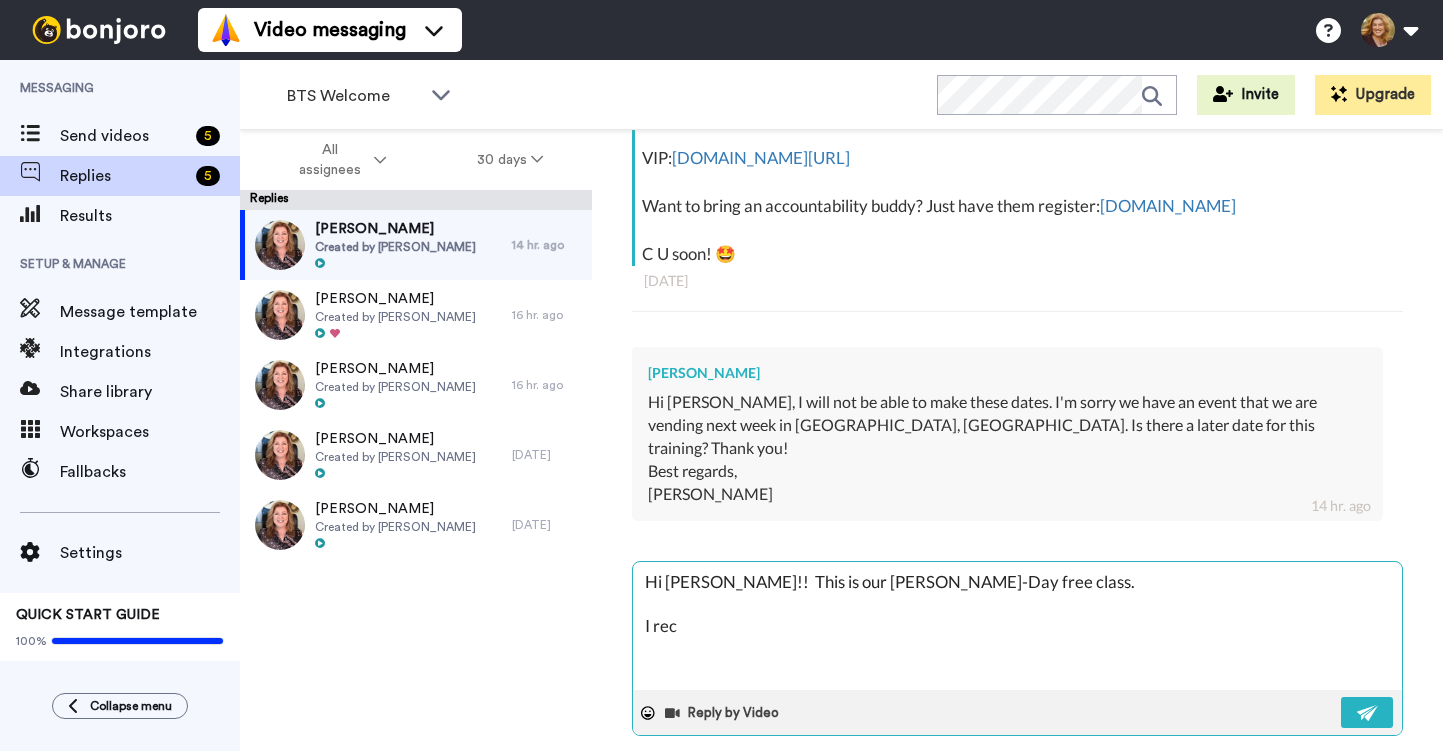 type on "x" 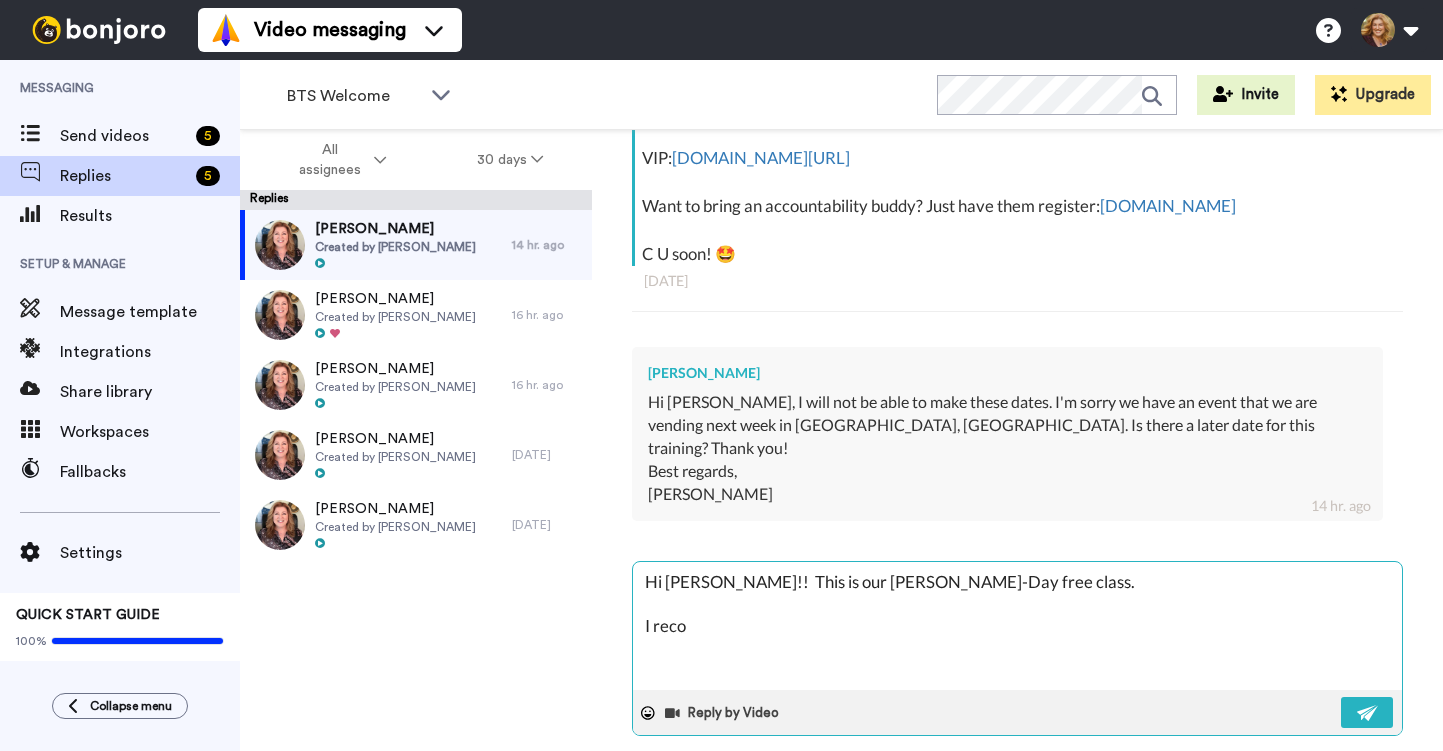 type on "x" 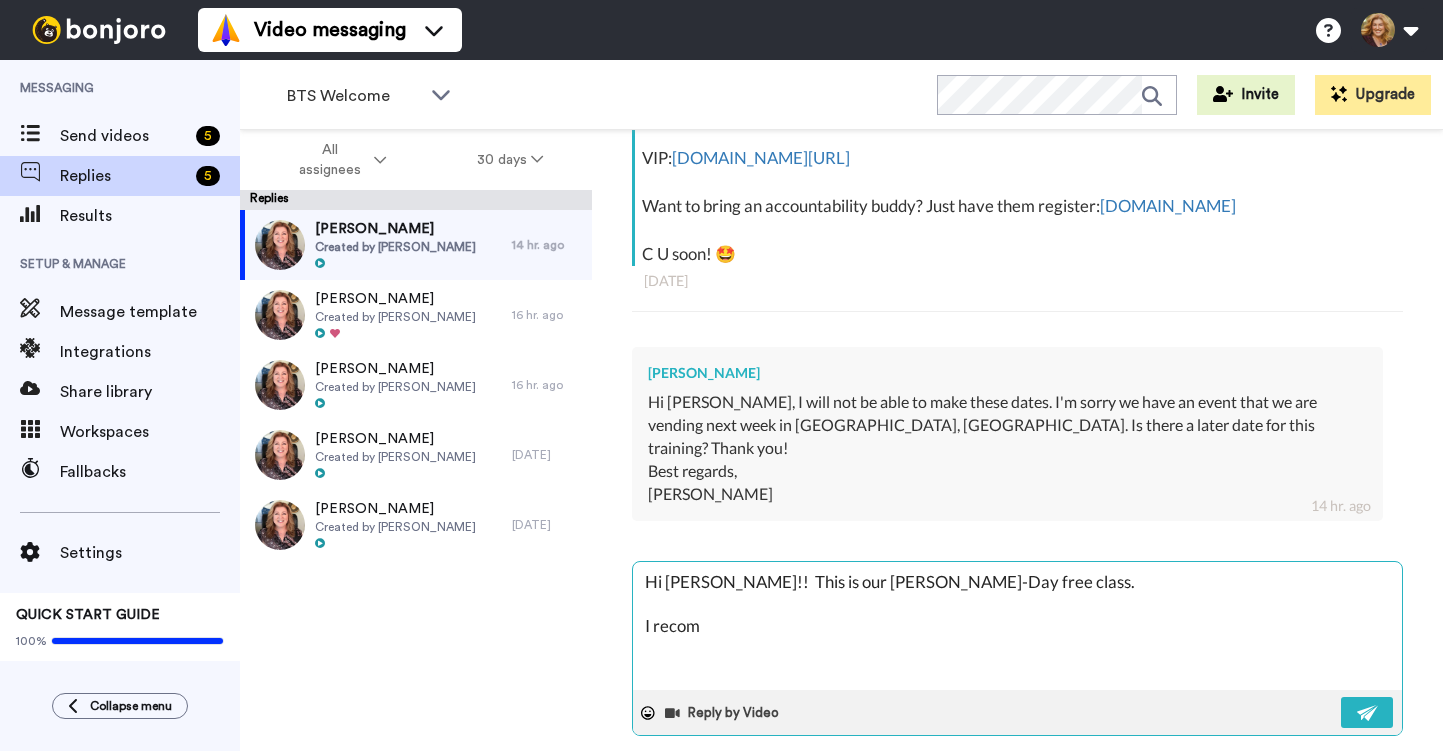 type on "x" 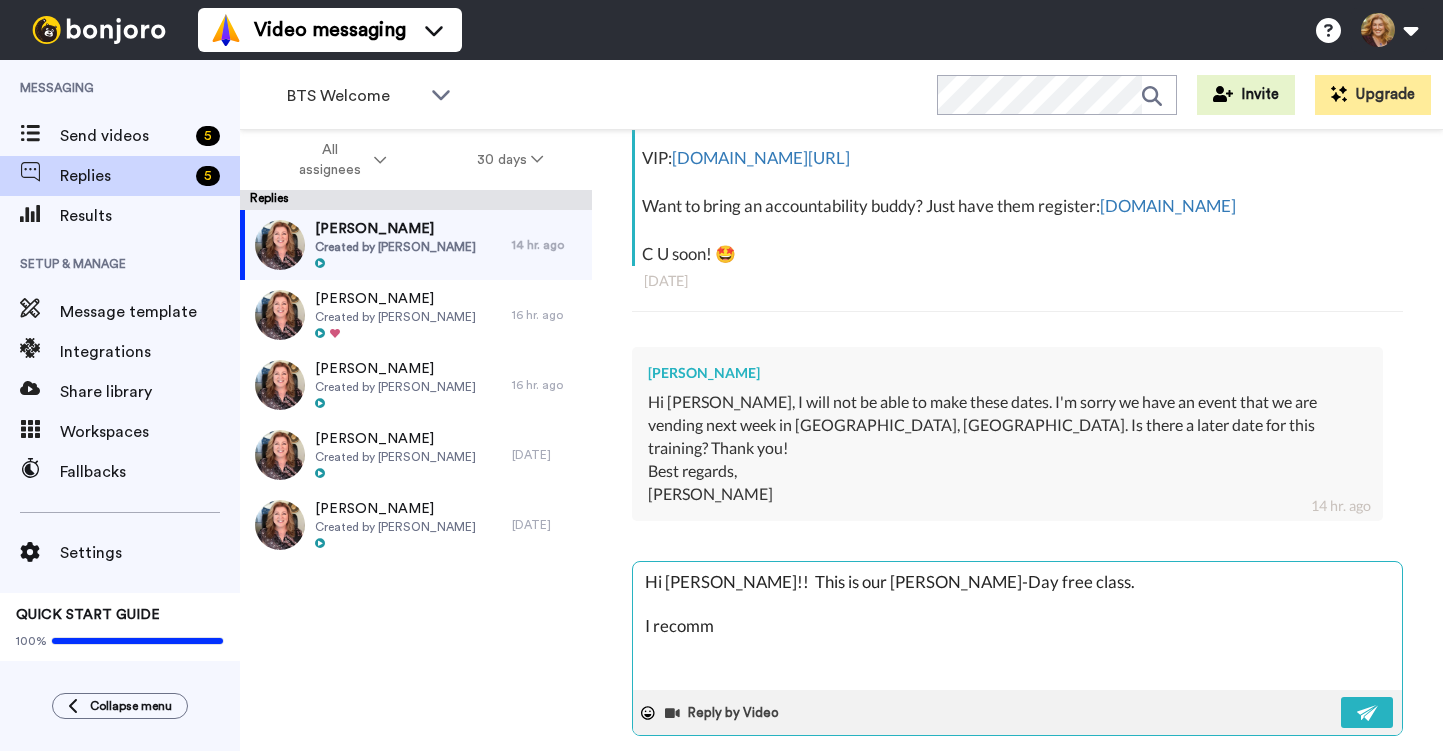 type on "x" 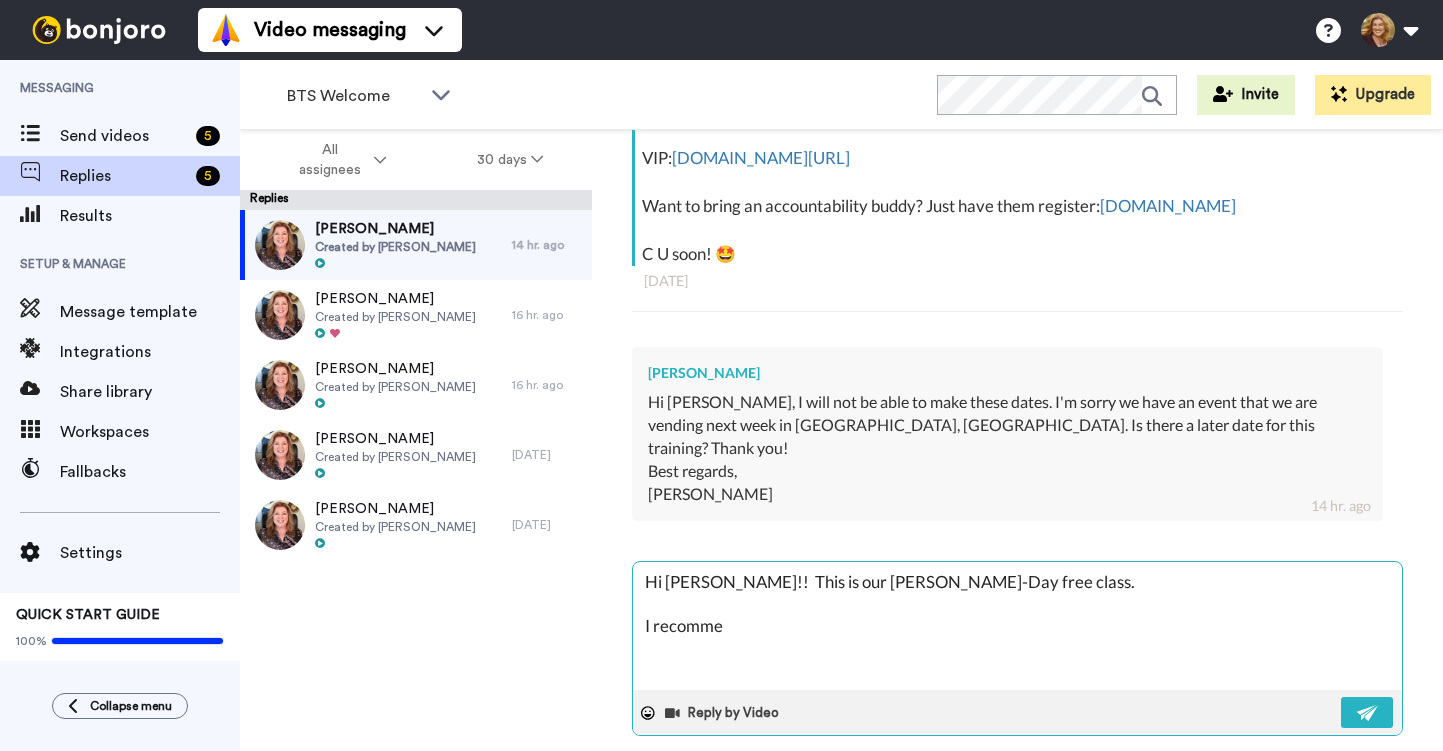 type on "x" 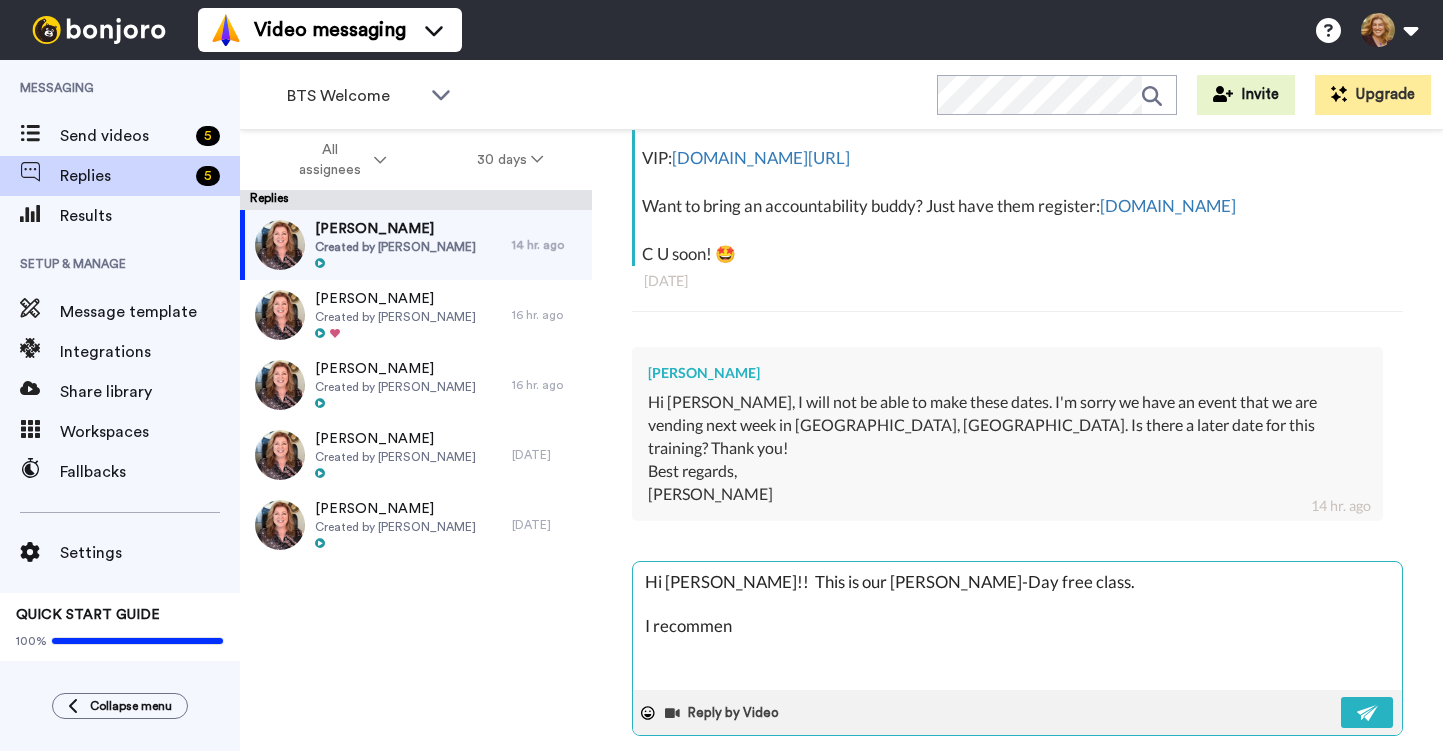 type on "x" 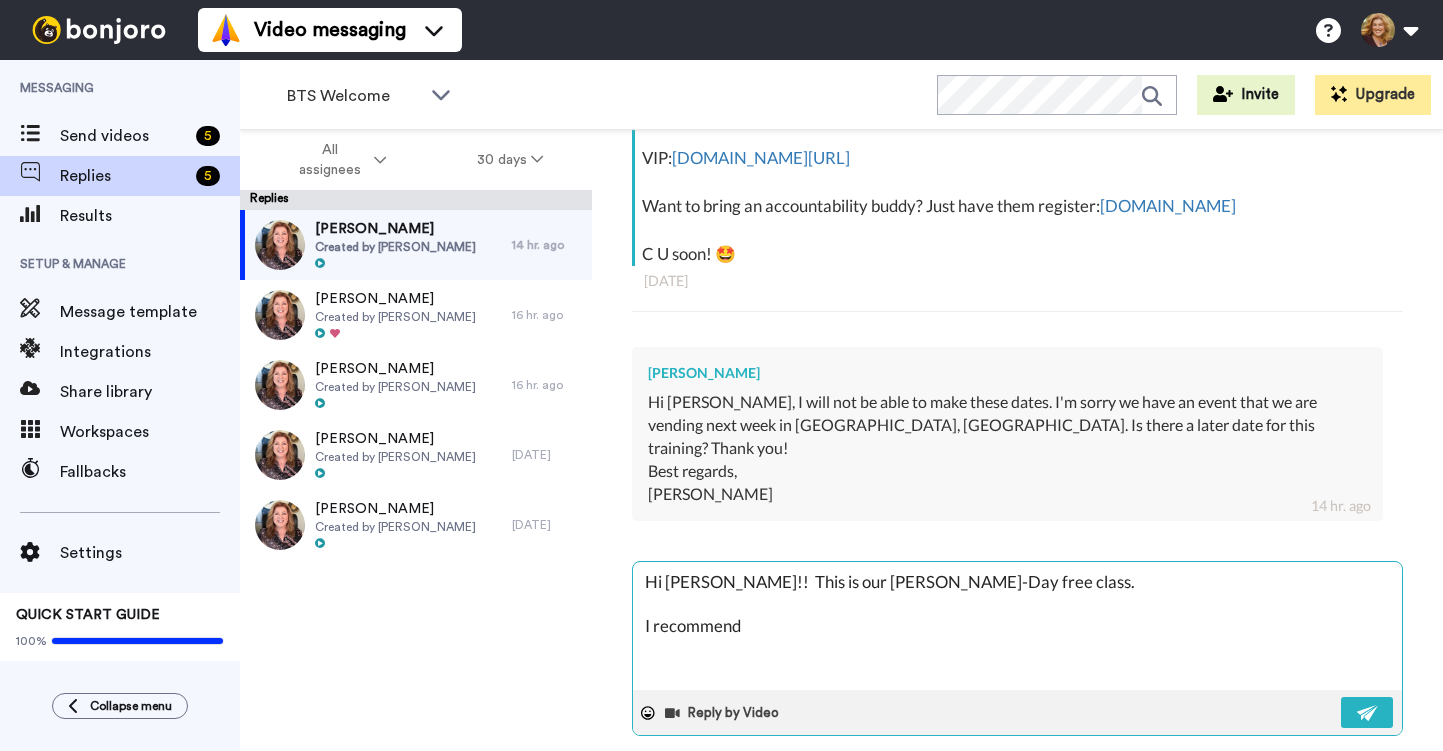type on "x" 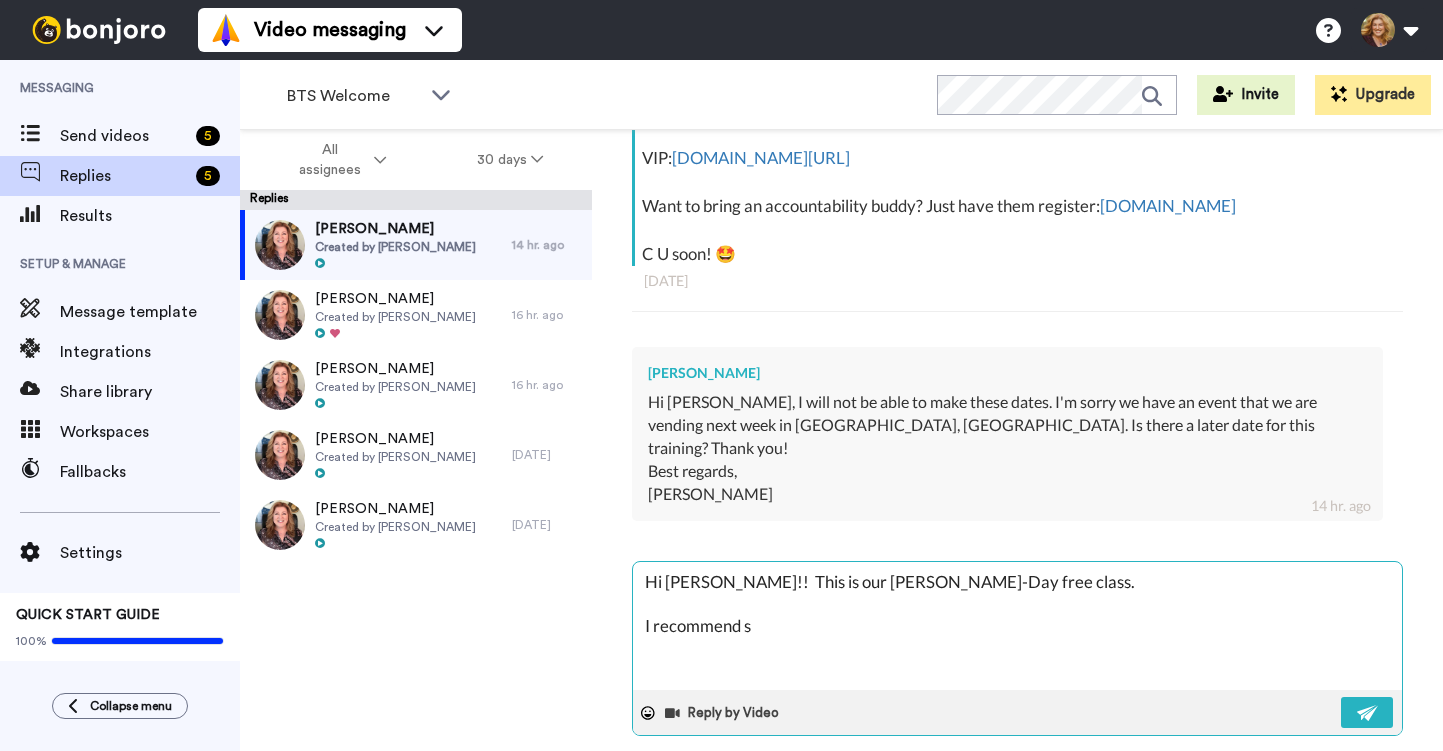 type on "x" 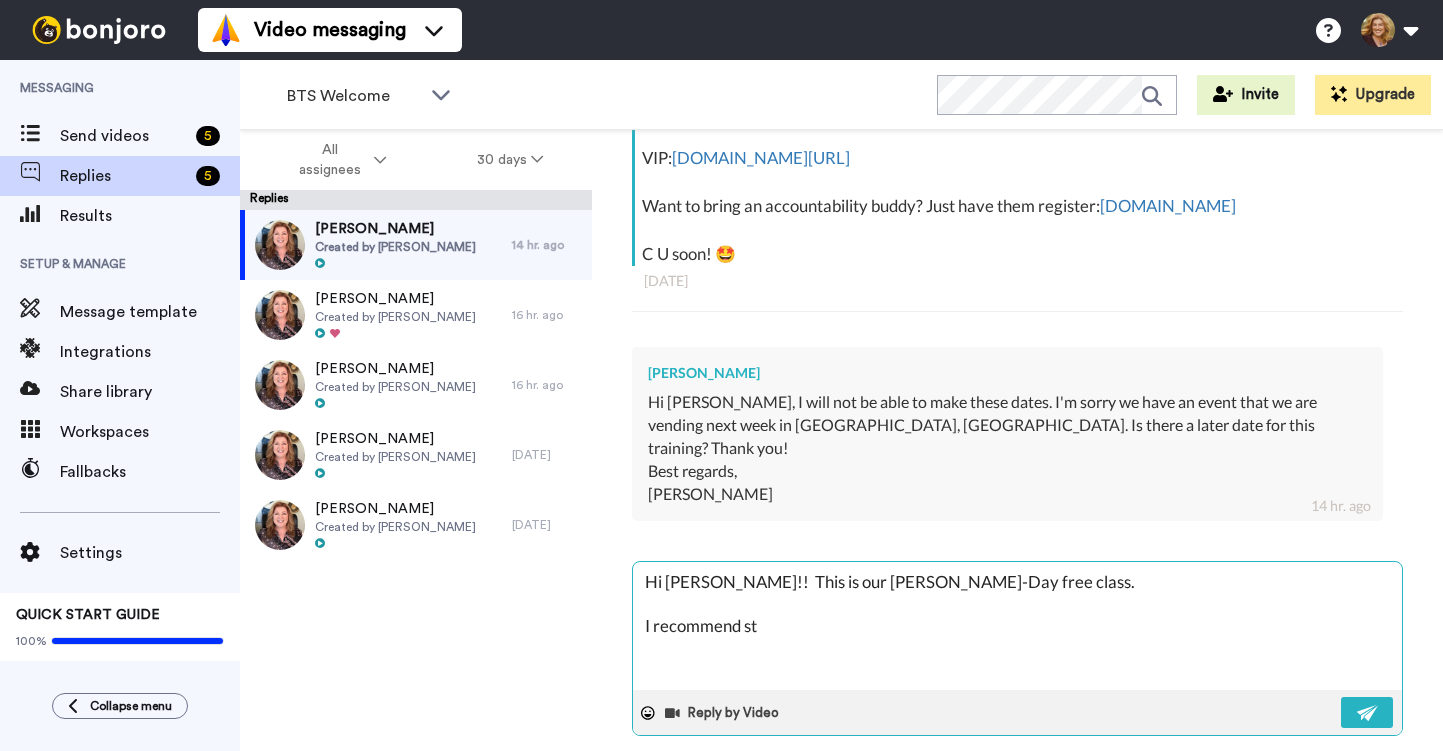 type on "Hi Tammy!!  This is our final 5-Day free class.
I recommend sta" 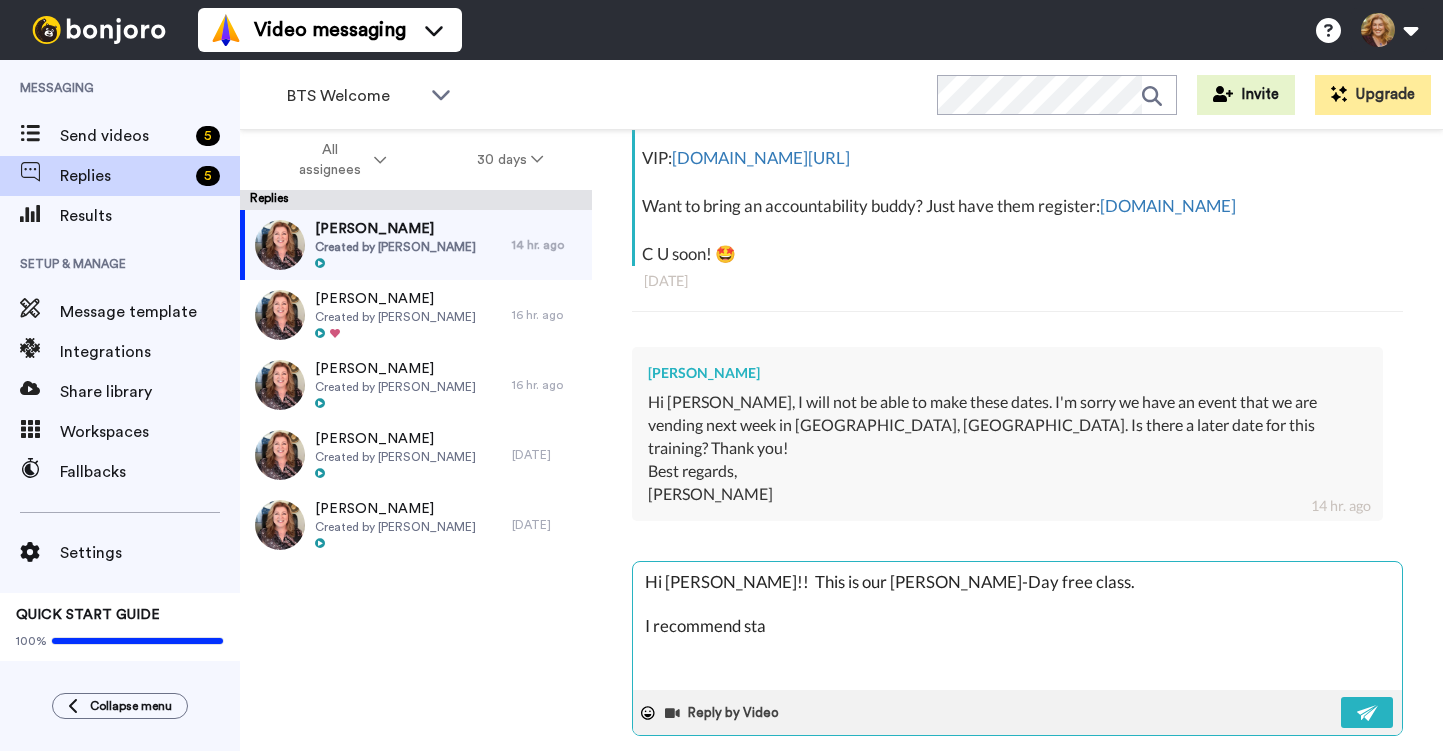 type on "x" 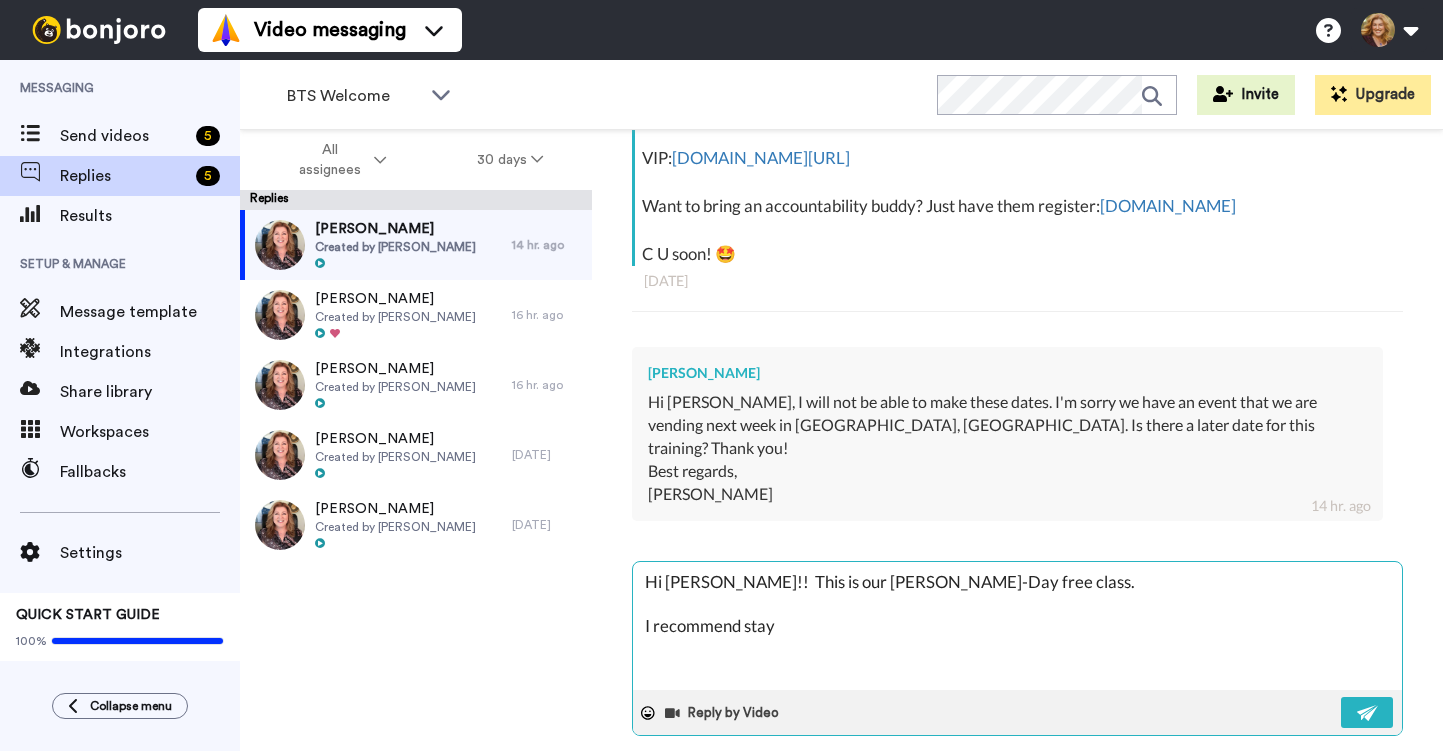 type on "x" 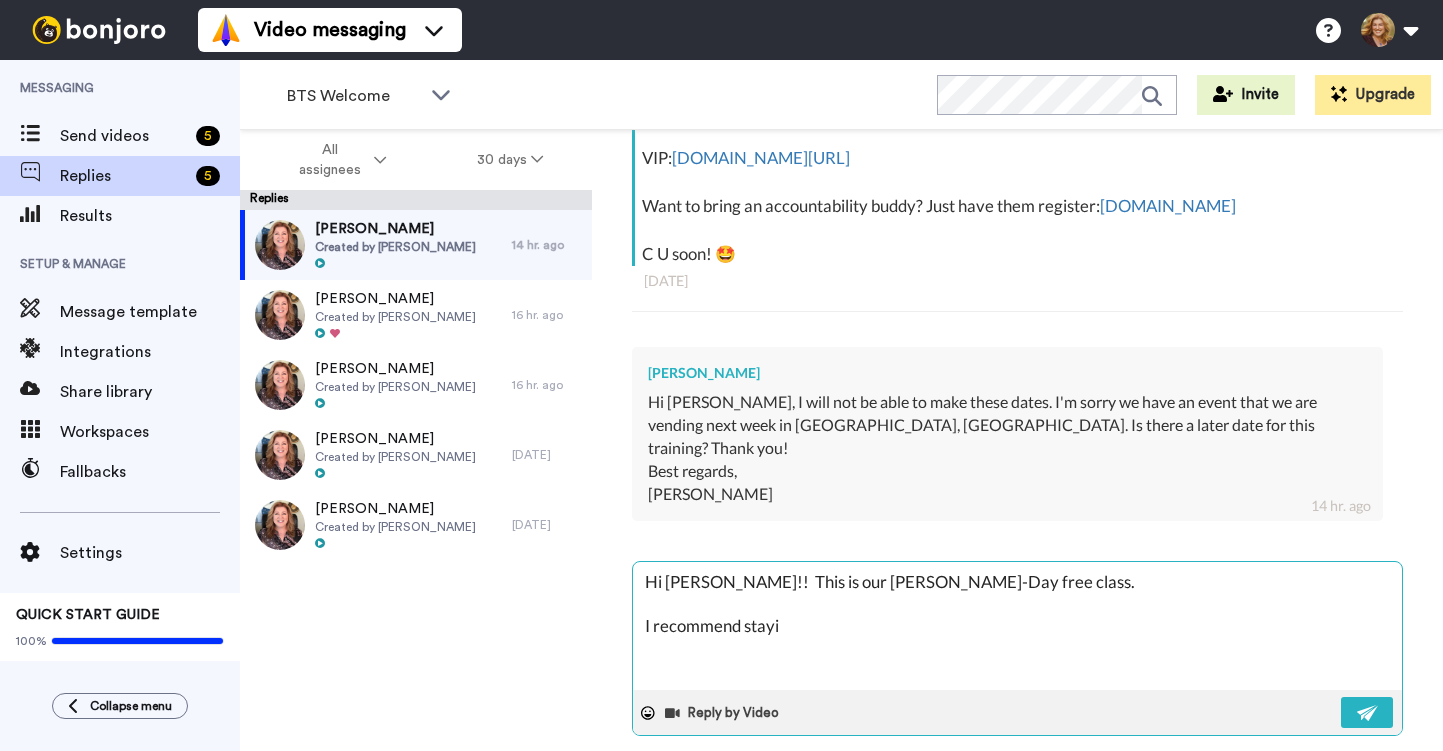 type on "x" 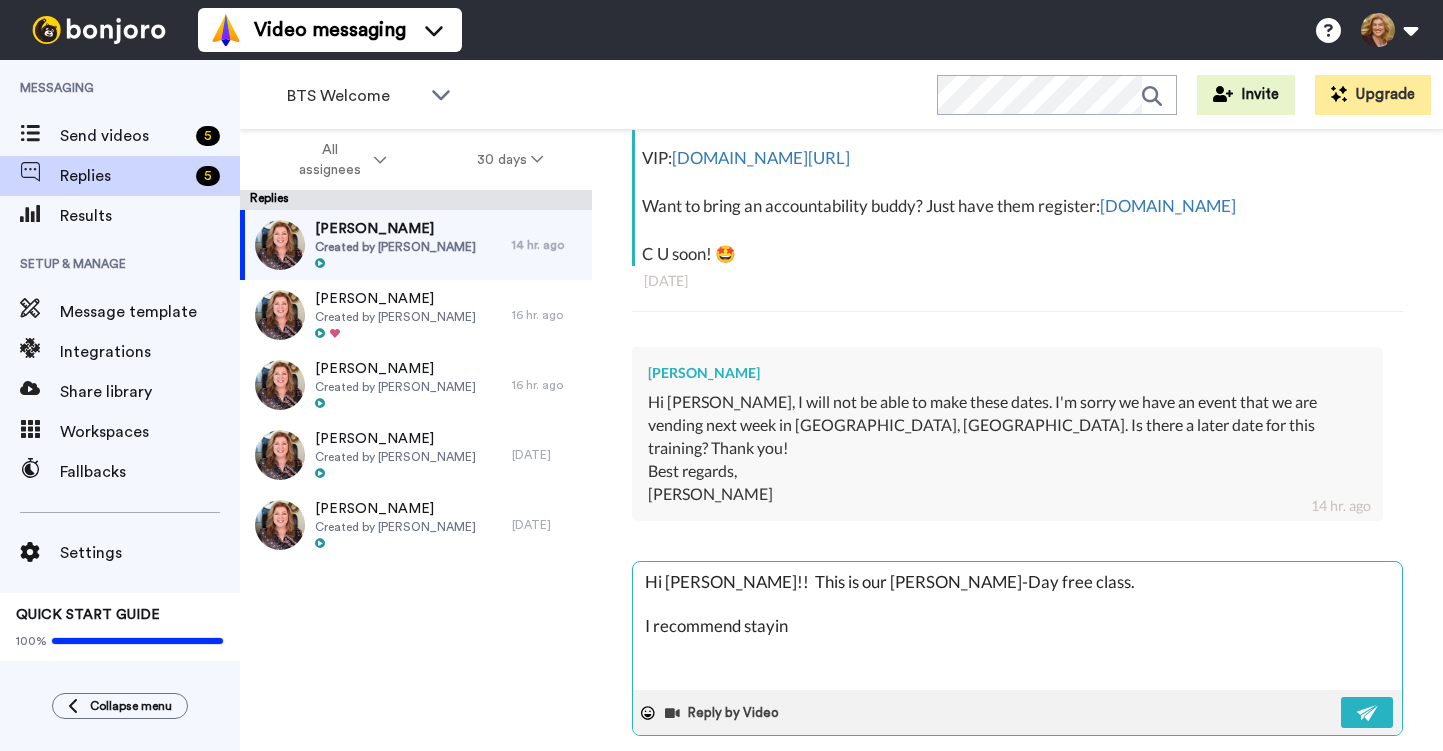 type on "x" 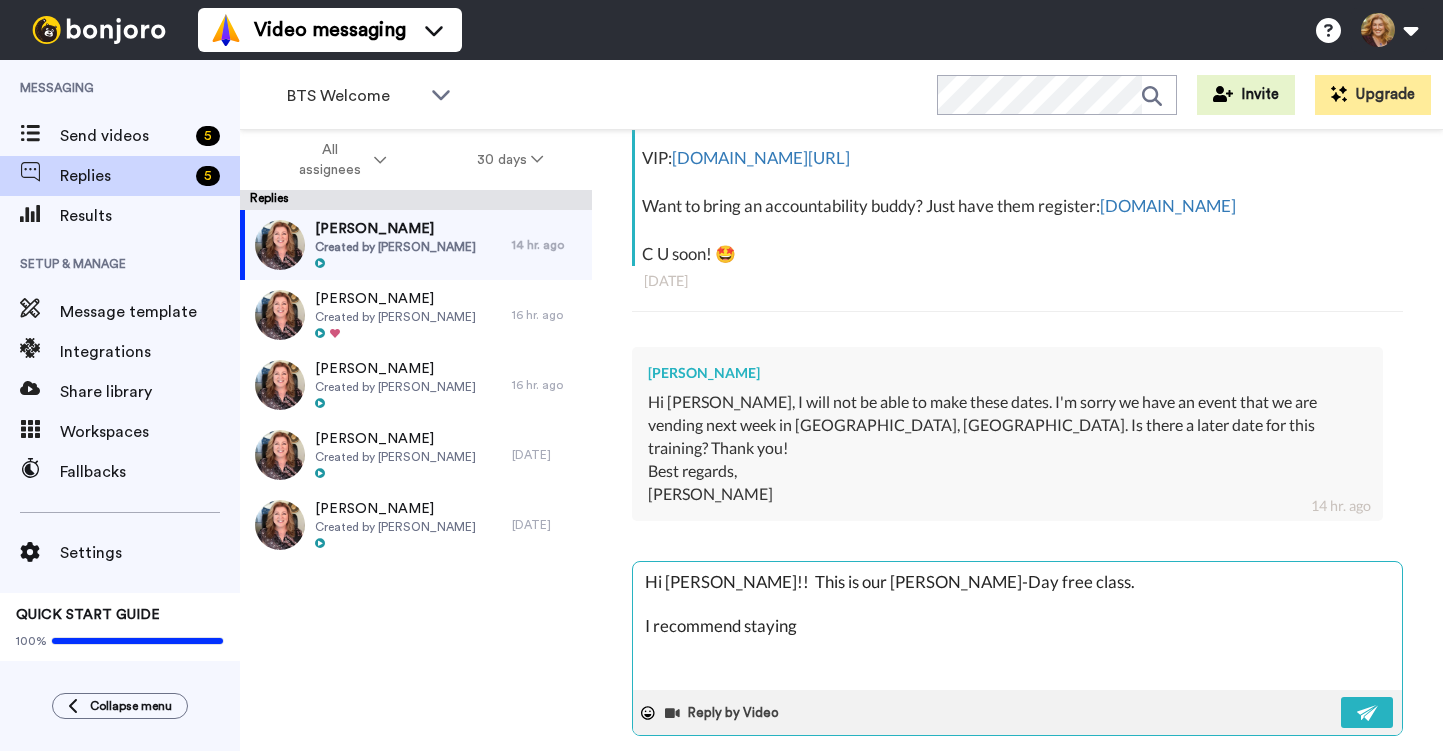 type on "x" 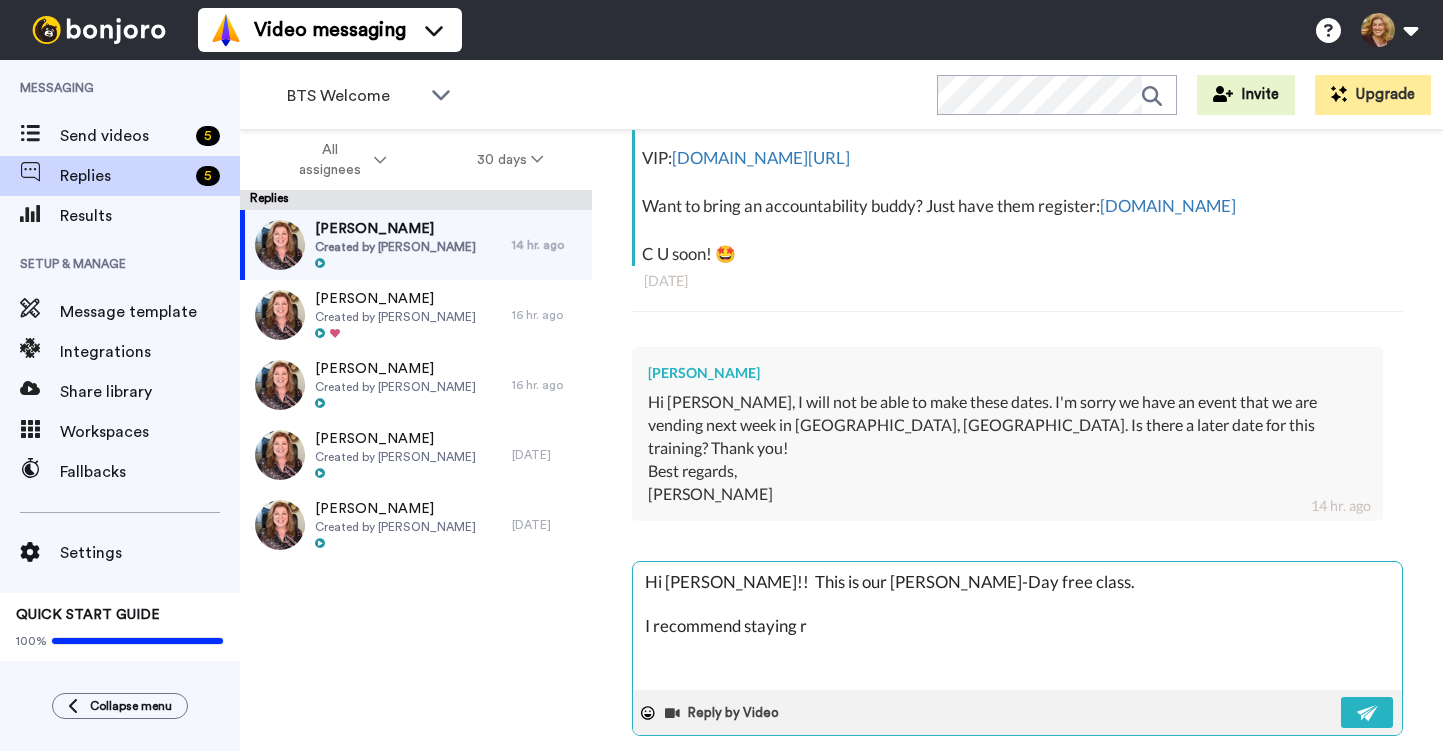 type on "x" 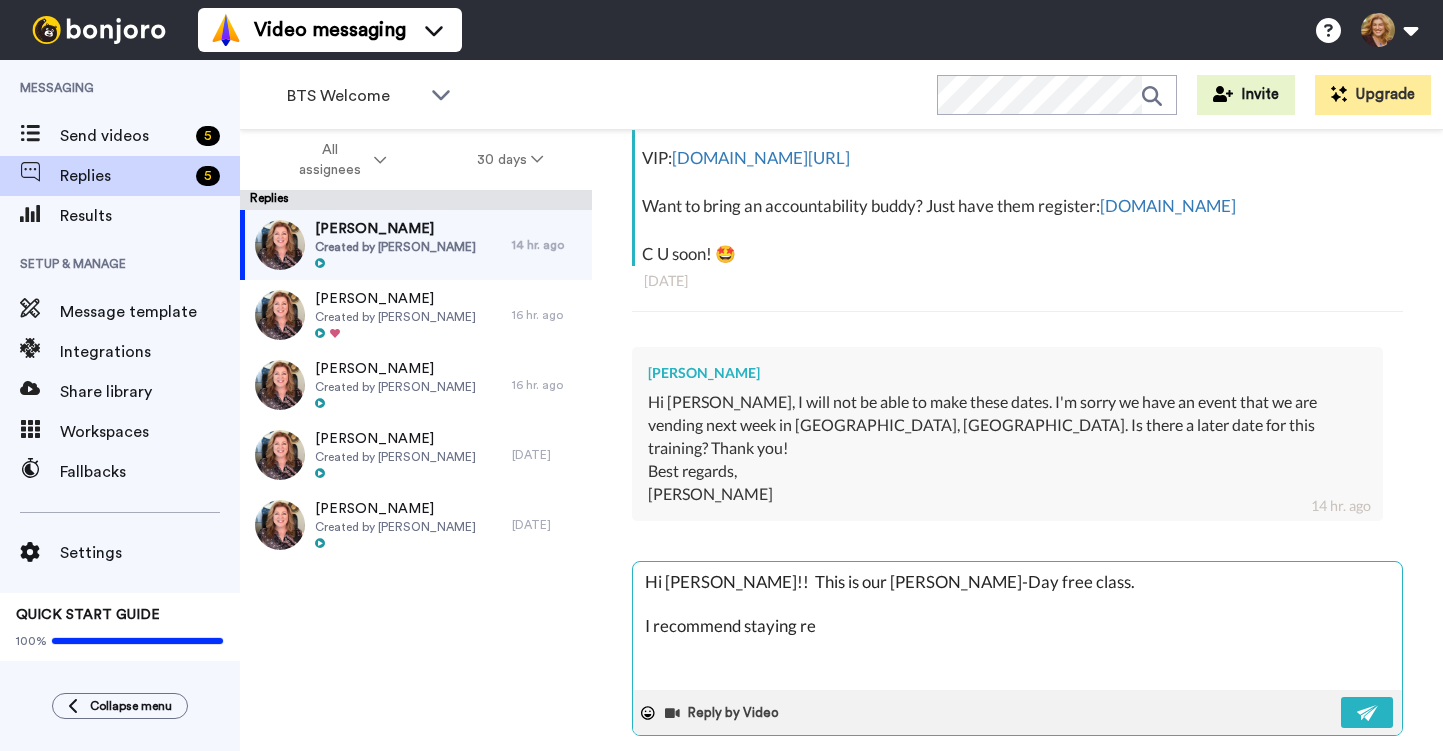 type on "x" 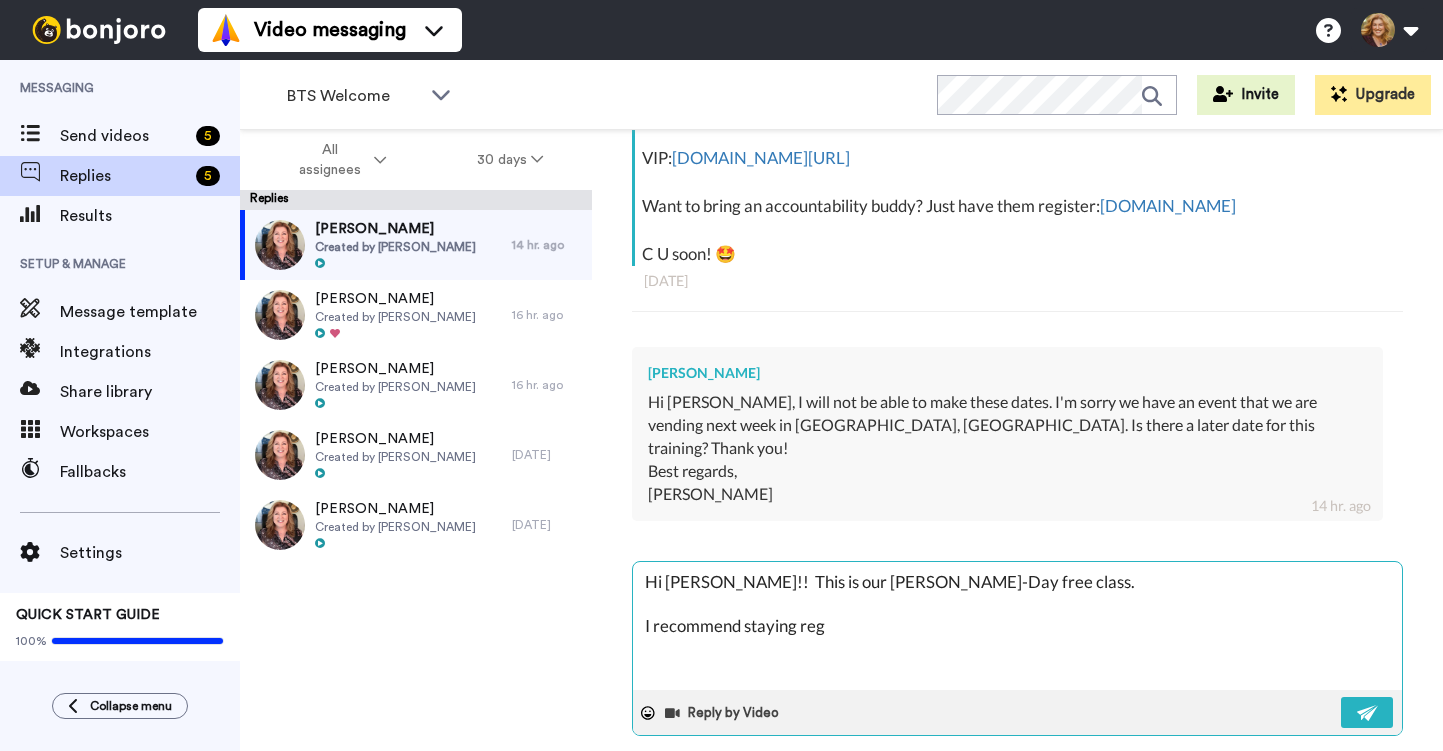 type on "x" 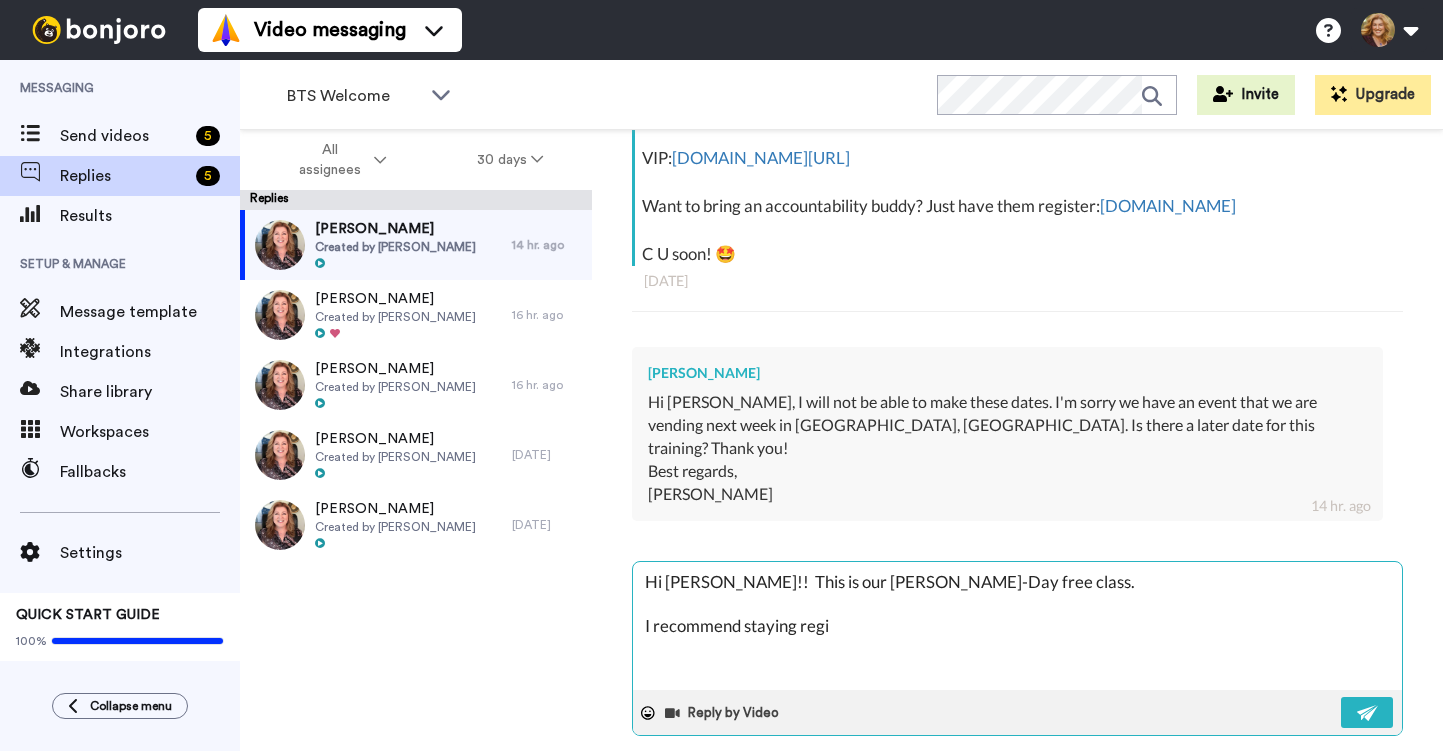 type on "x" 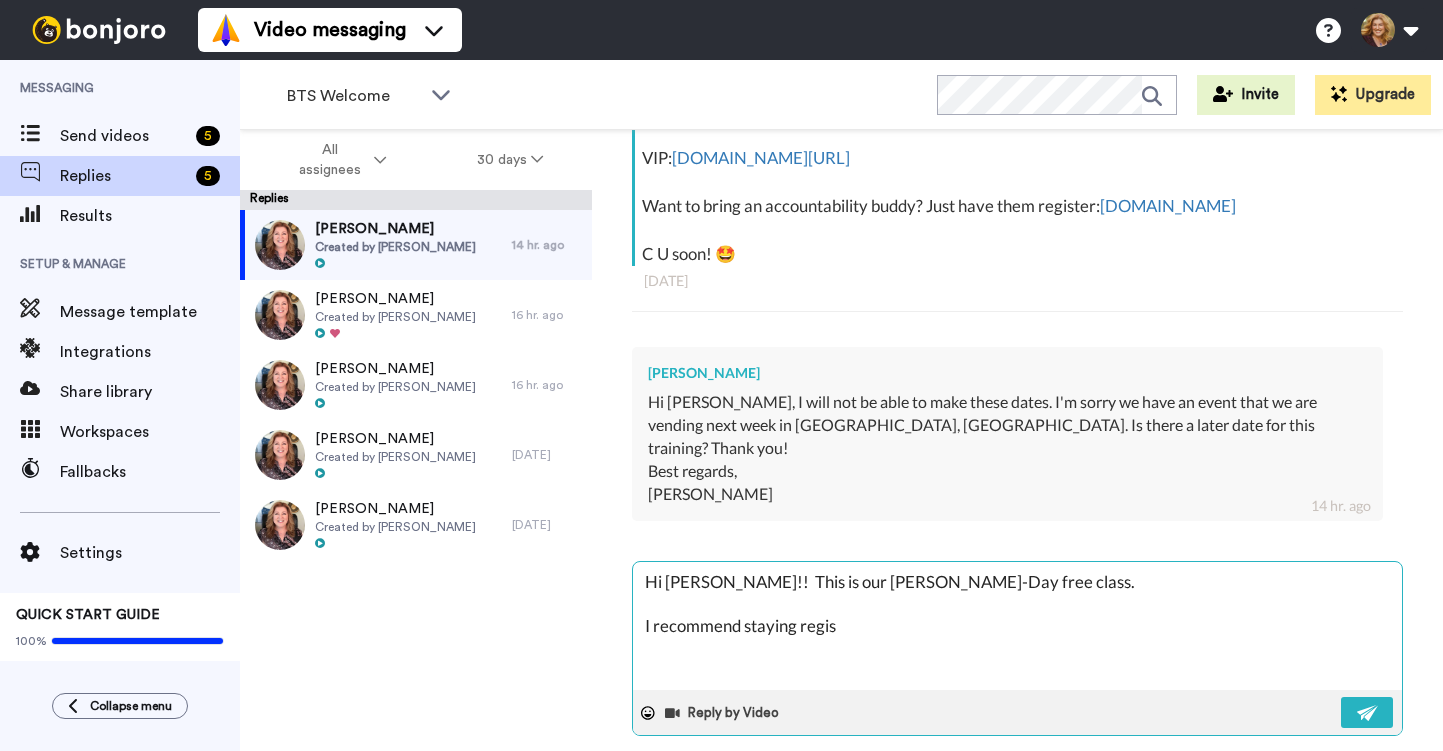 type on "x" 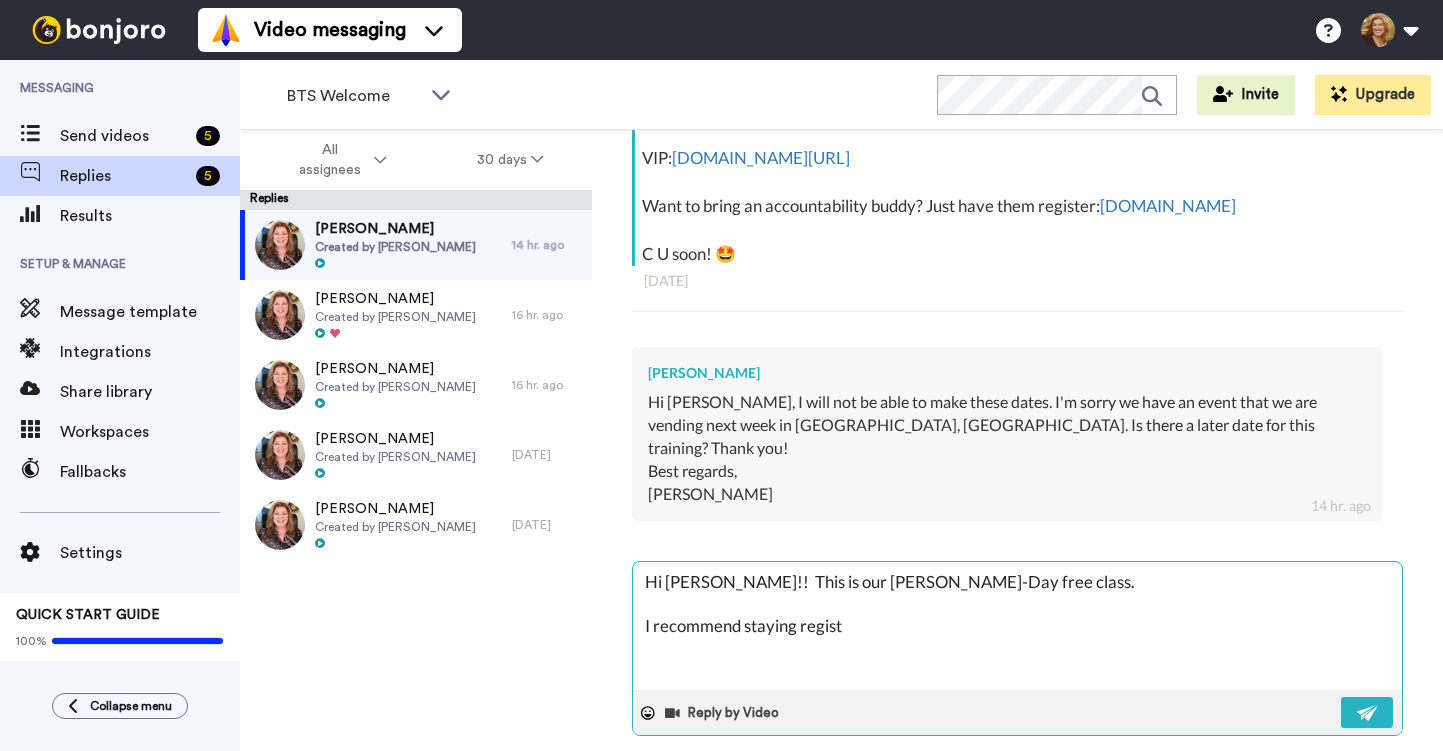 type on "x" 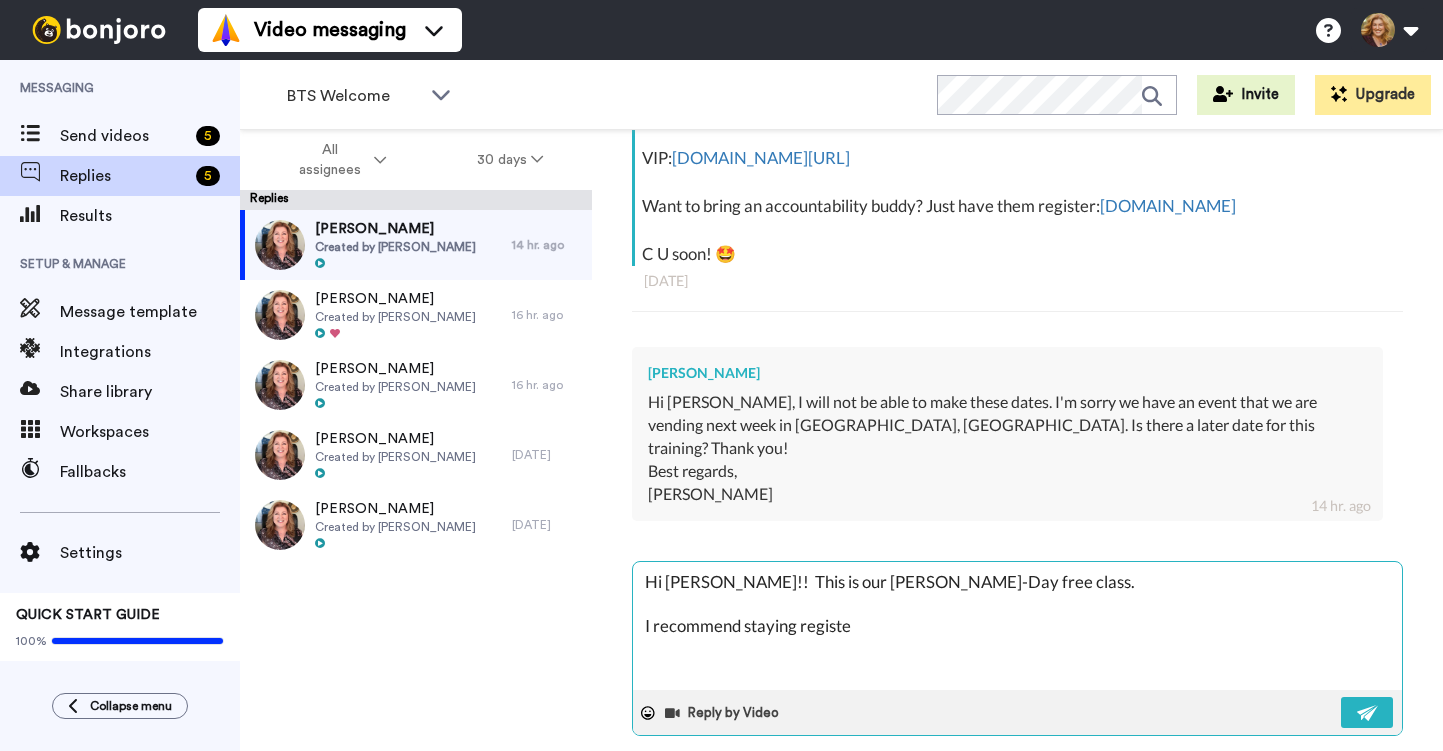 type on "x" 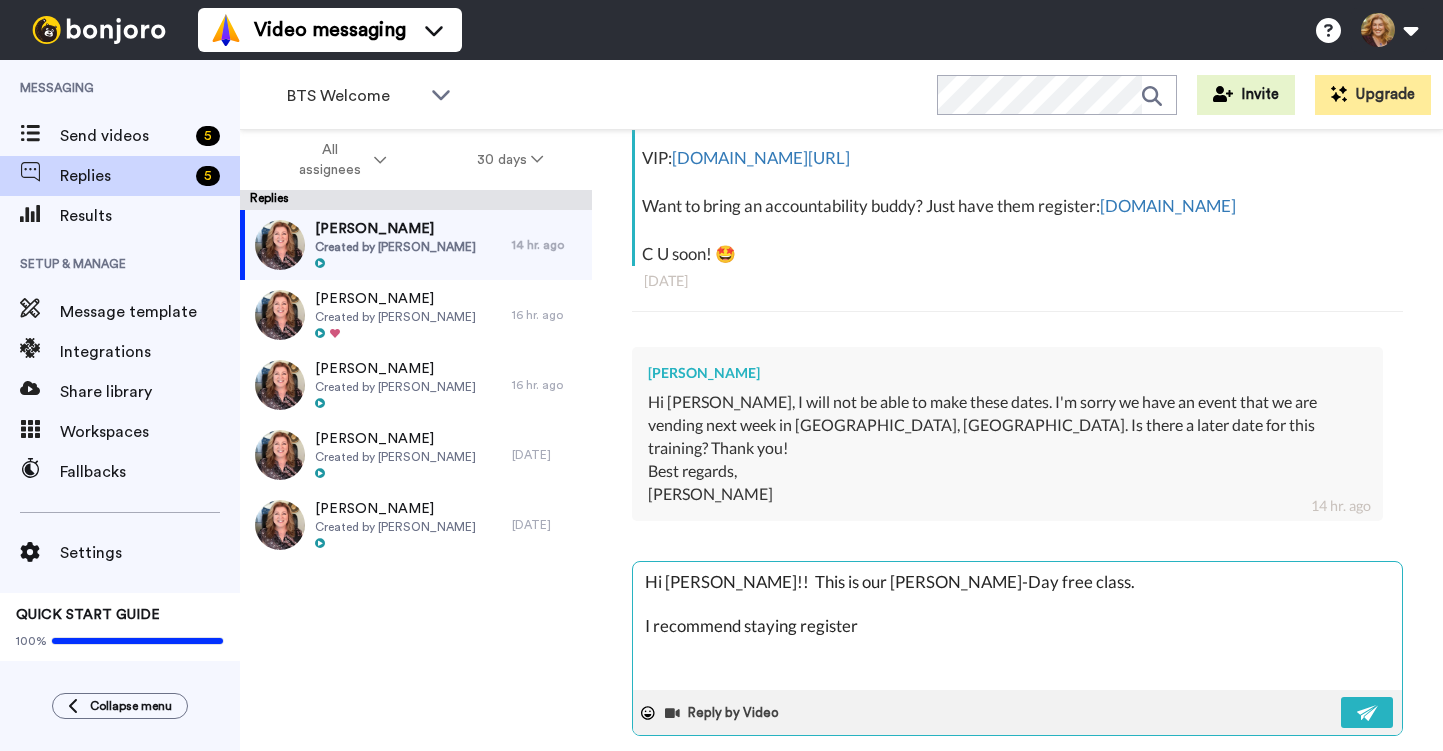 type on "x" 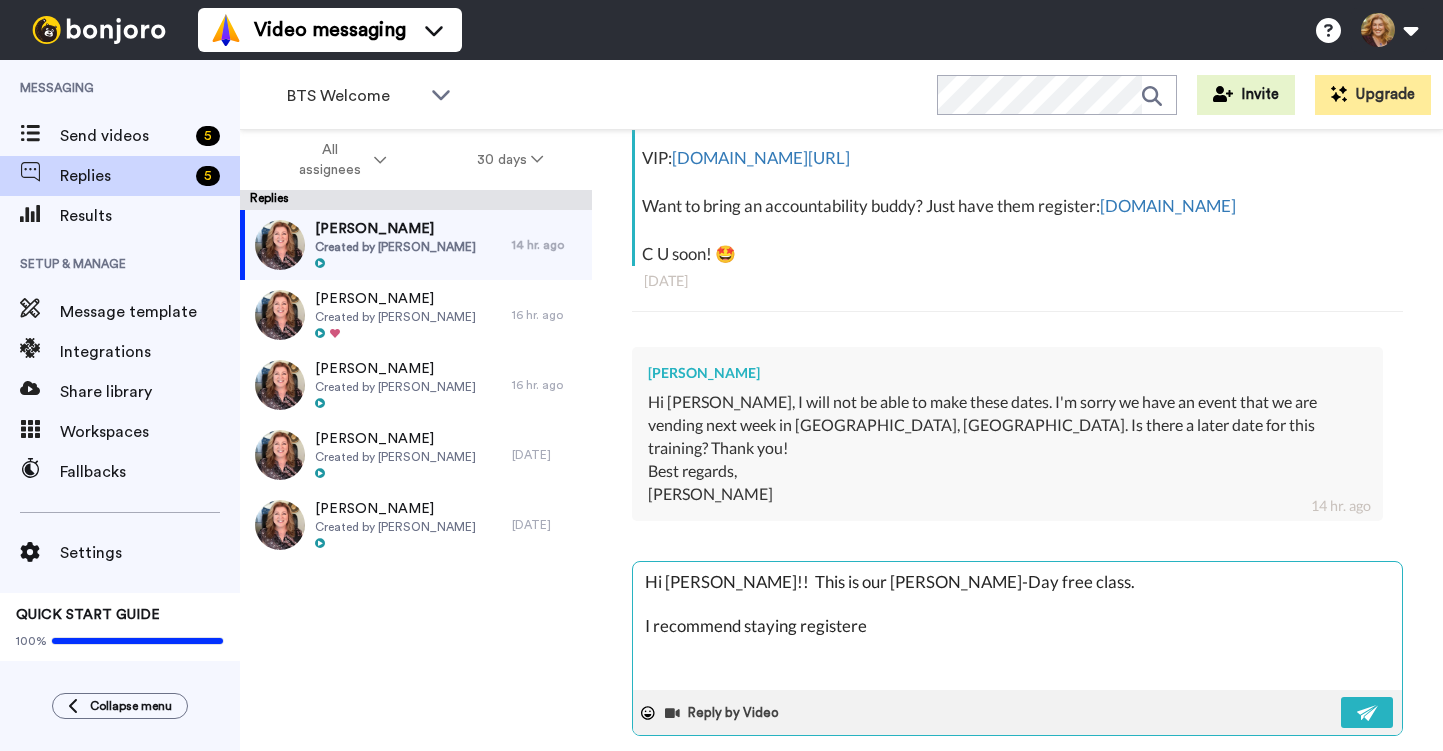 type on "x" 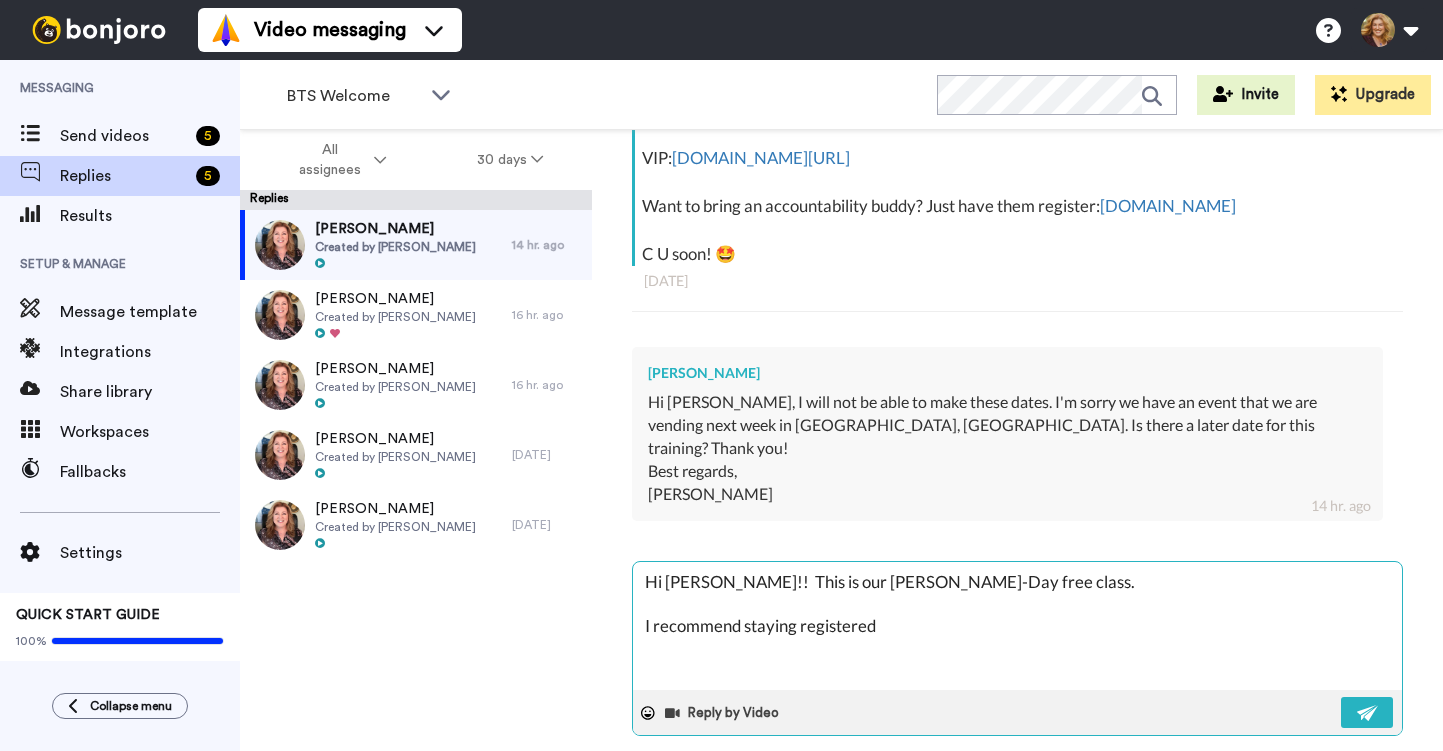 type on "x" 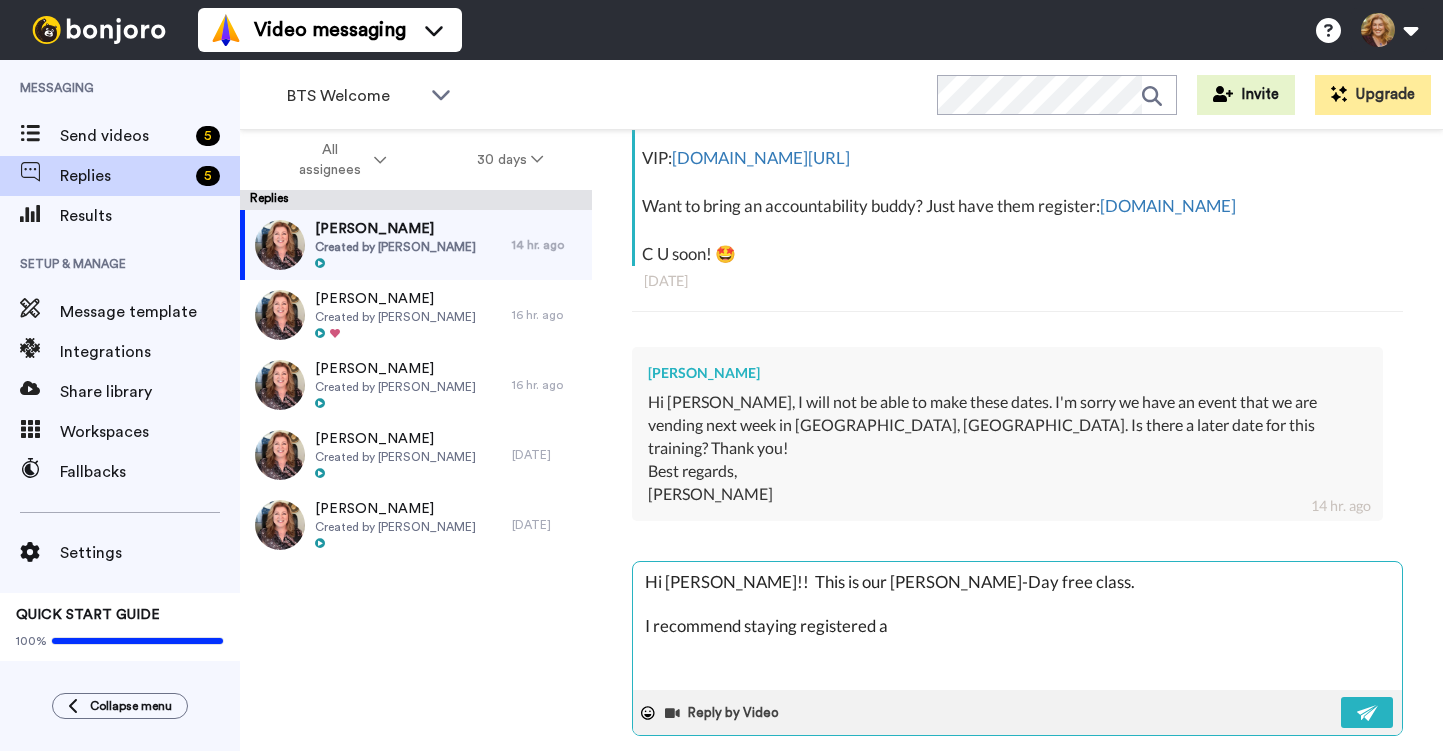 type on "x" 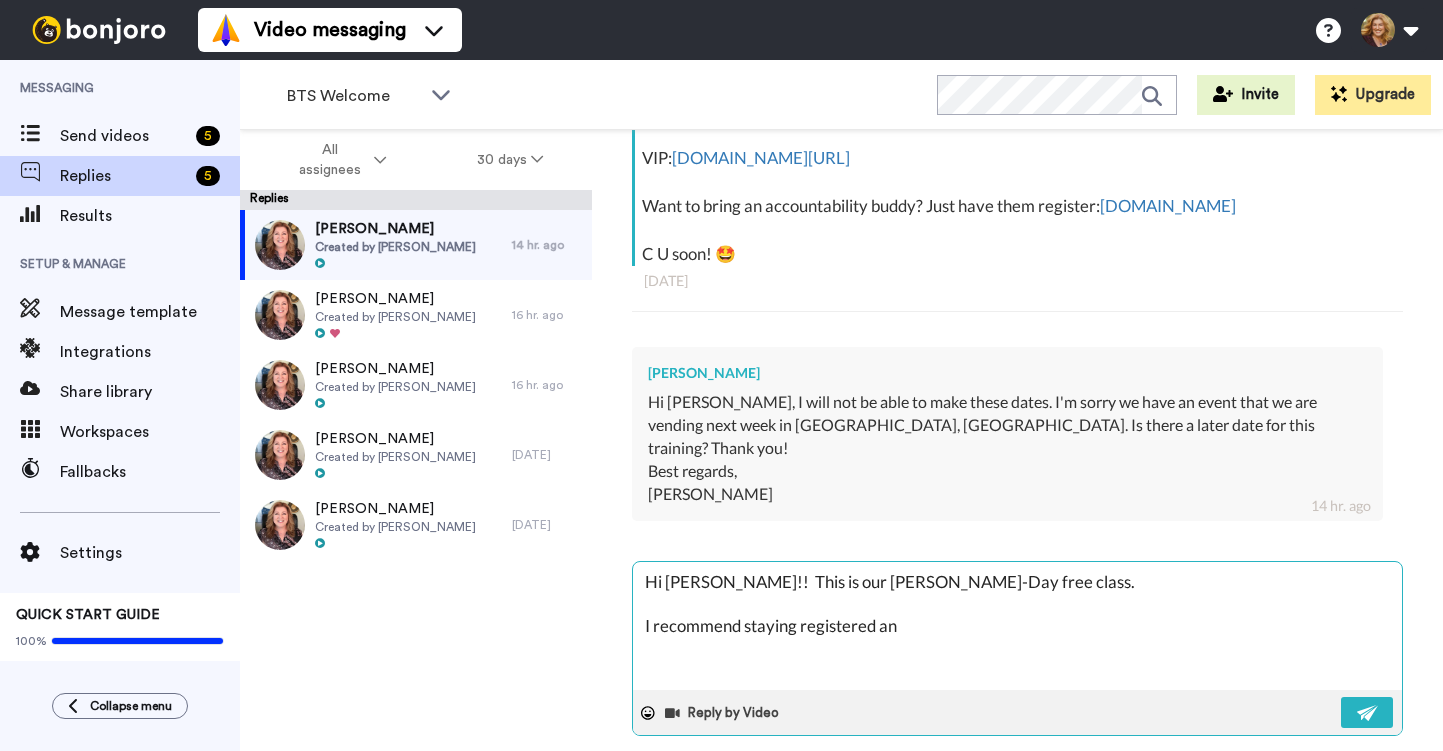type on "x" 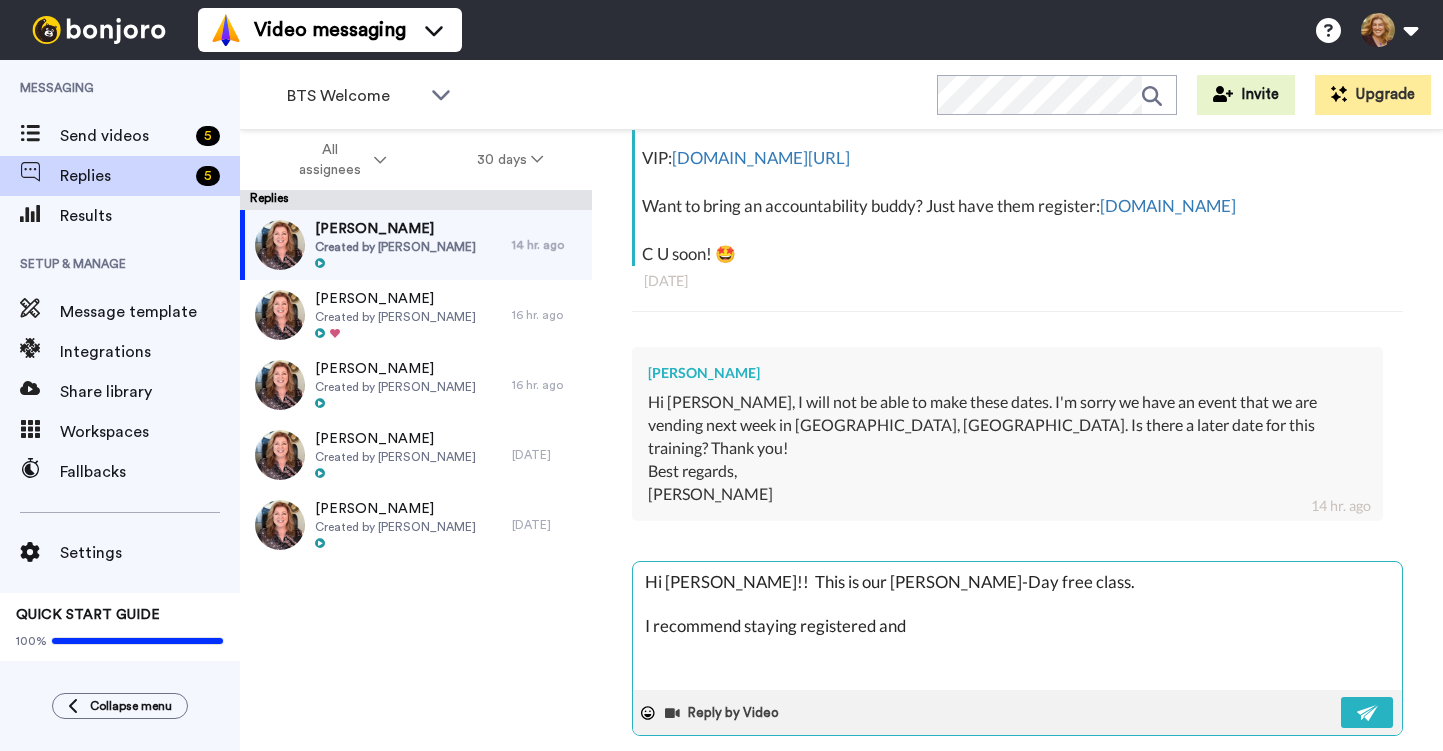 type on "x" 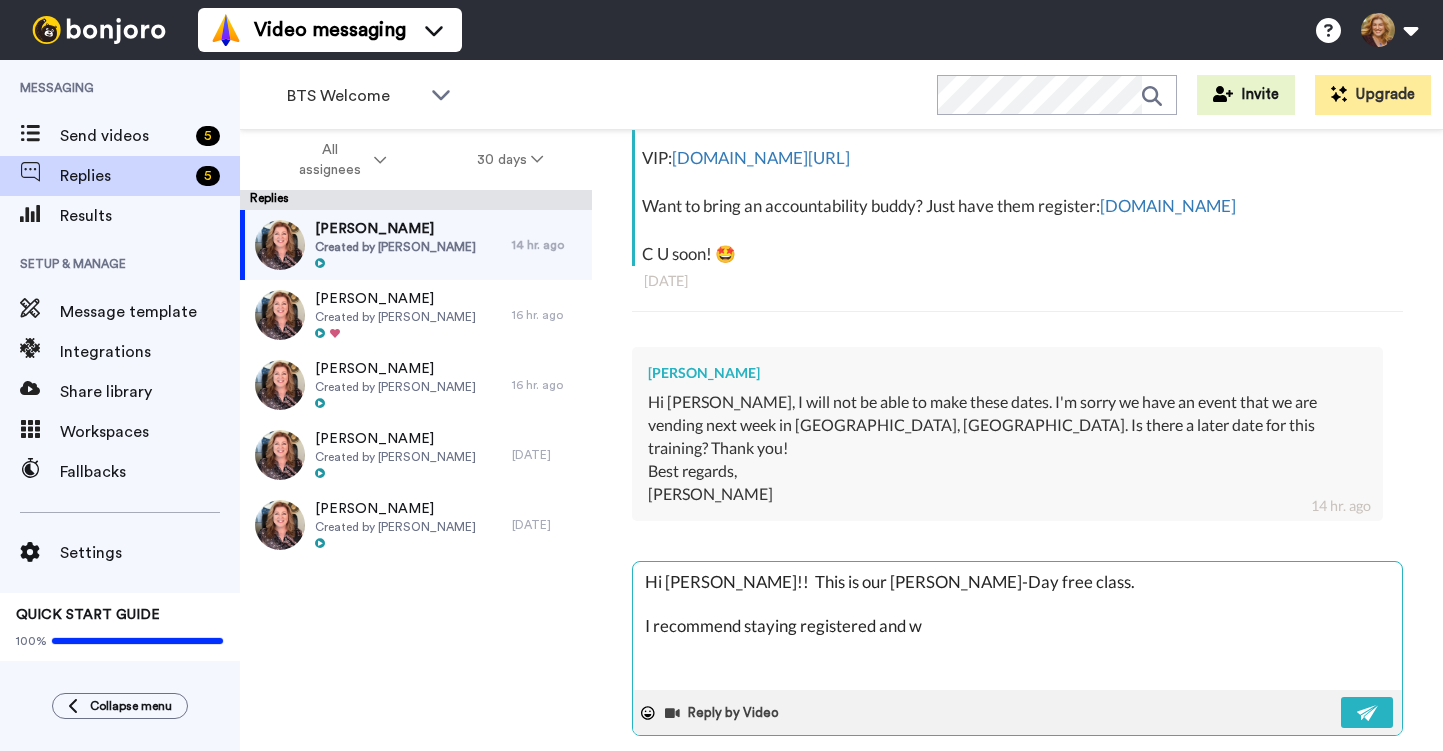 type on "x" 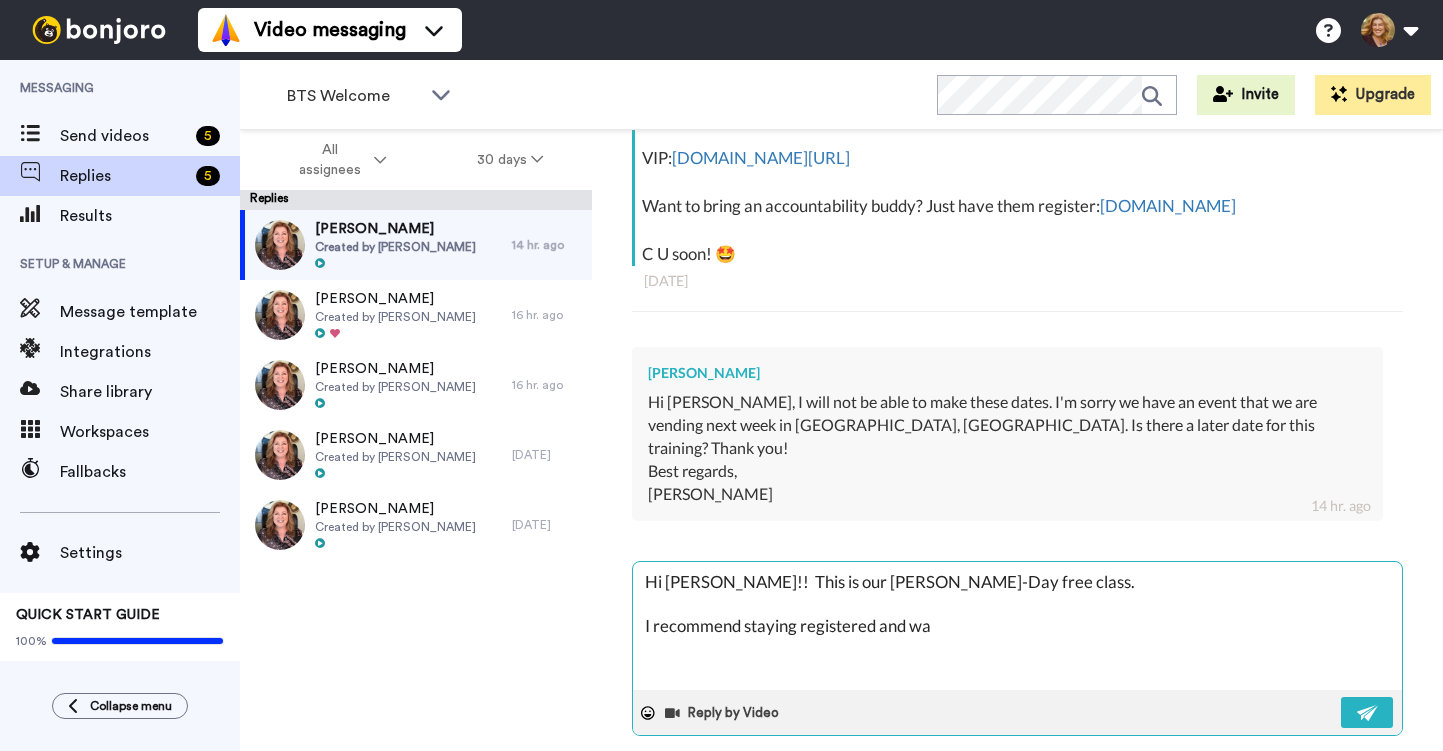 type on "x" 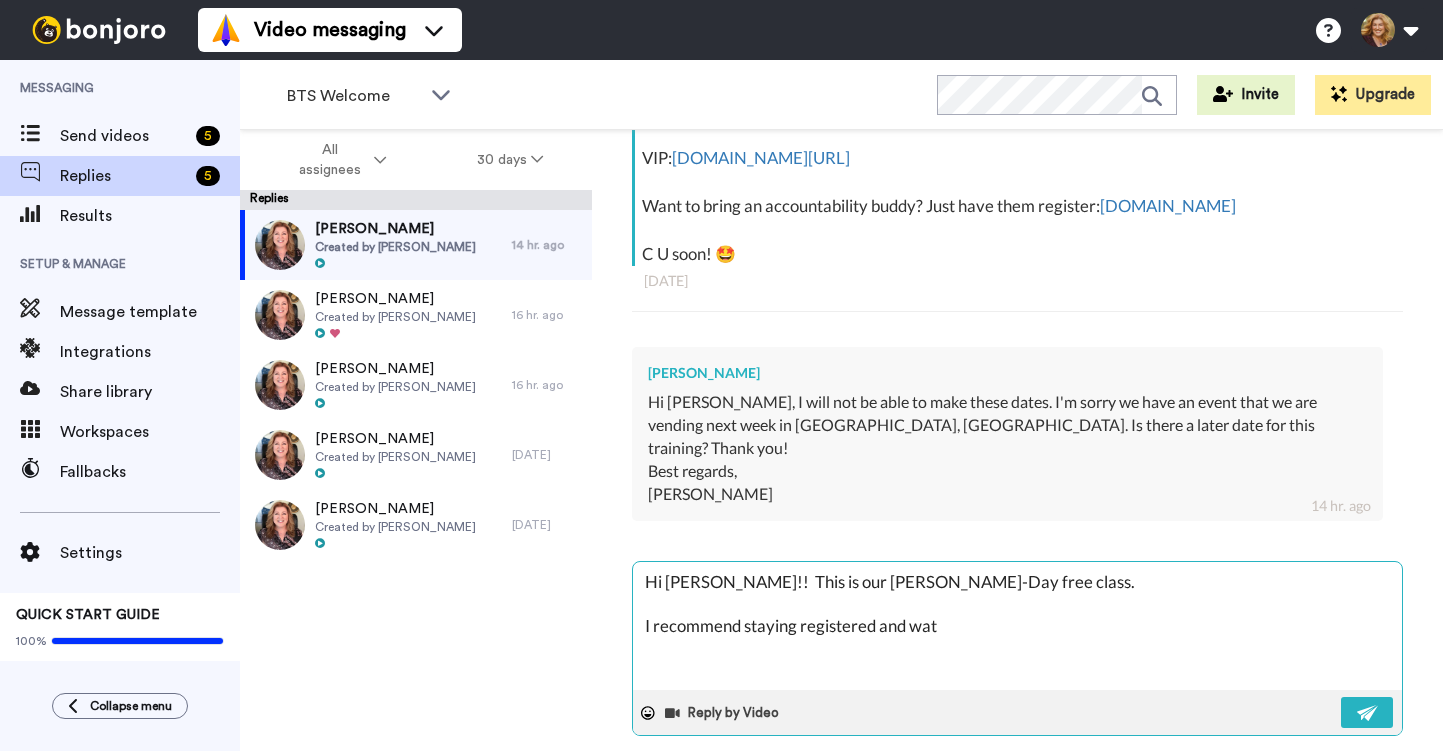 type on "x" 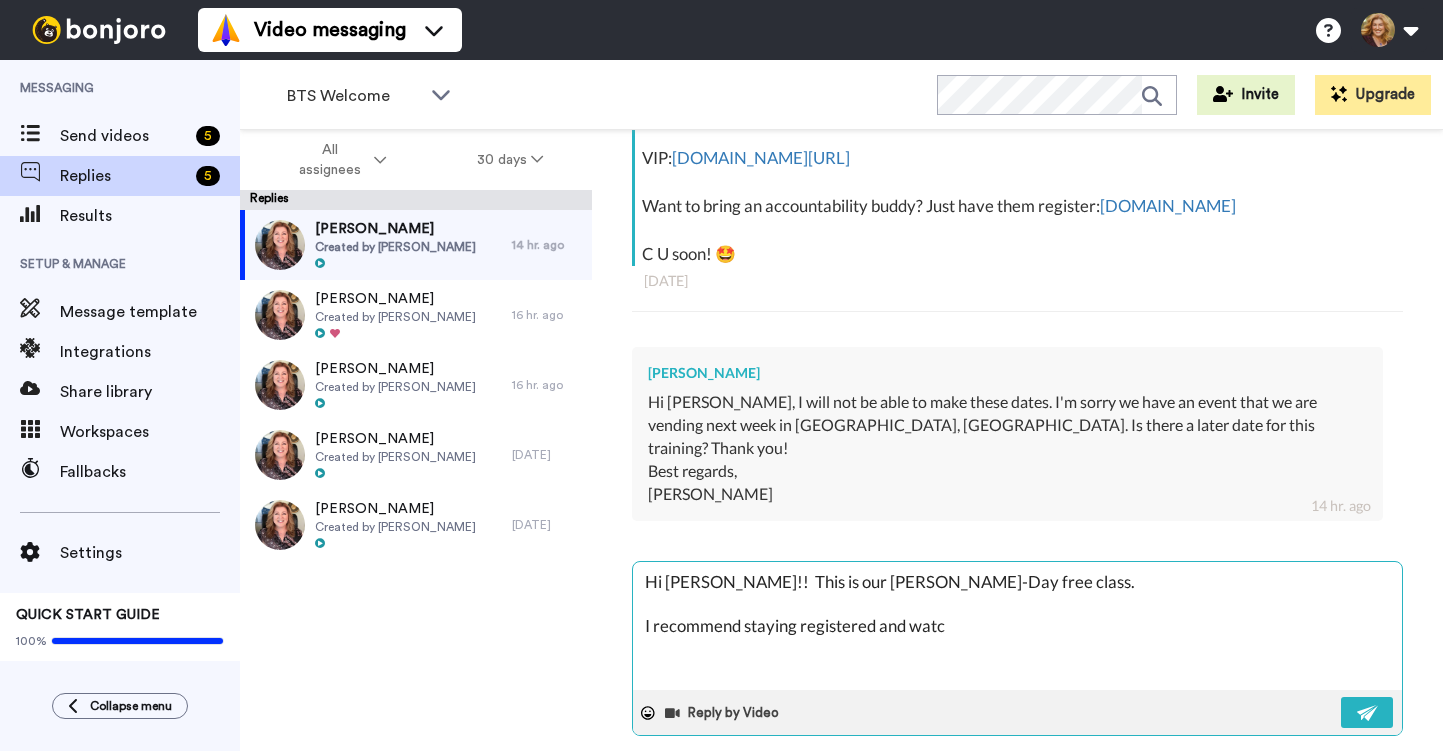 type on "x" 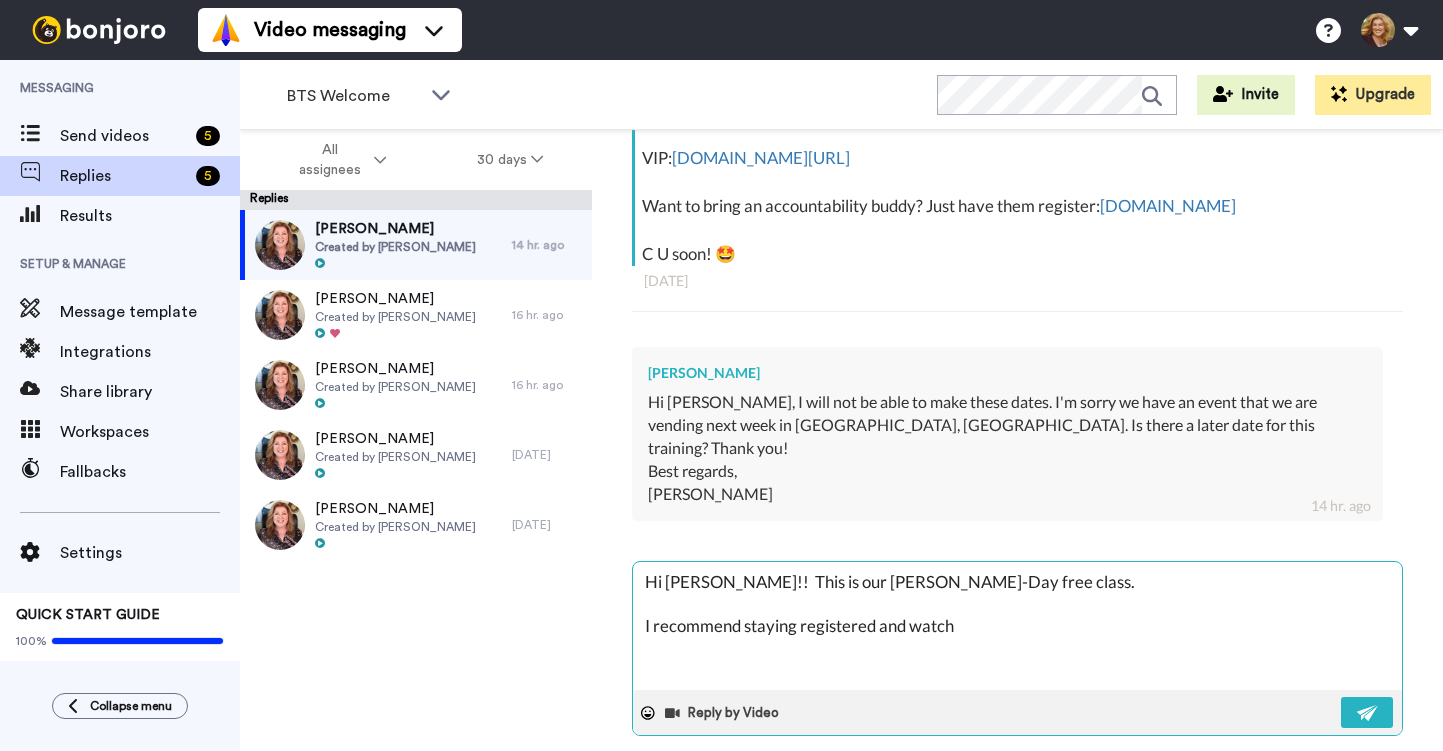 type on "x" 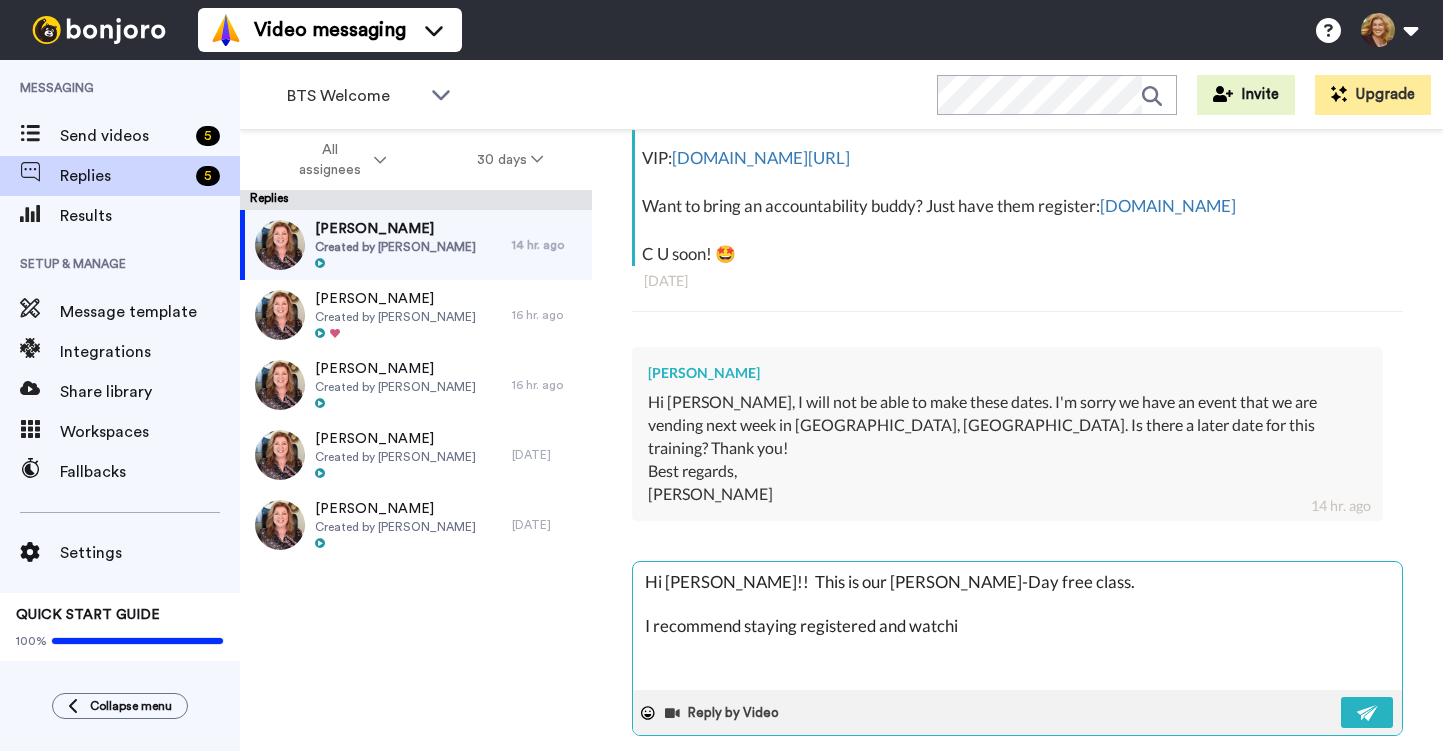 type on "x" 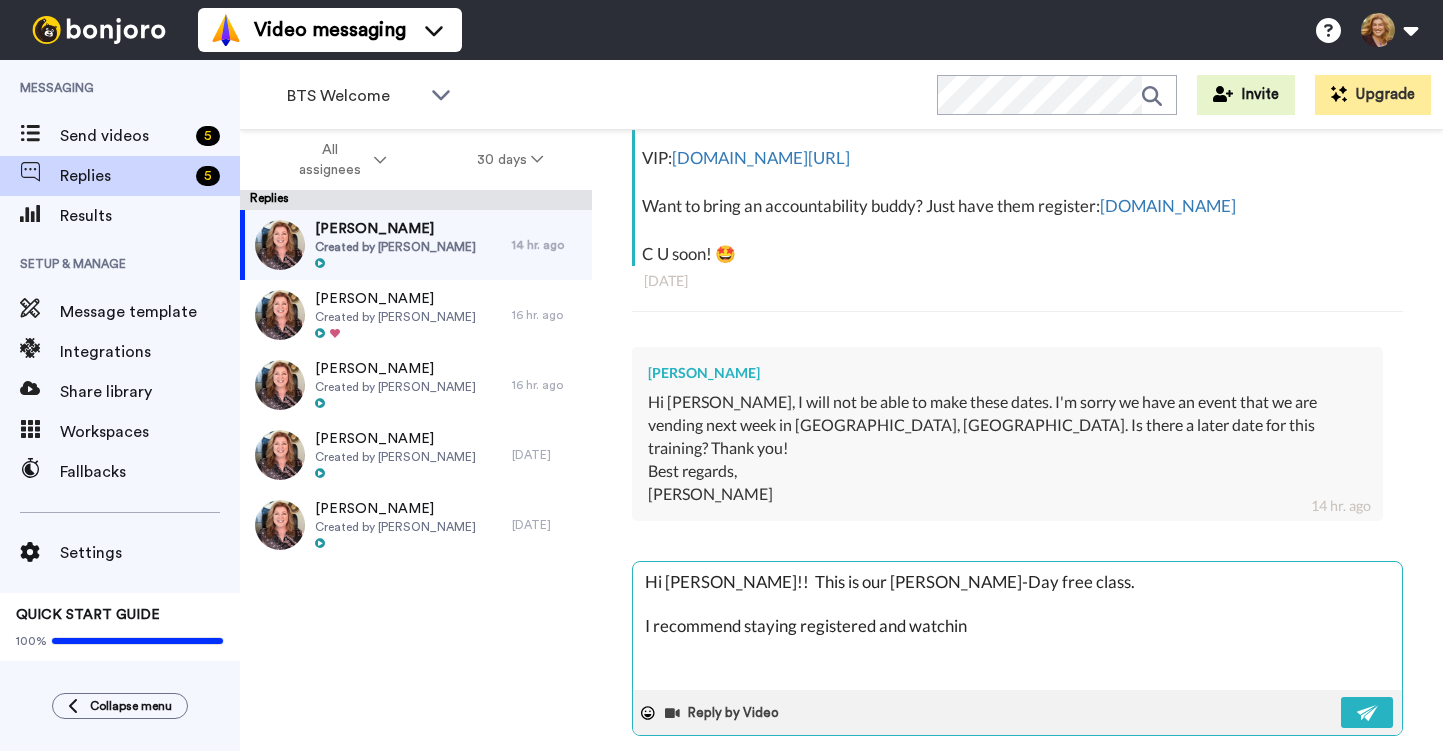 type on "Hi Tammy!!  This is our final 5-Day free class.
I recommend staying registered and watching" 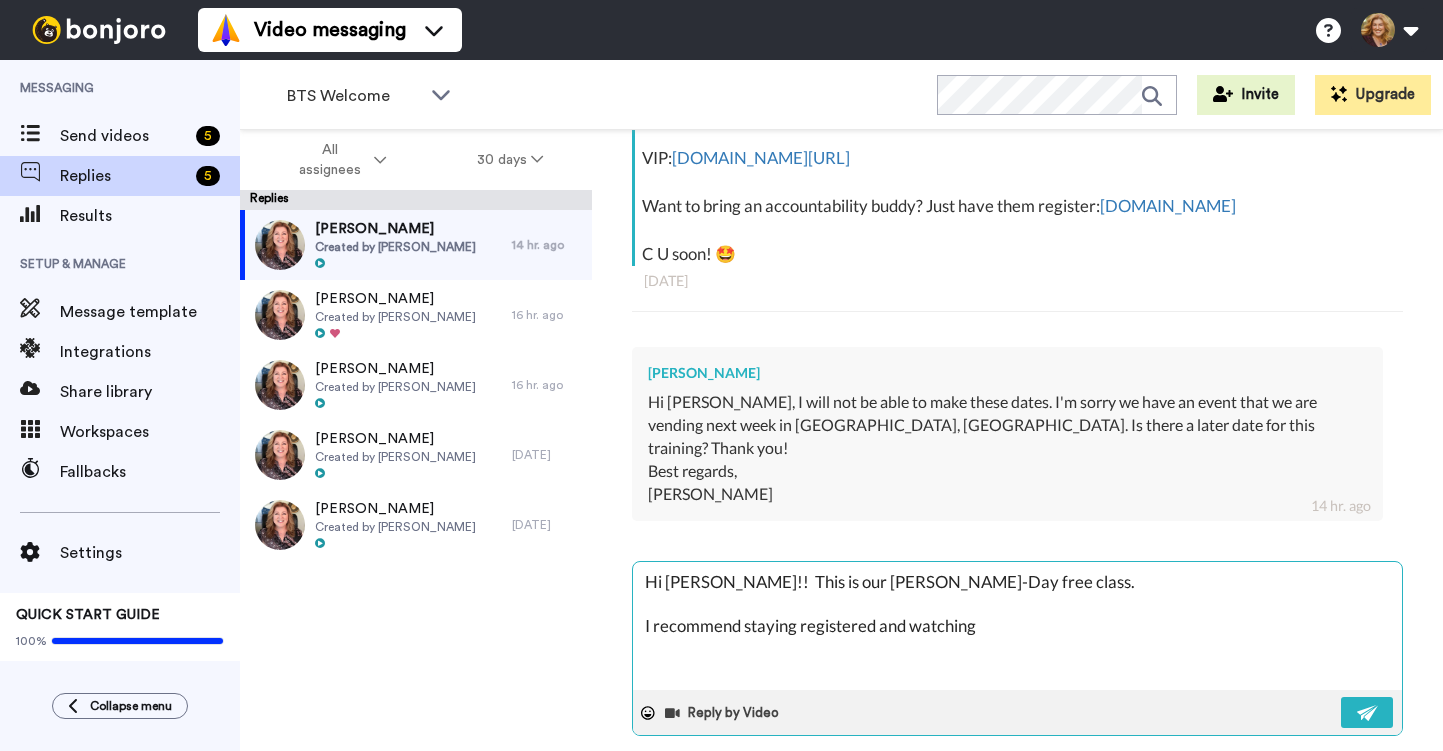type on "x" 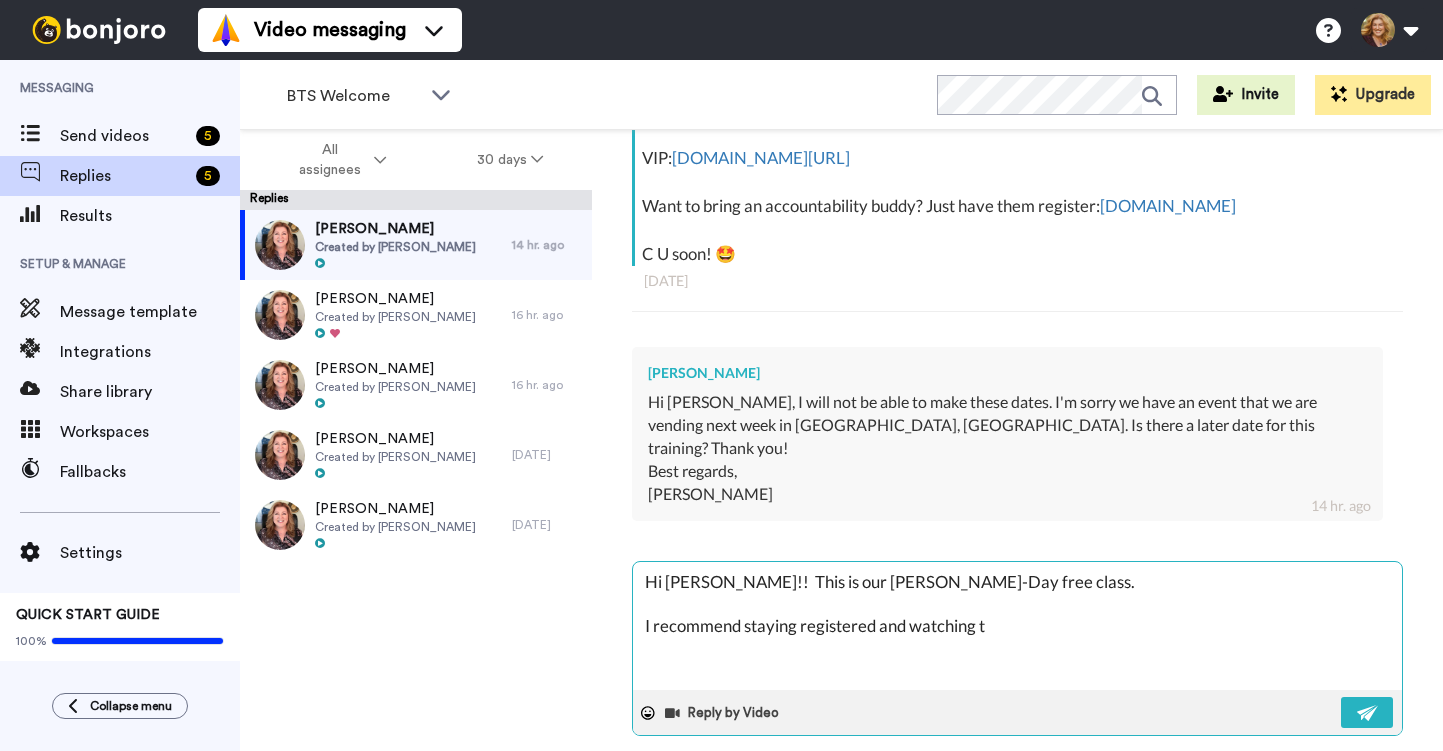 type on "Hi Tammy!!  This is our final 5-Day free class.
I recommend staying registered and watching th" 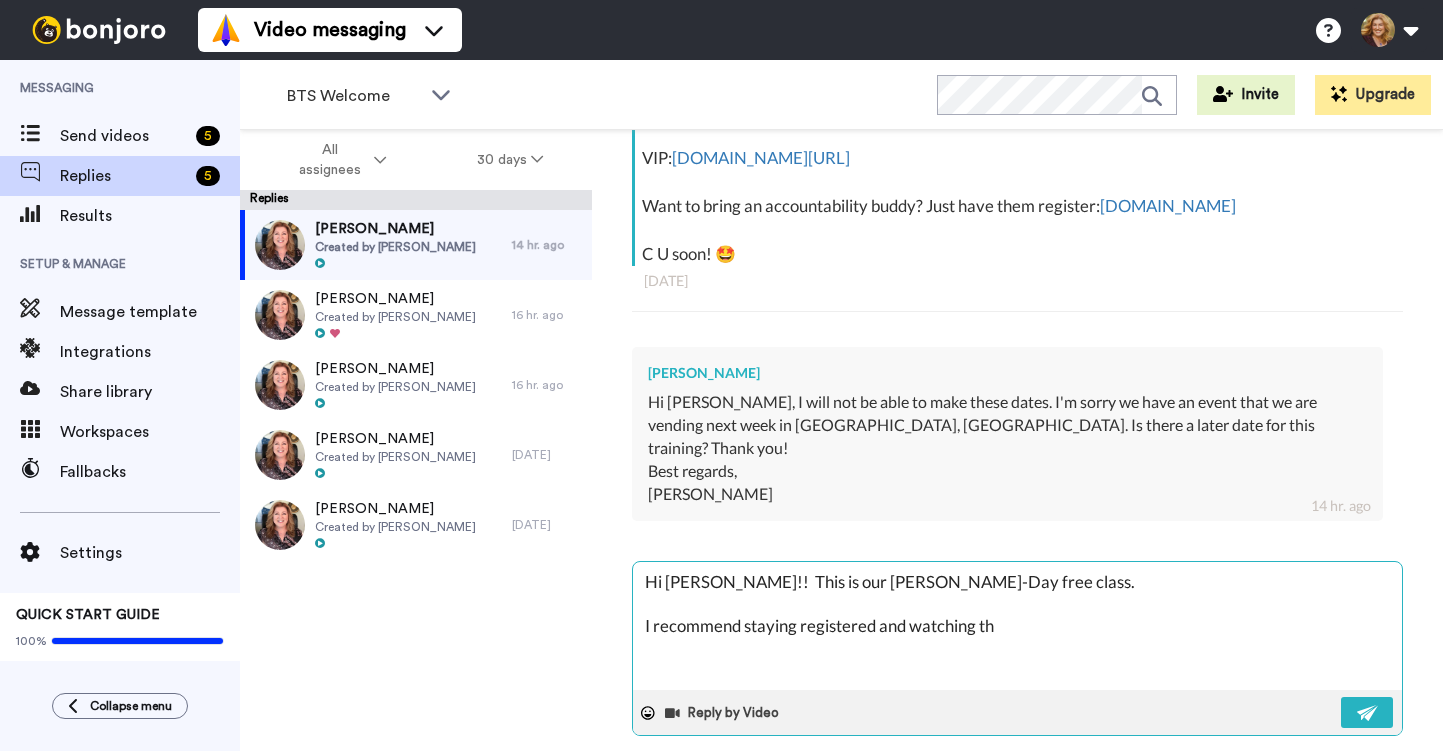 type on "x" 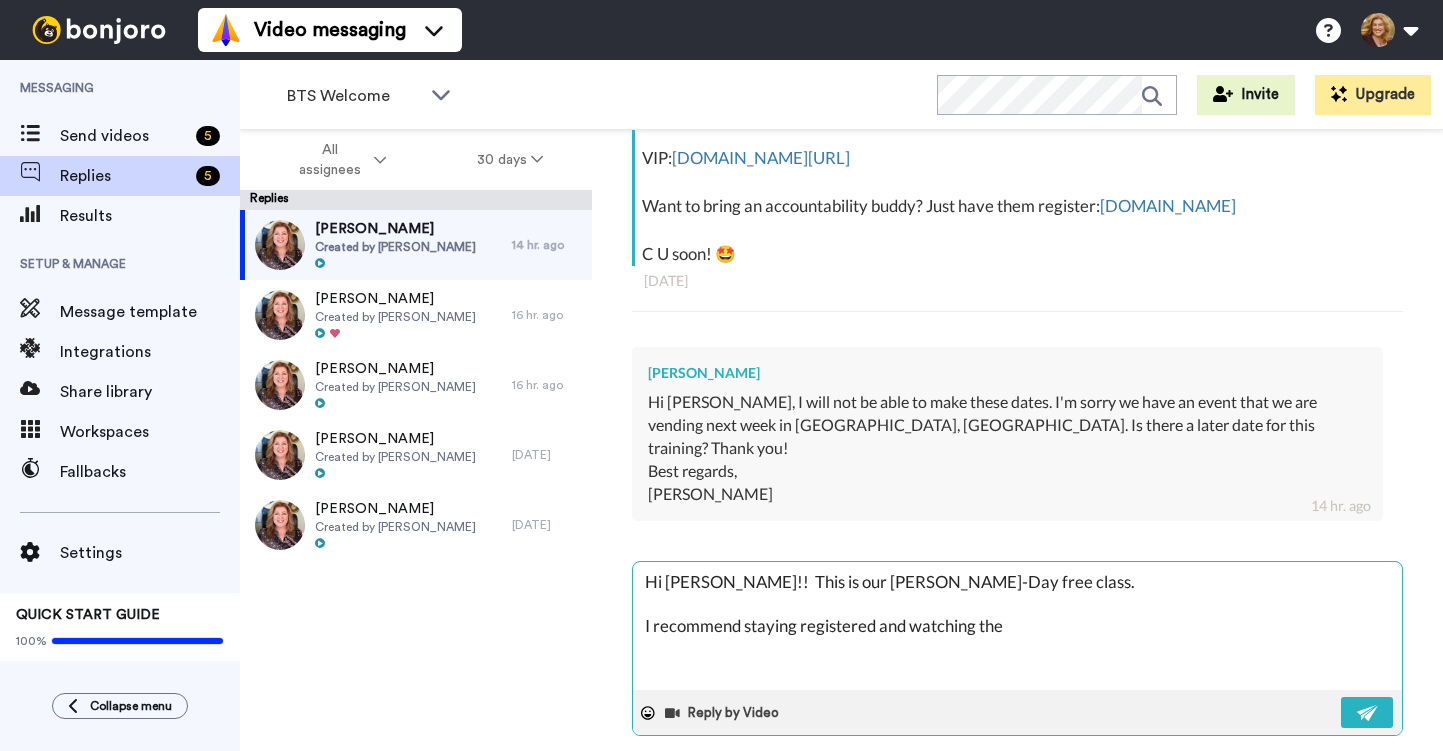 type on "x" 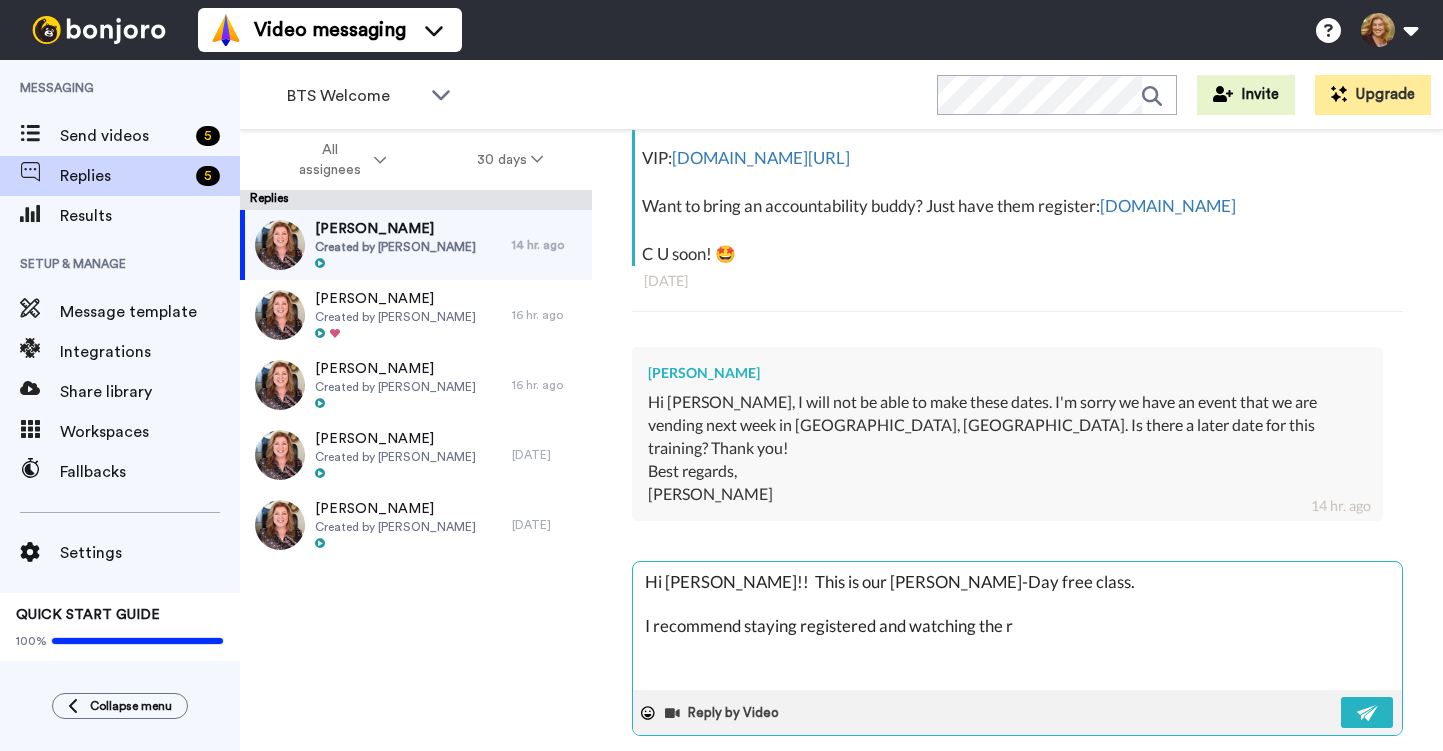 type on "x" 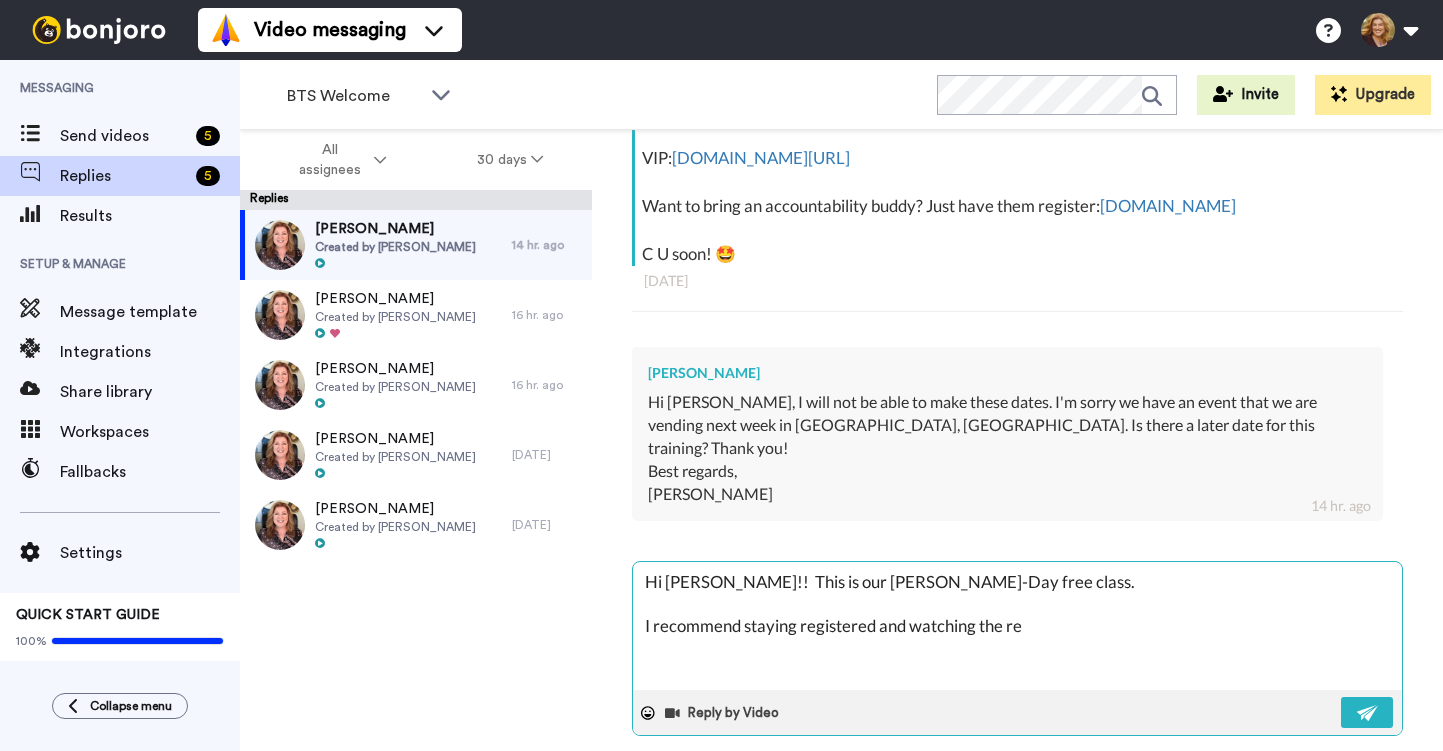 type on "x" 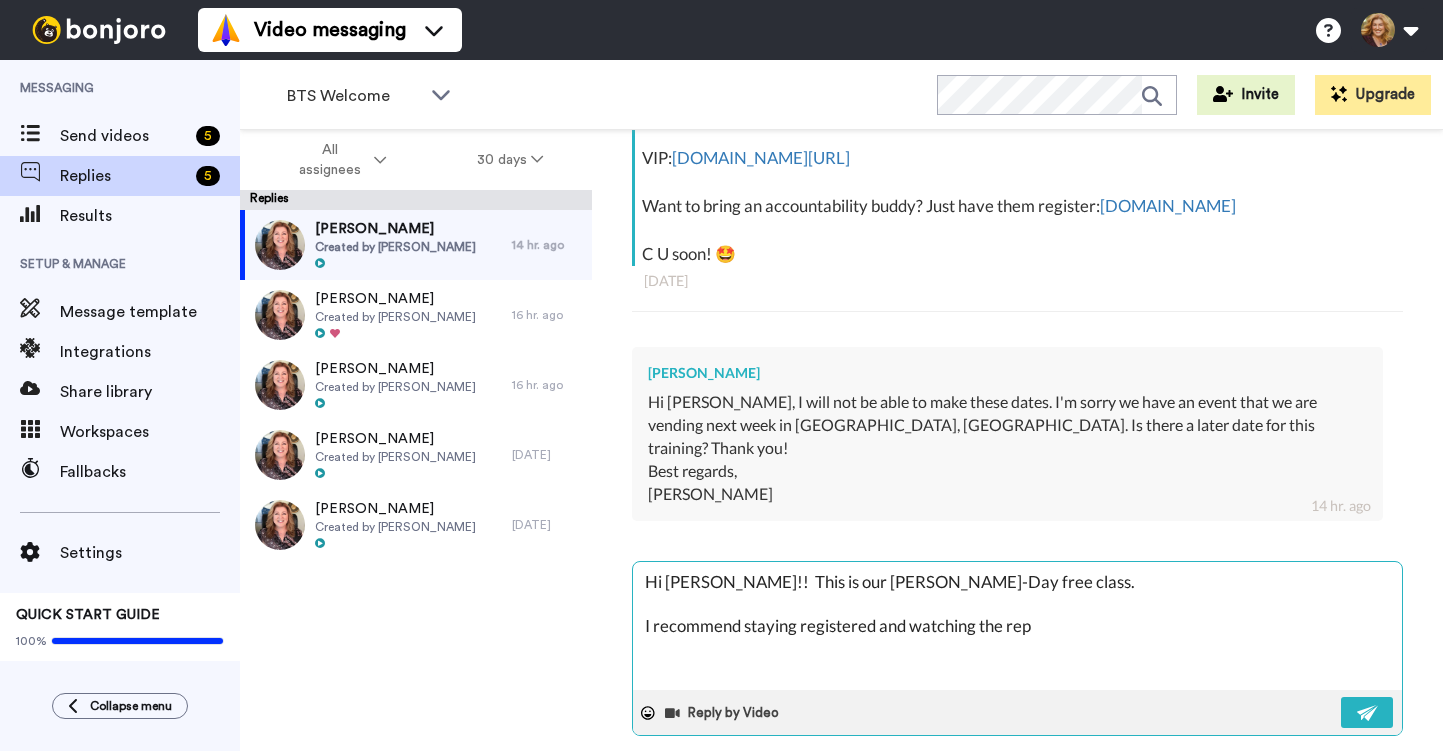 type on "x" 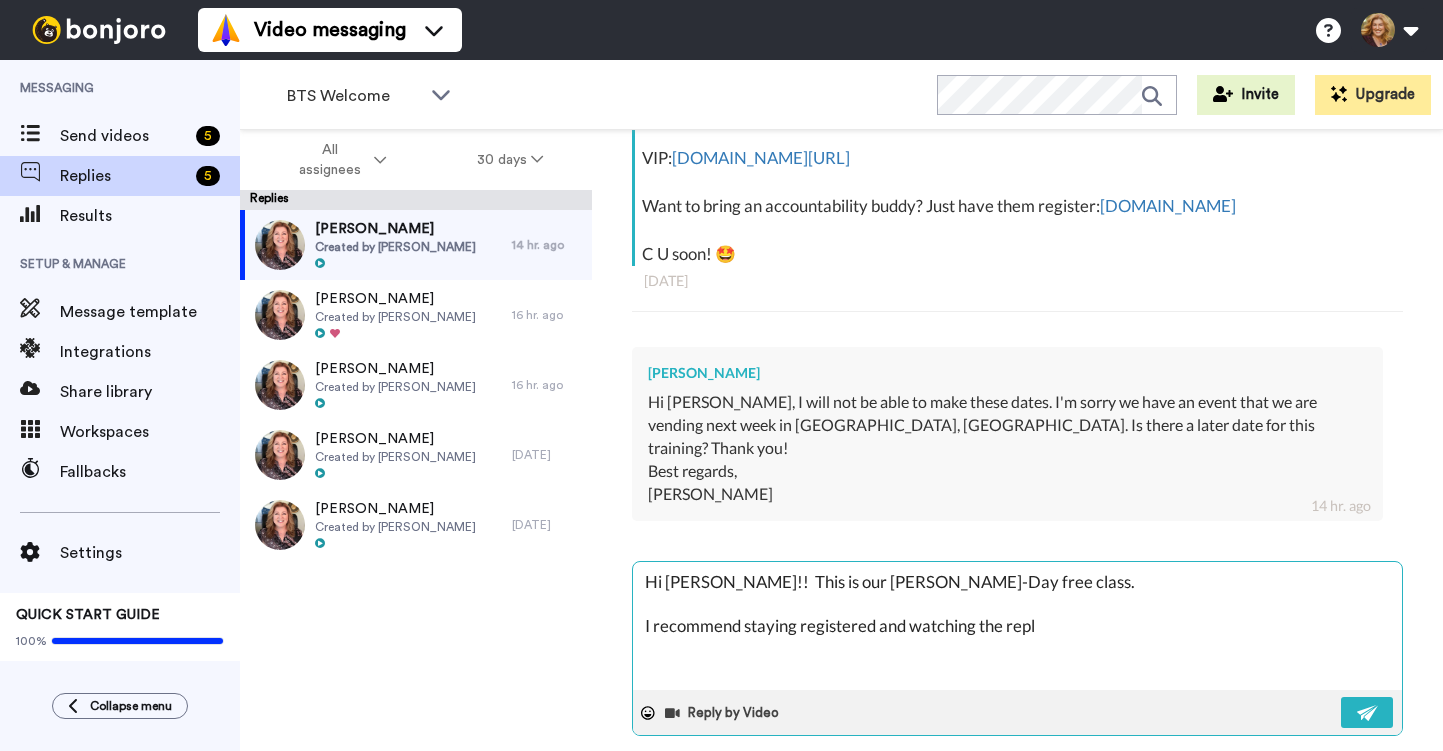 type on "x" 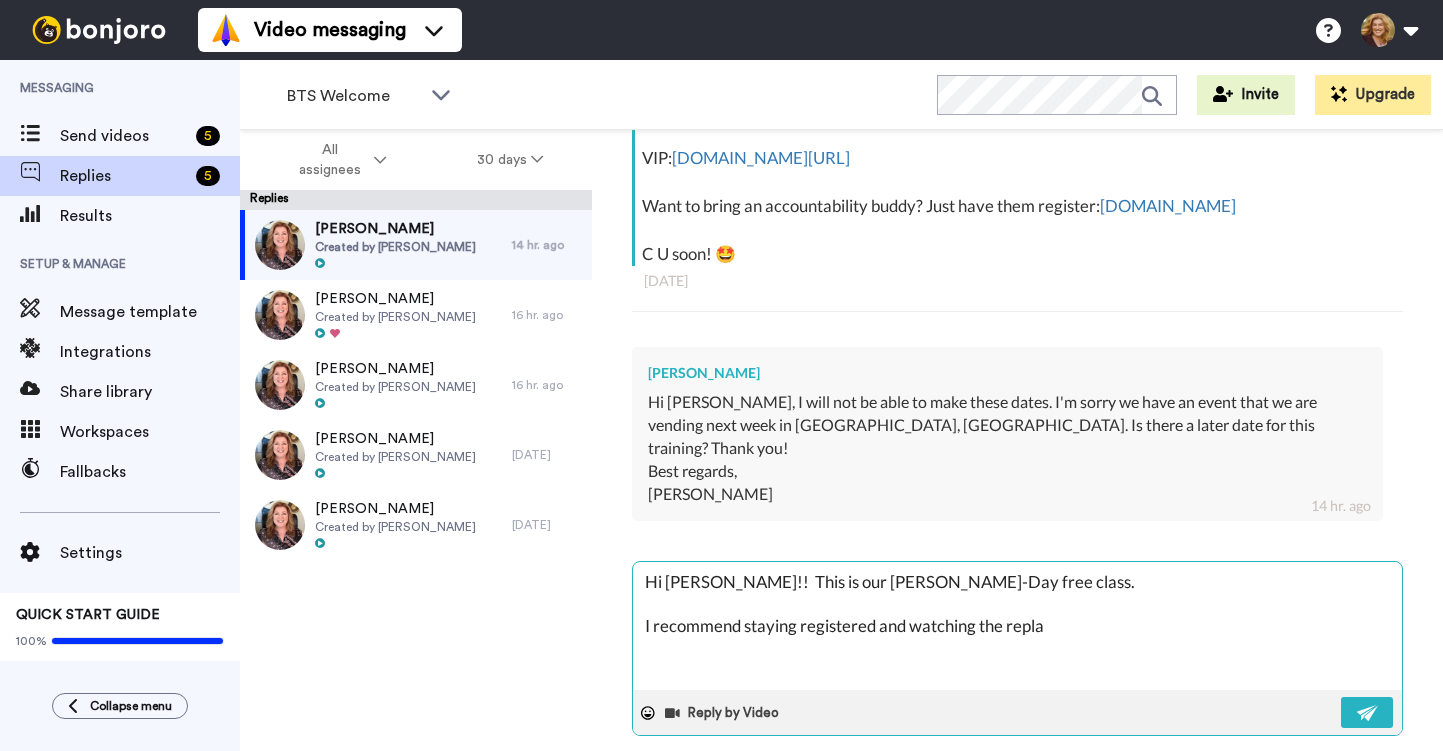 type 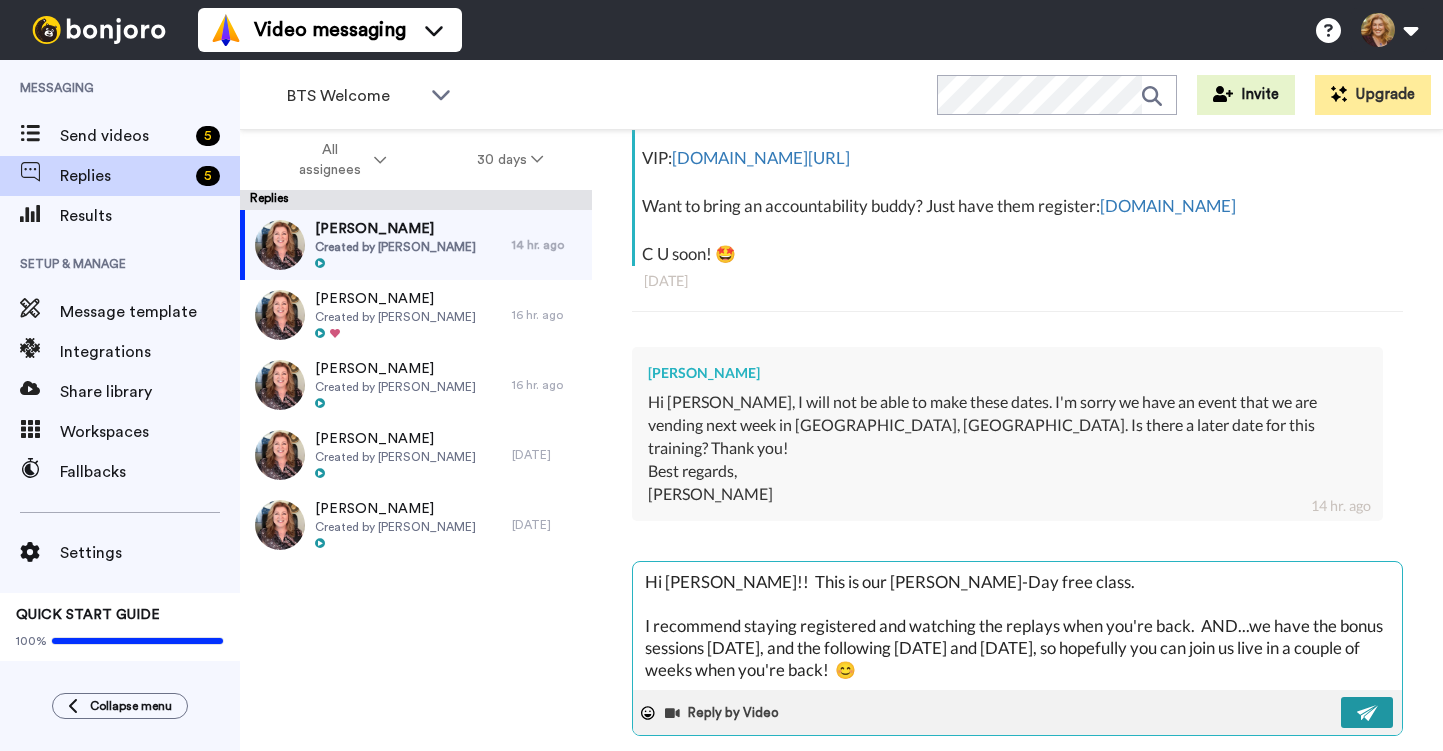 click at bounding box center (1368, 713) 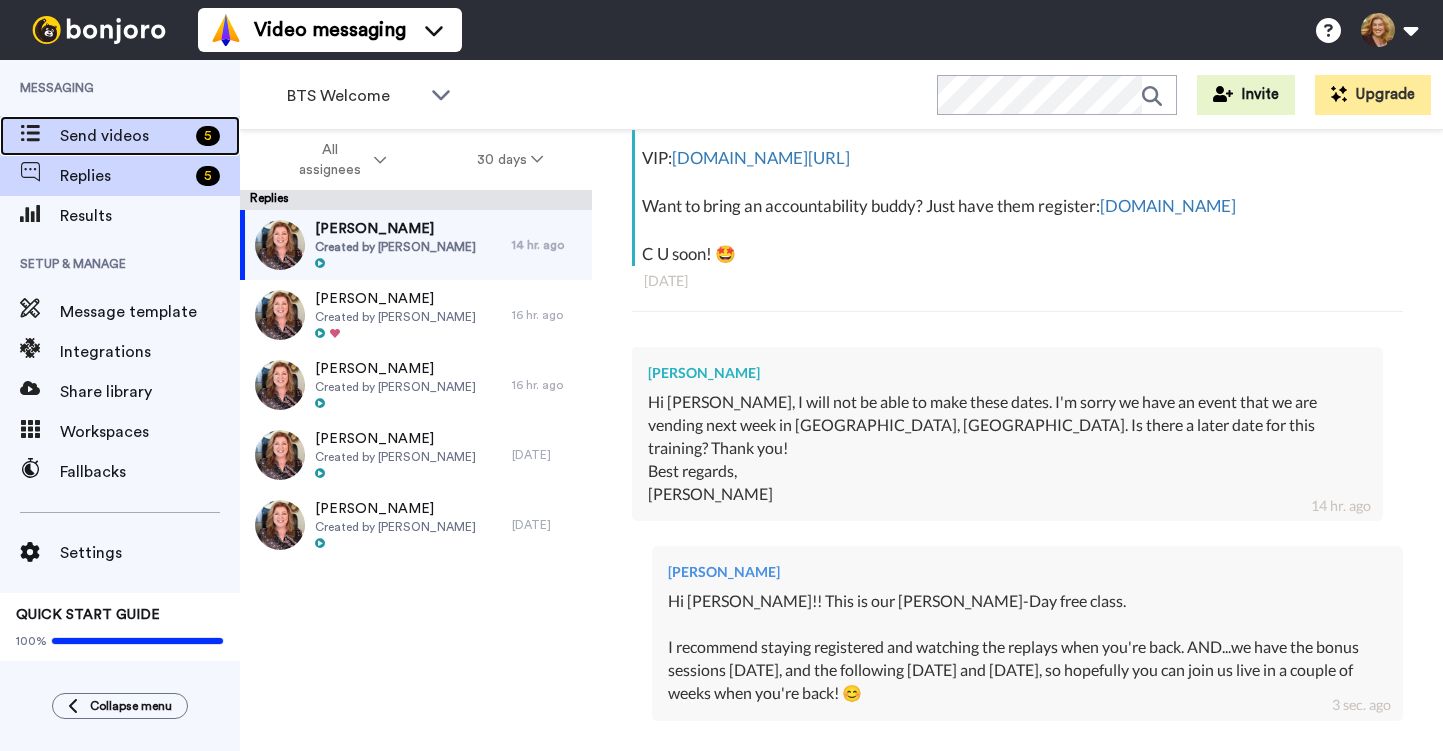 click on "Send videos" at bounding box center (124, 136) 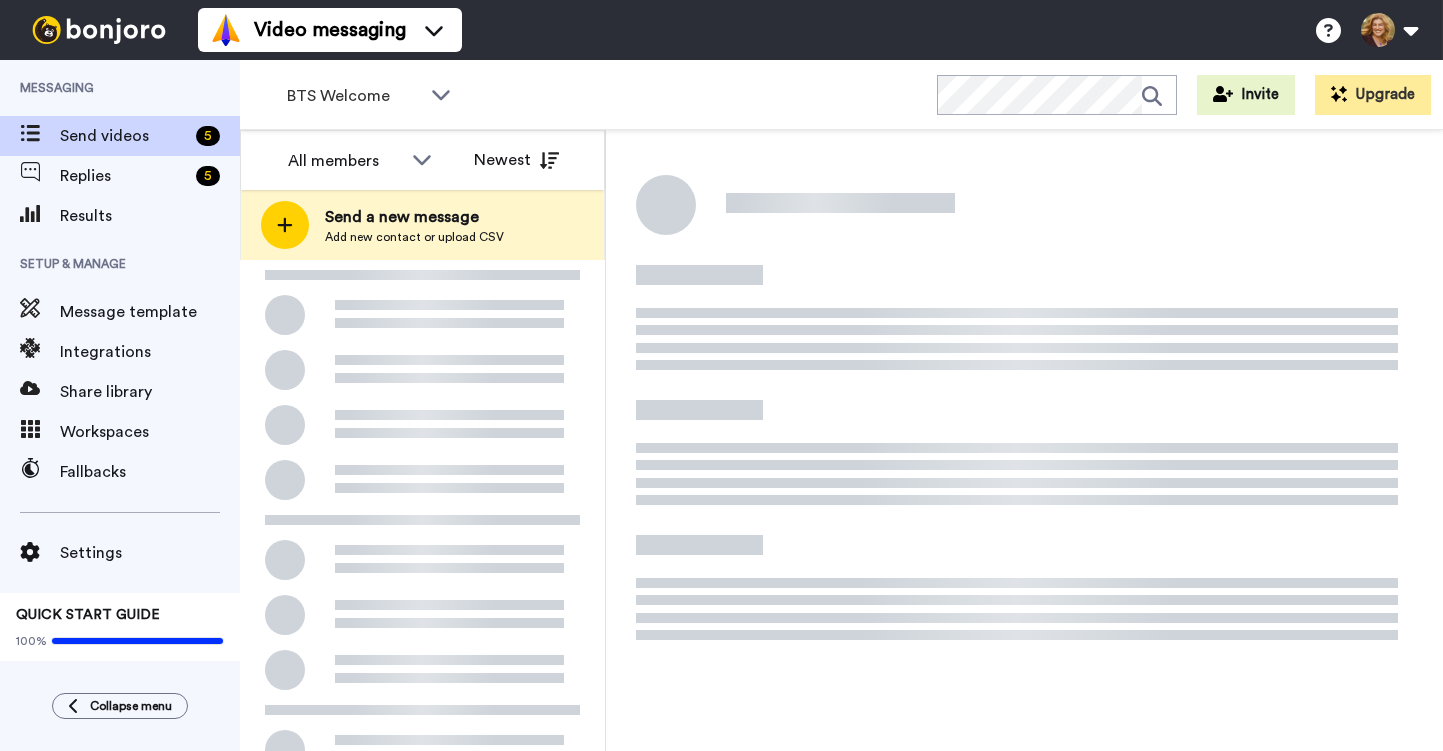 scroll, scrollTop: 0, scrollLeft: 0, axis: both 